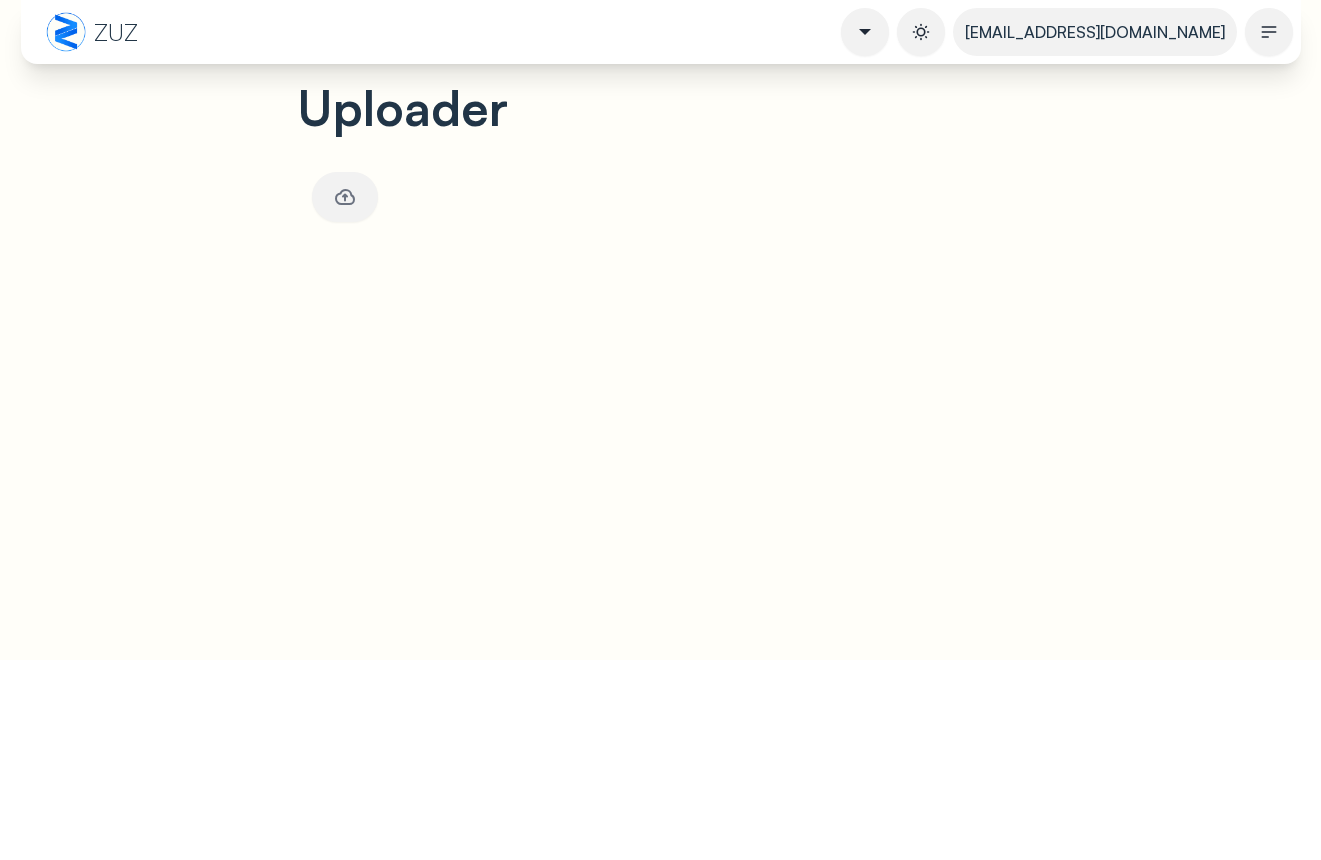scroll, scrollTop: 0, scrollLeft: 0, axis: both 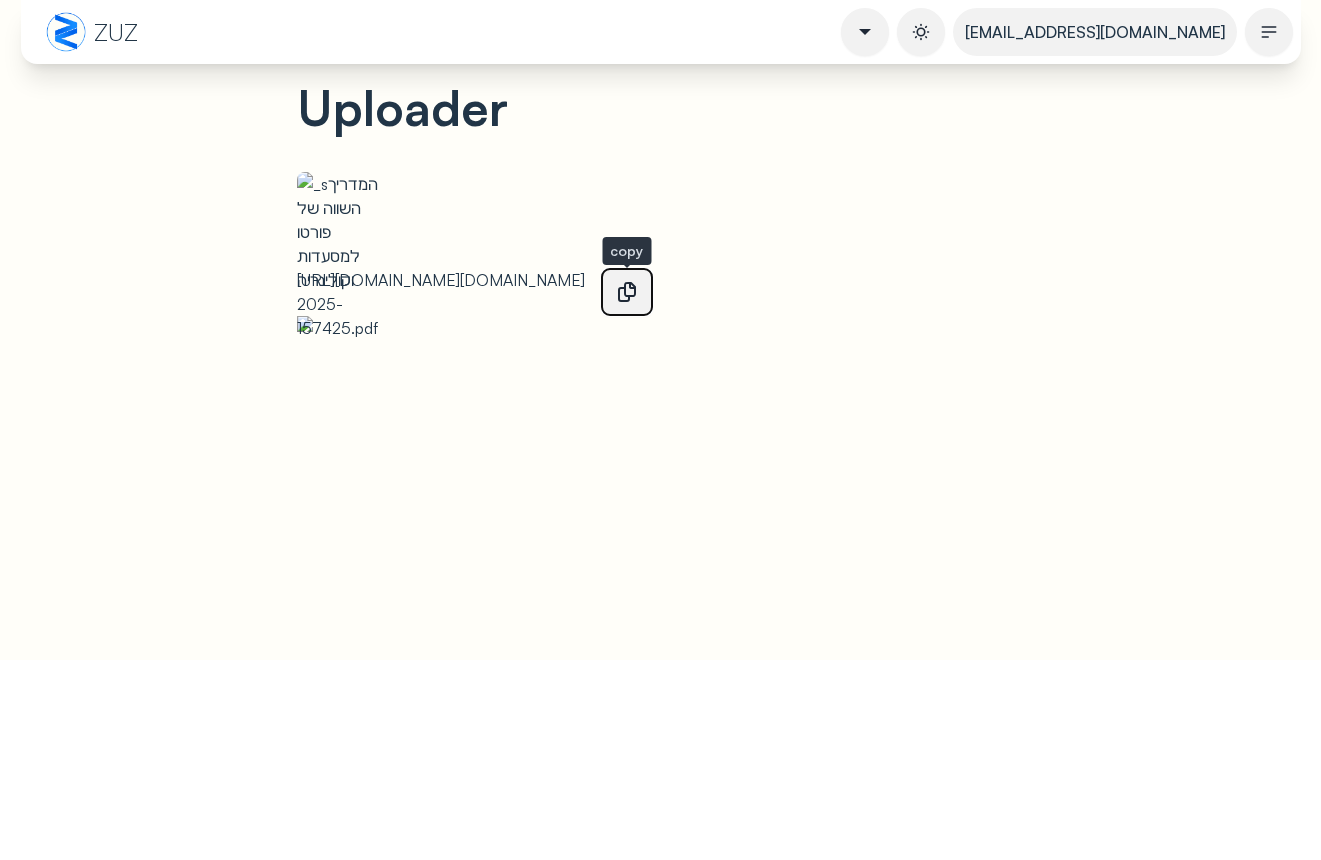 click 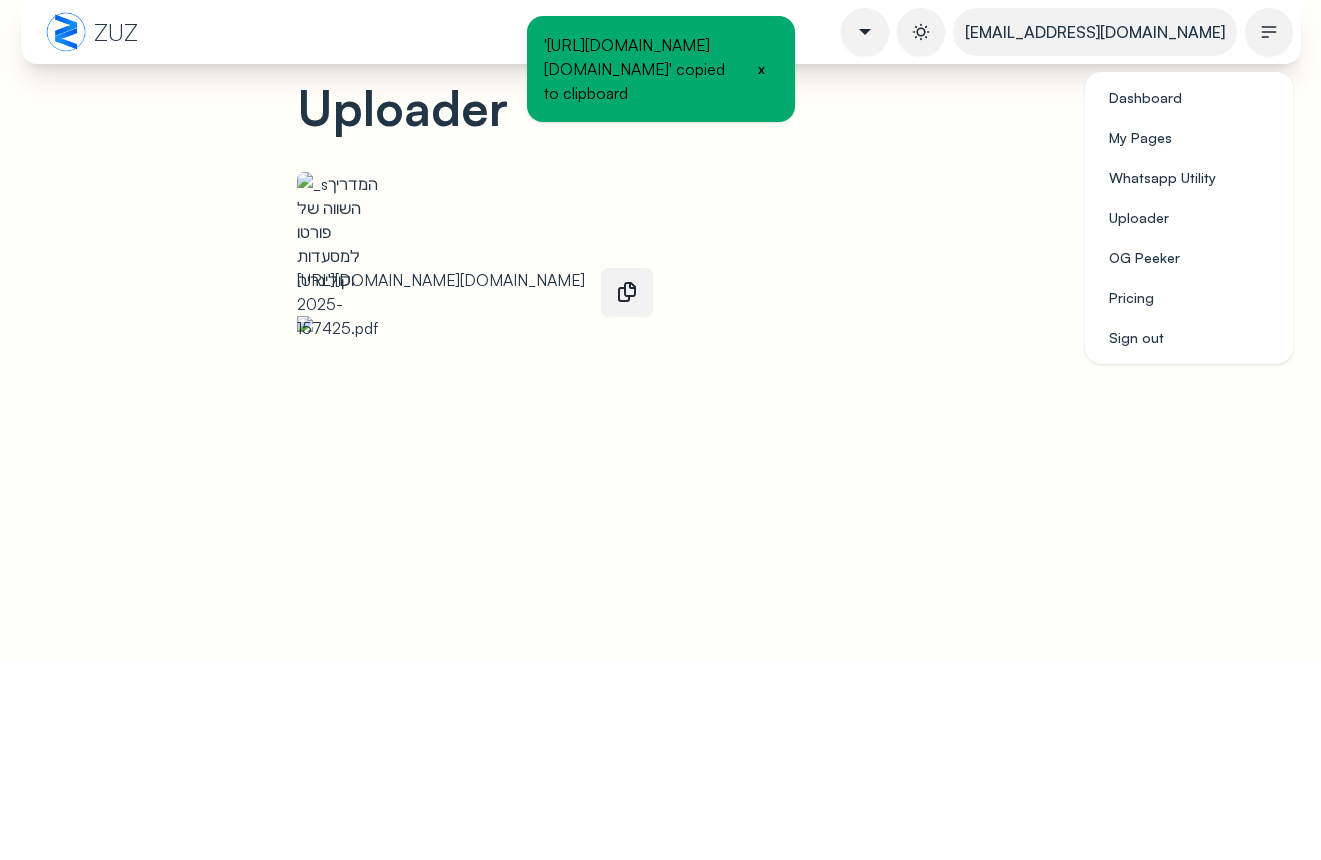 click 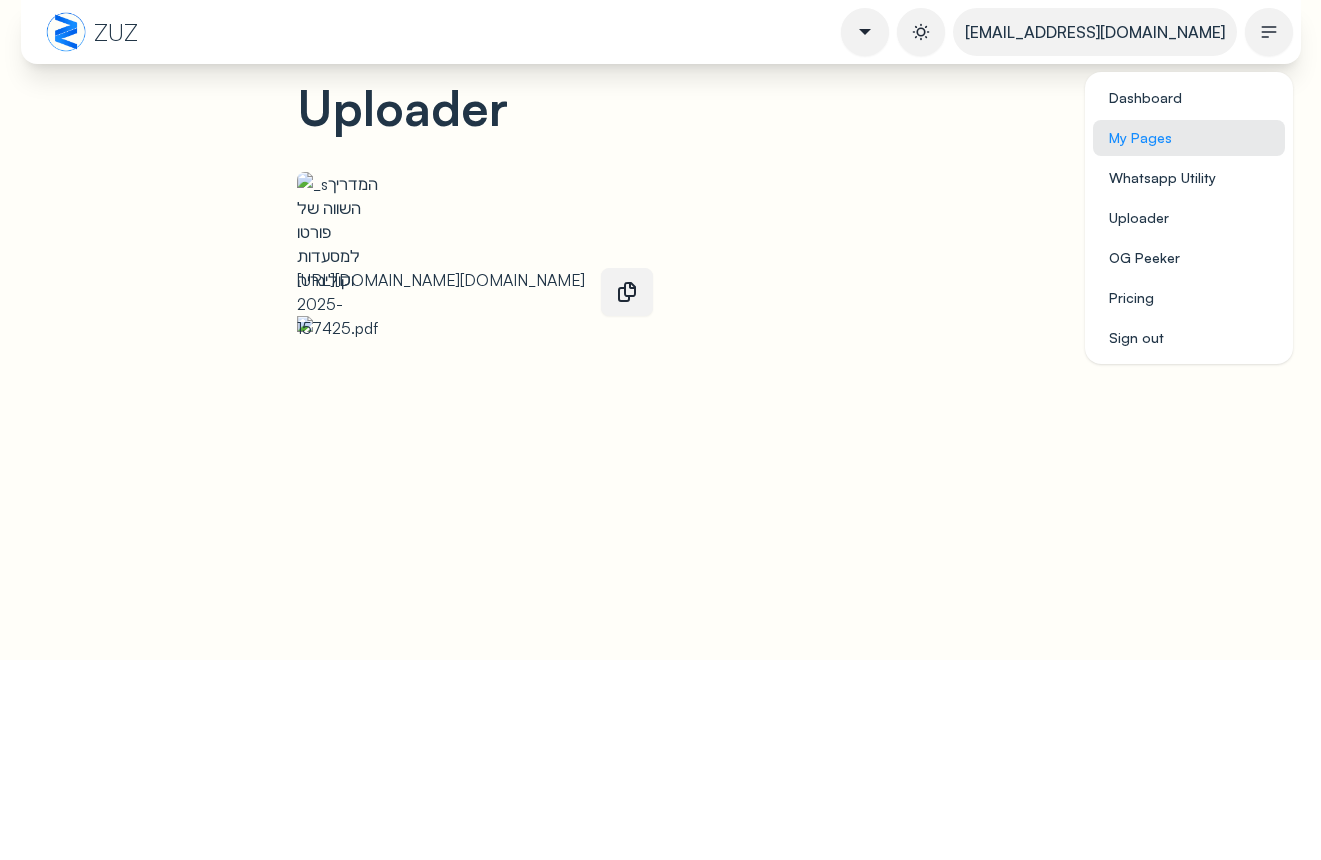 click on "My Pages" at bounding box center [1189, 138] 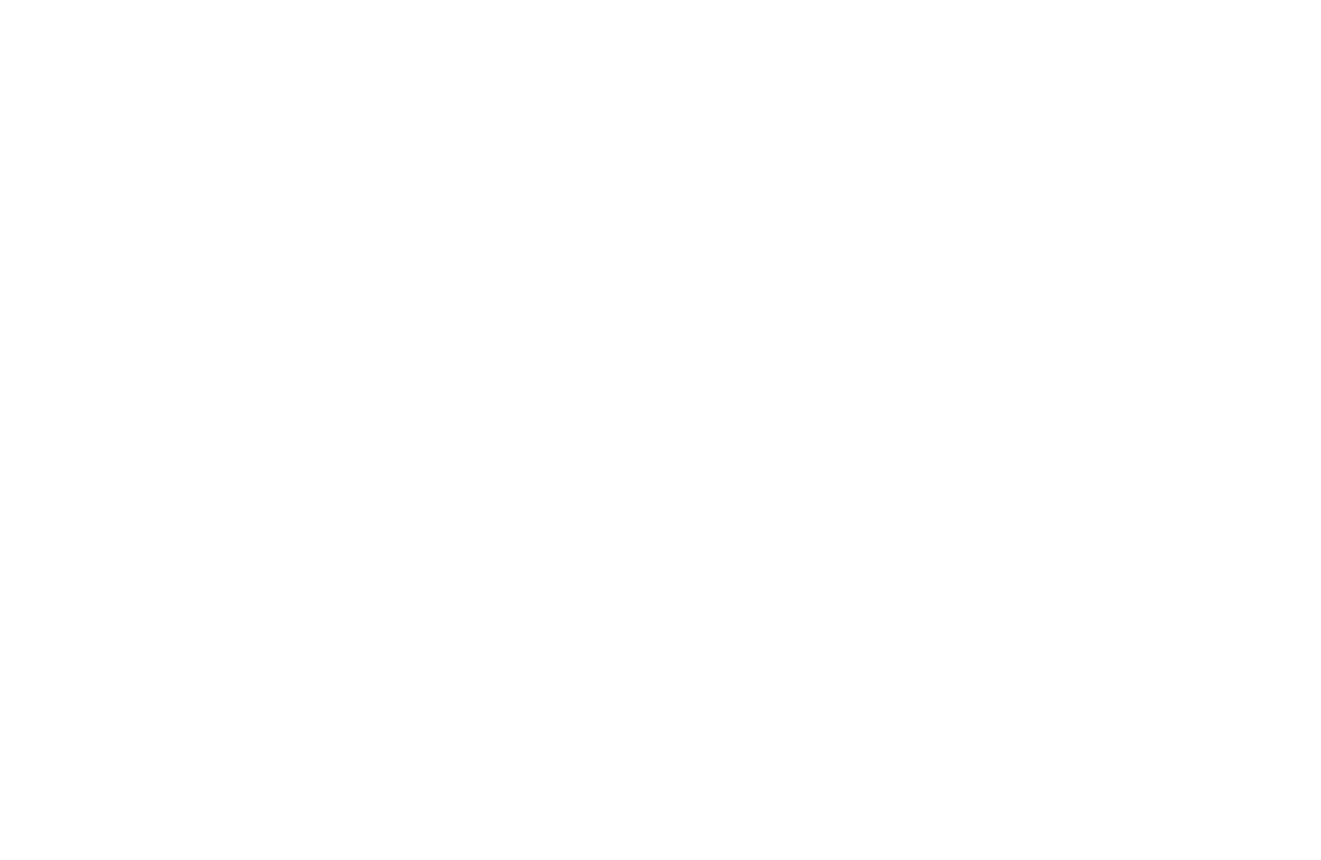 scroll, scrollTop: 0, scrollLeft: 0, axis: both 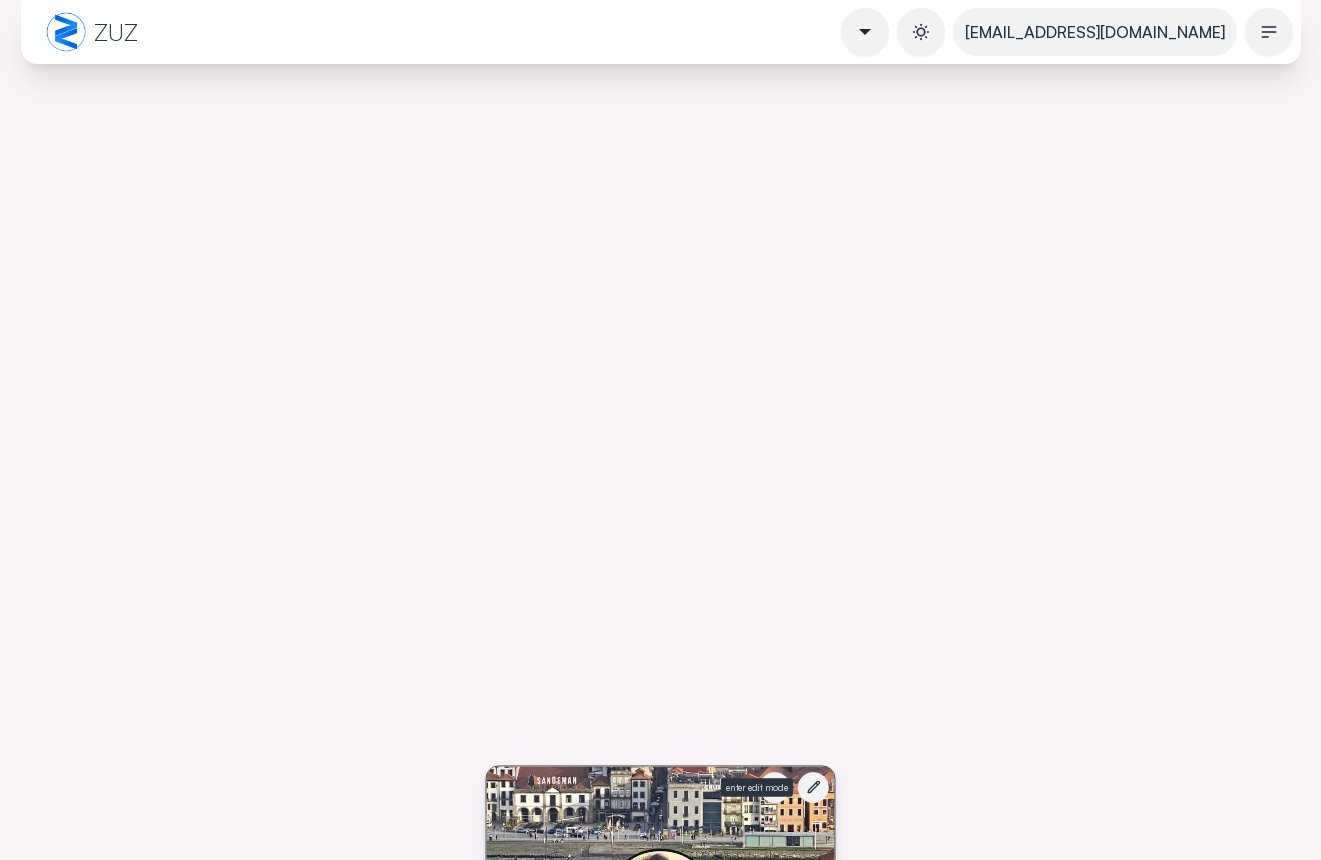 click 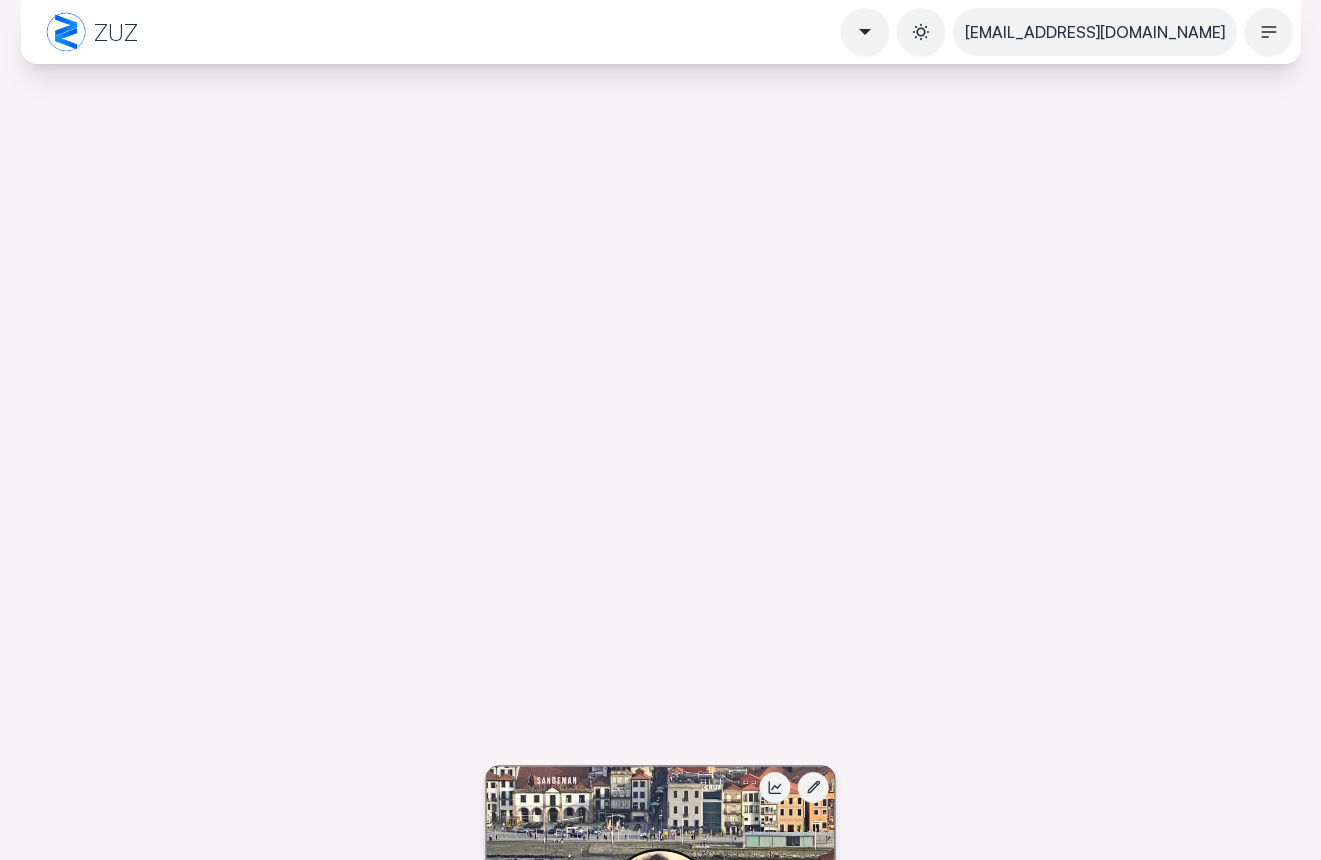 select on "****" 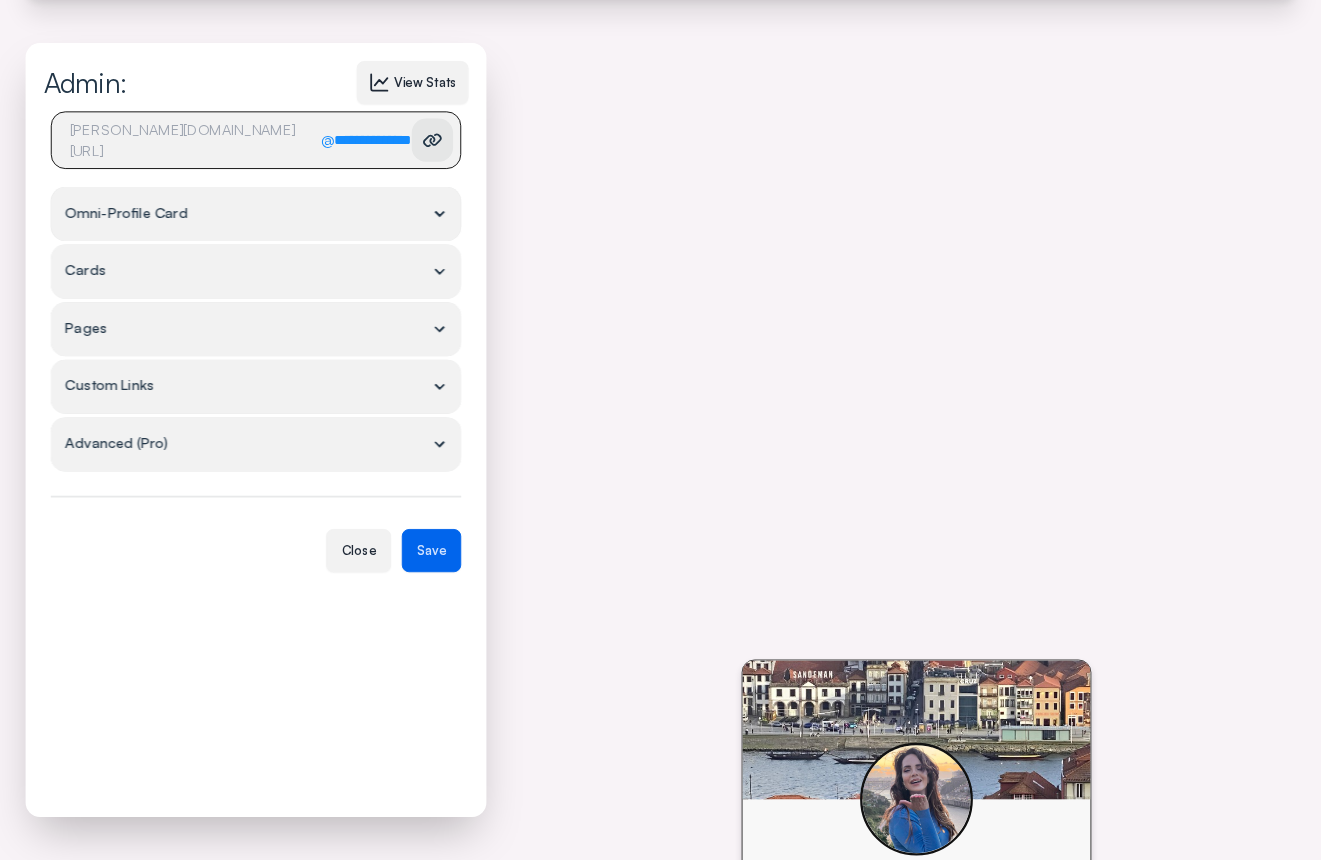 scroll, scrollTop: 115, scrollLeft: 0, axis: vertical 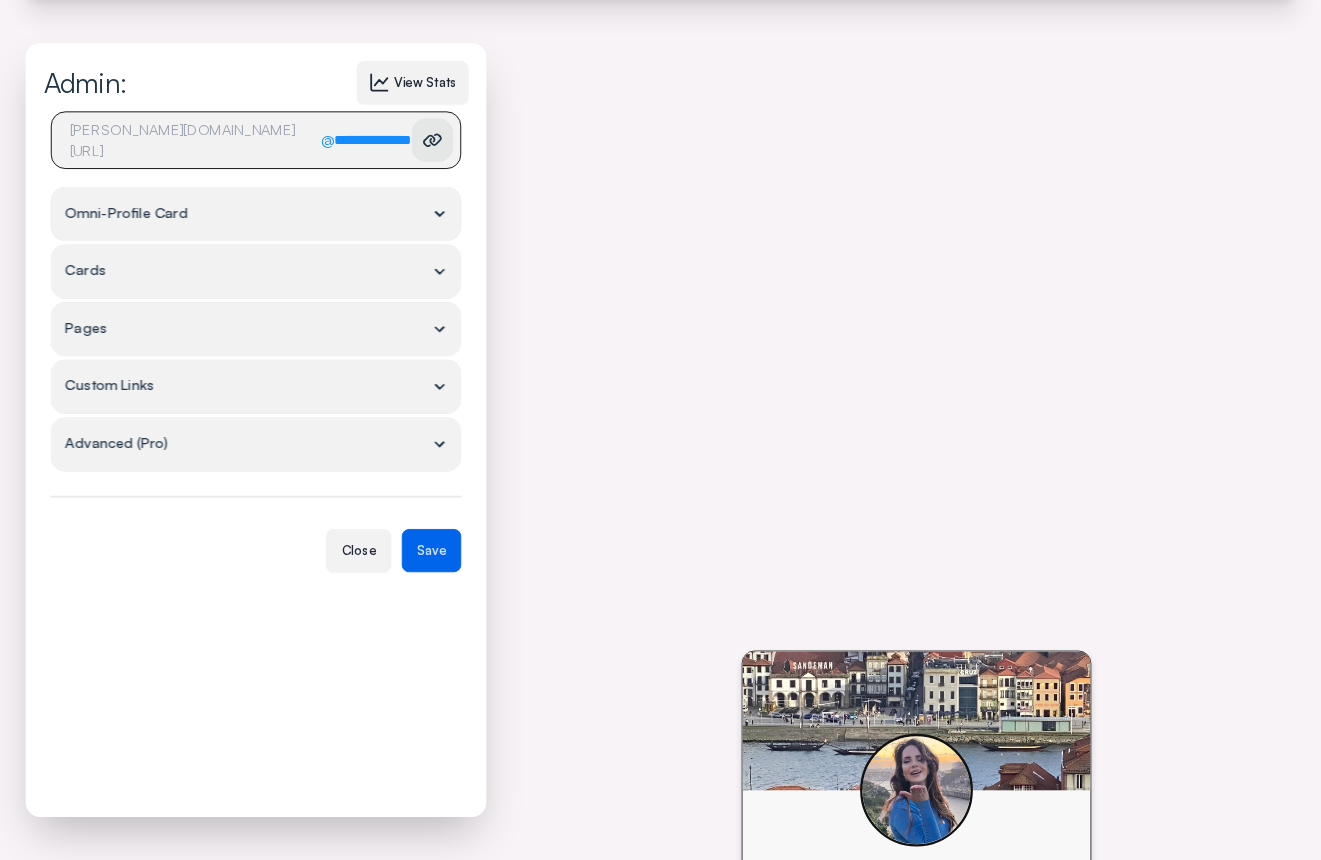 click on "Cards" at bounding box center (256, 272) 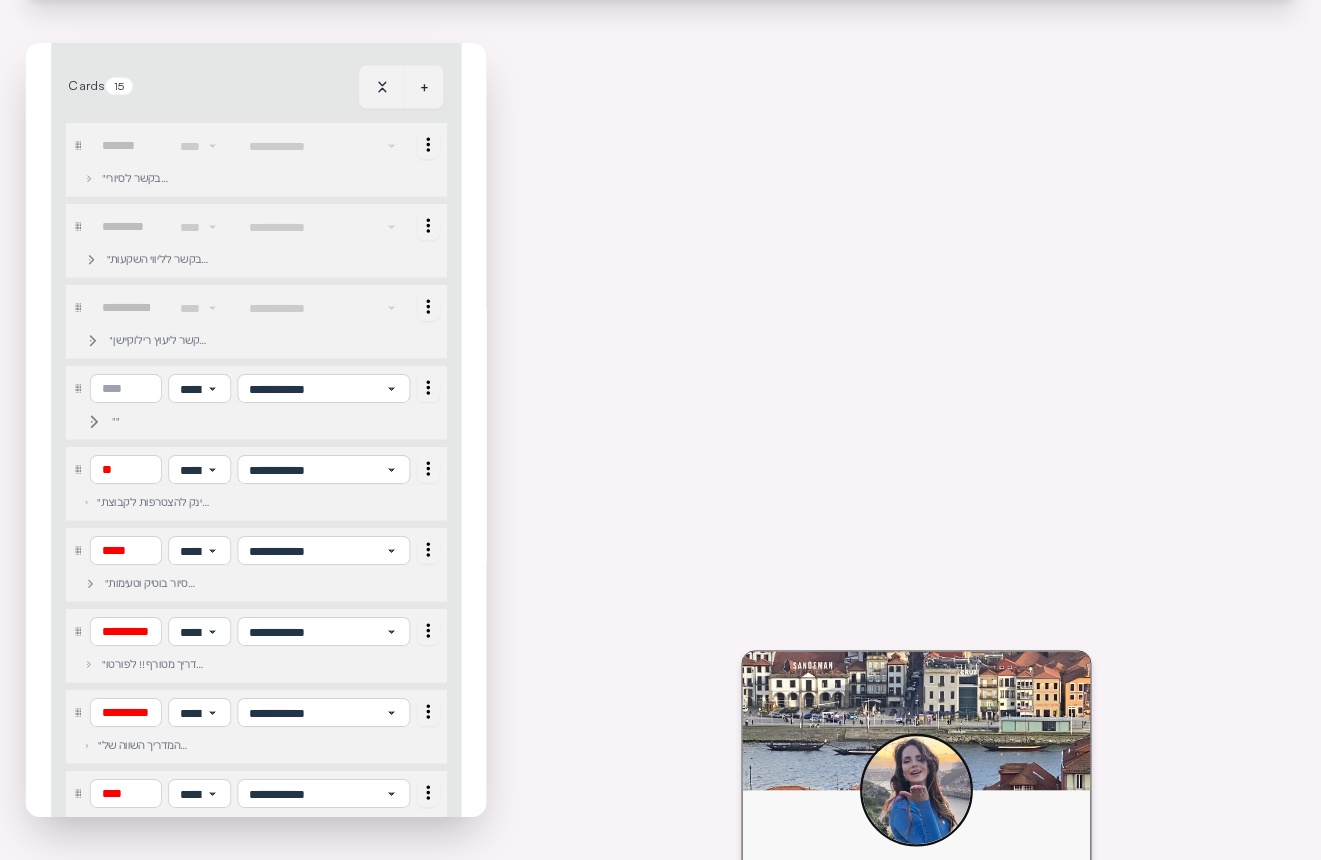 scroll, scrollTop: 273, scrollLeft: 0, axis: vertical 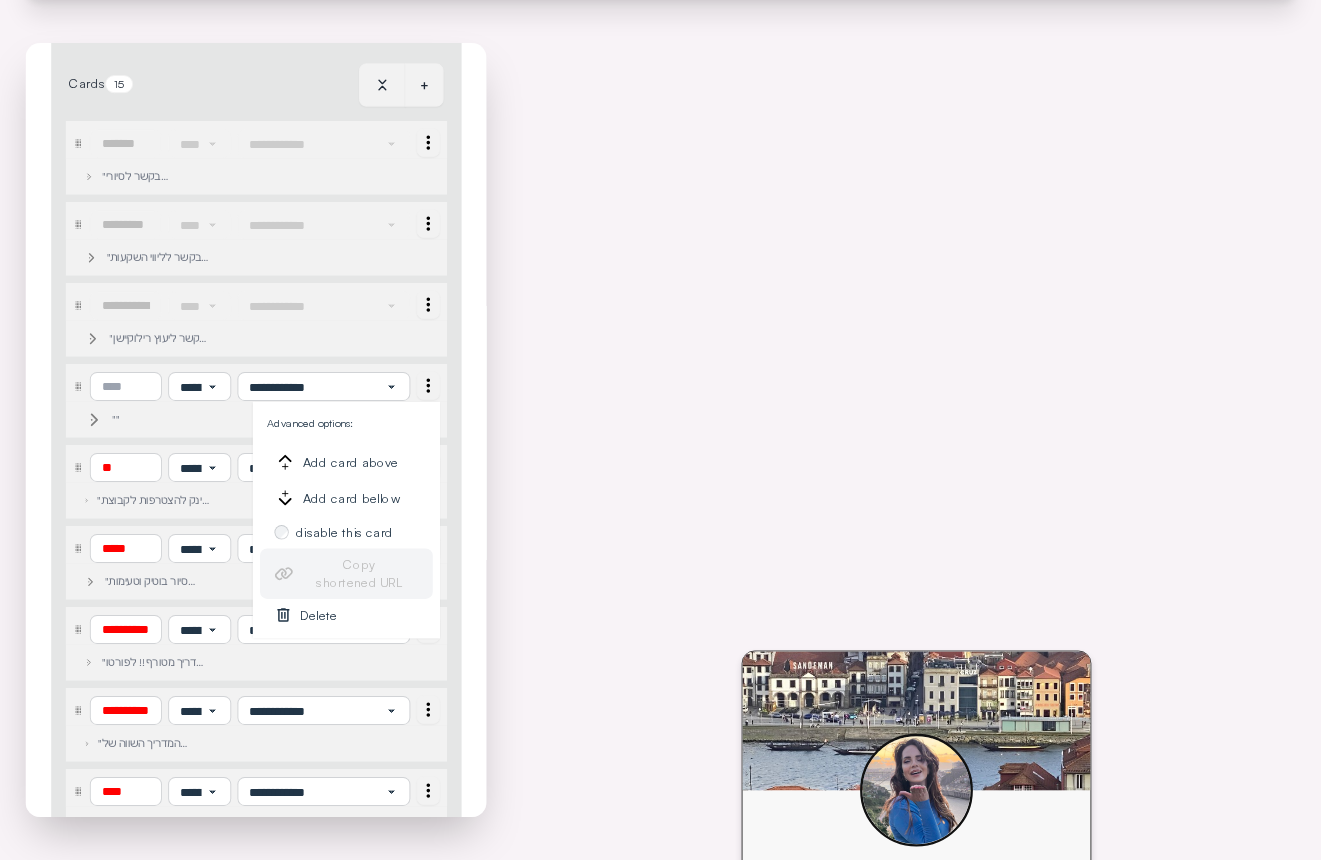 click 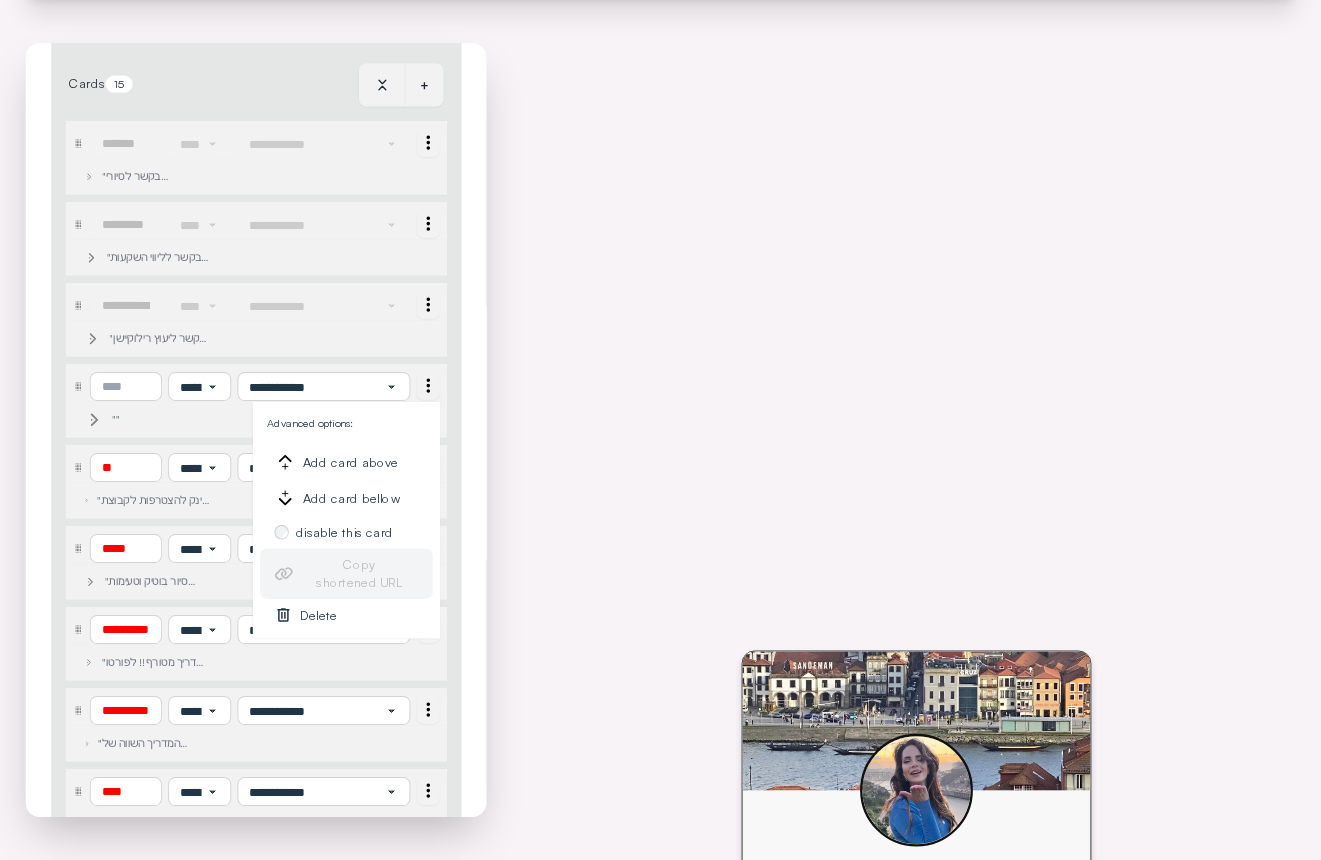 click on "Add card above" at bounding box center [360, 462] 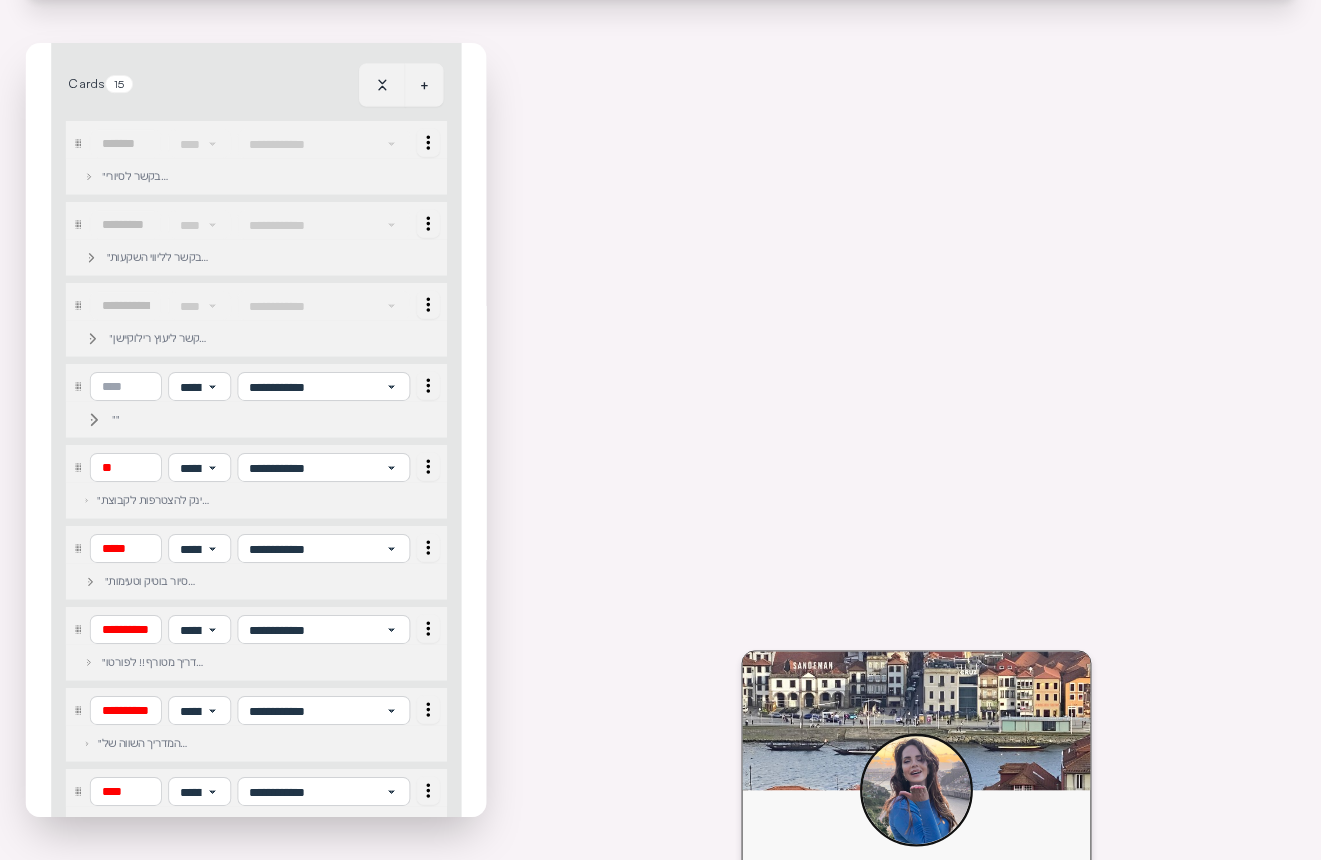 select on "****" 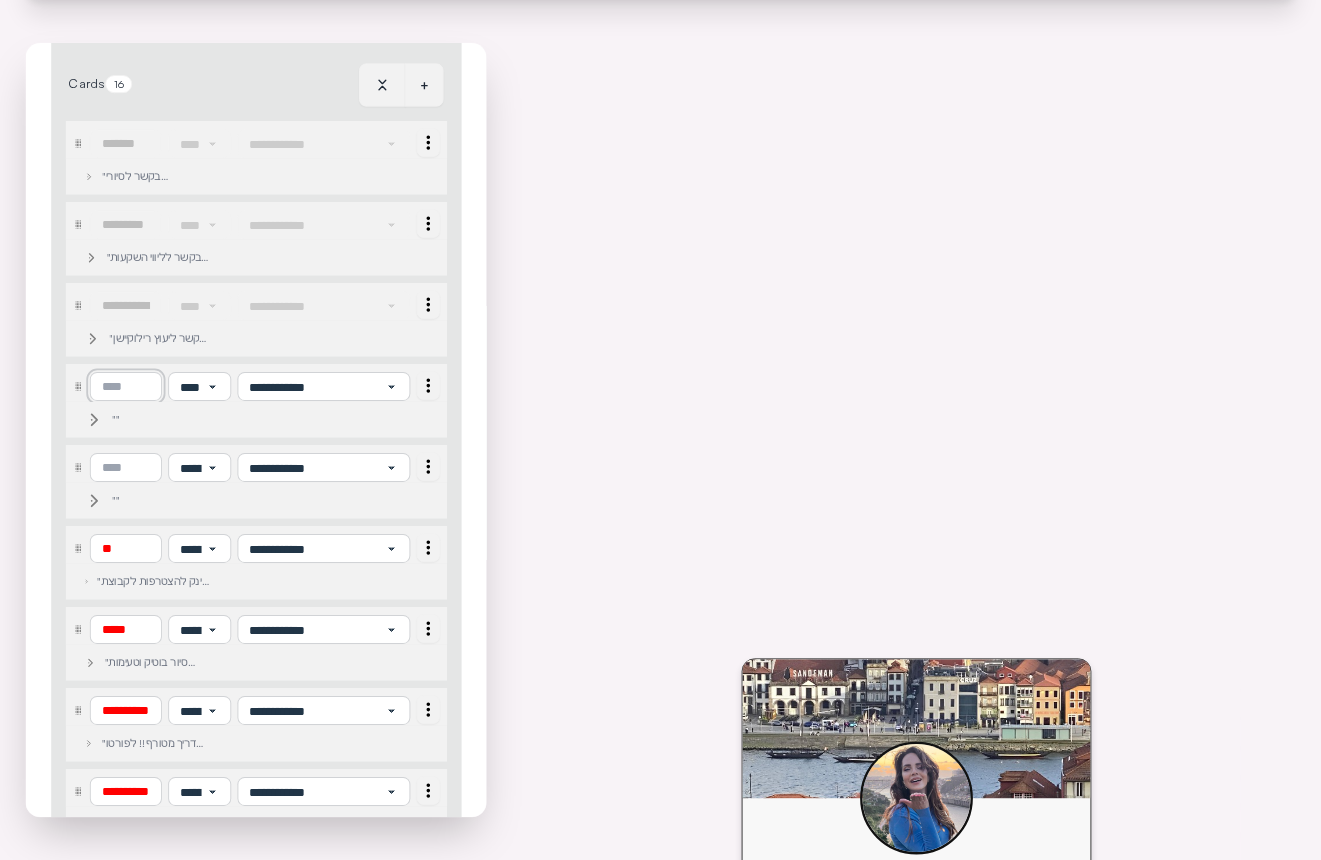 click at bounding box center (125, 386) 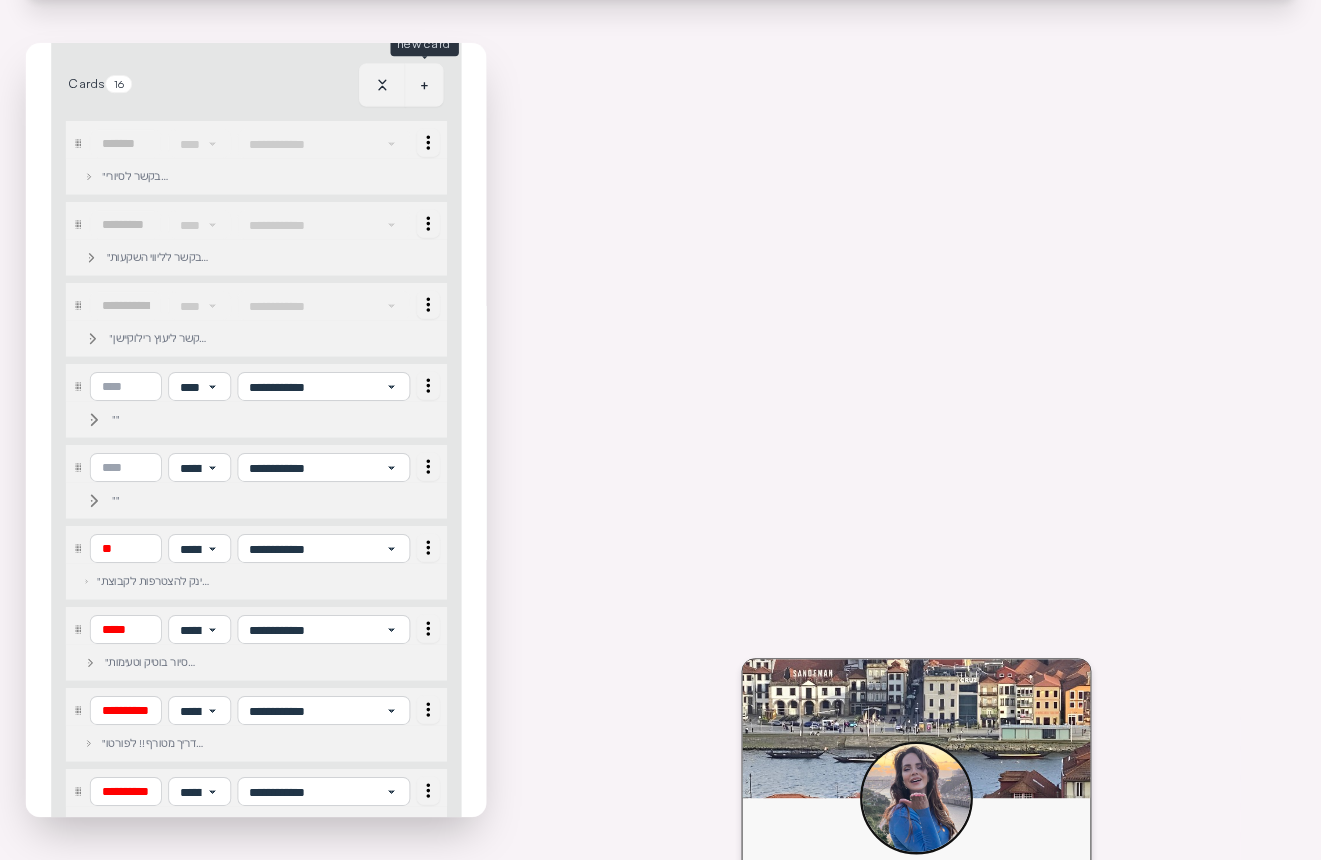 click on "+" at bounding box center (424, 85) 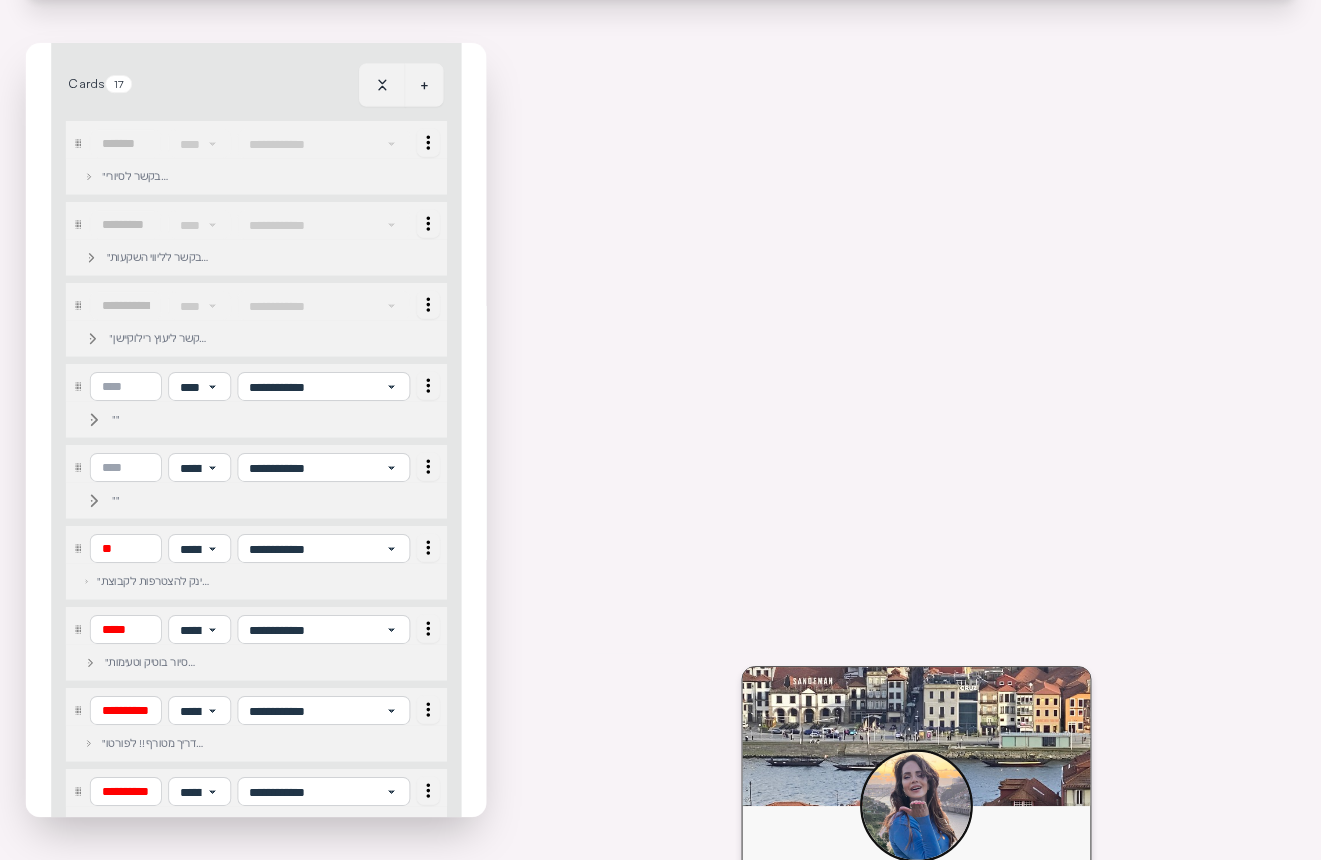 scroll, scrollTop: 116, scrollLeft: 0, axis: vertical 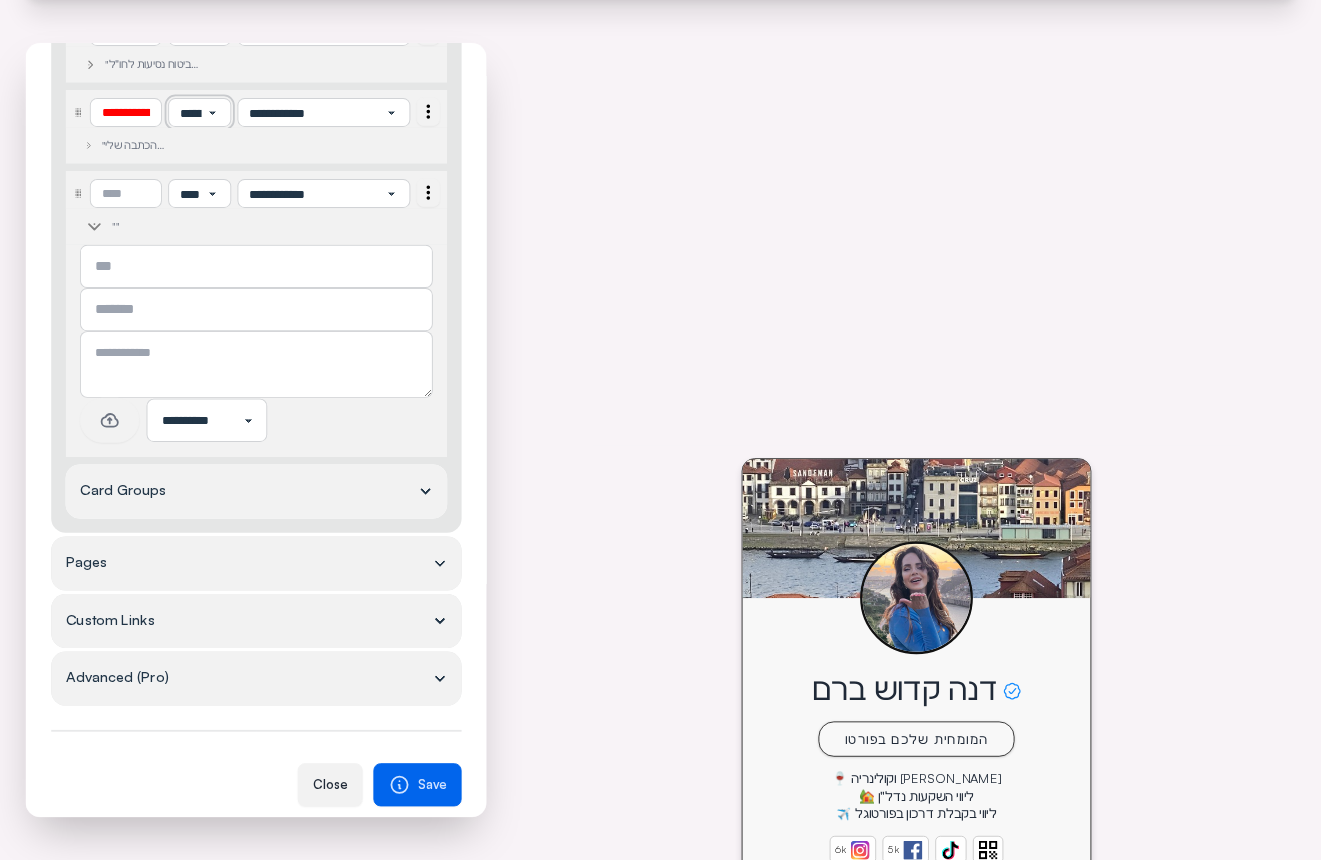 click on "**********" at bounding box center [199, 112] 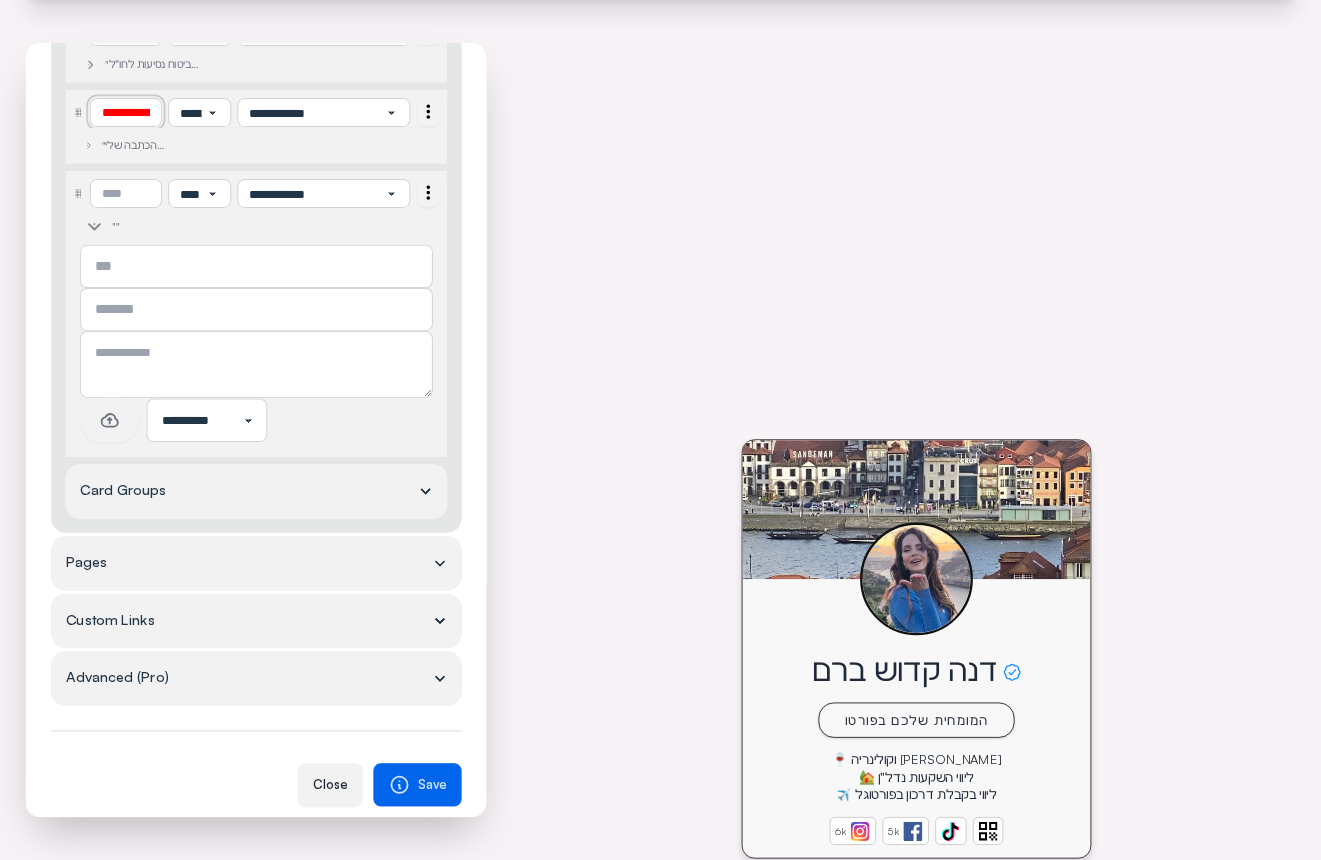 click on "**********" at bounding box center (125, 112) 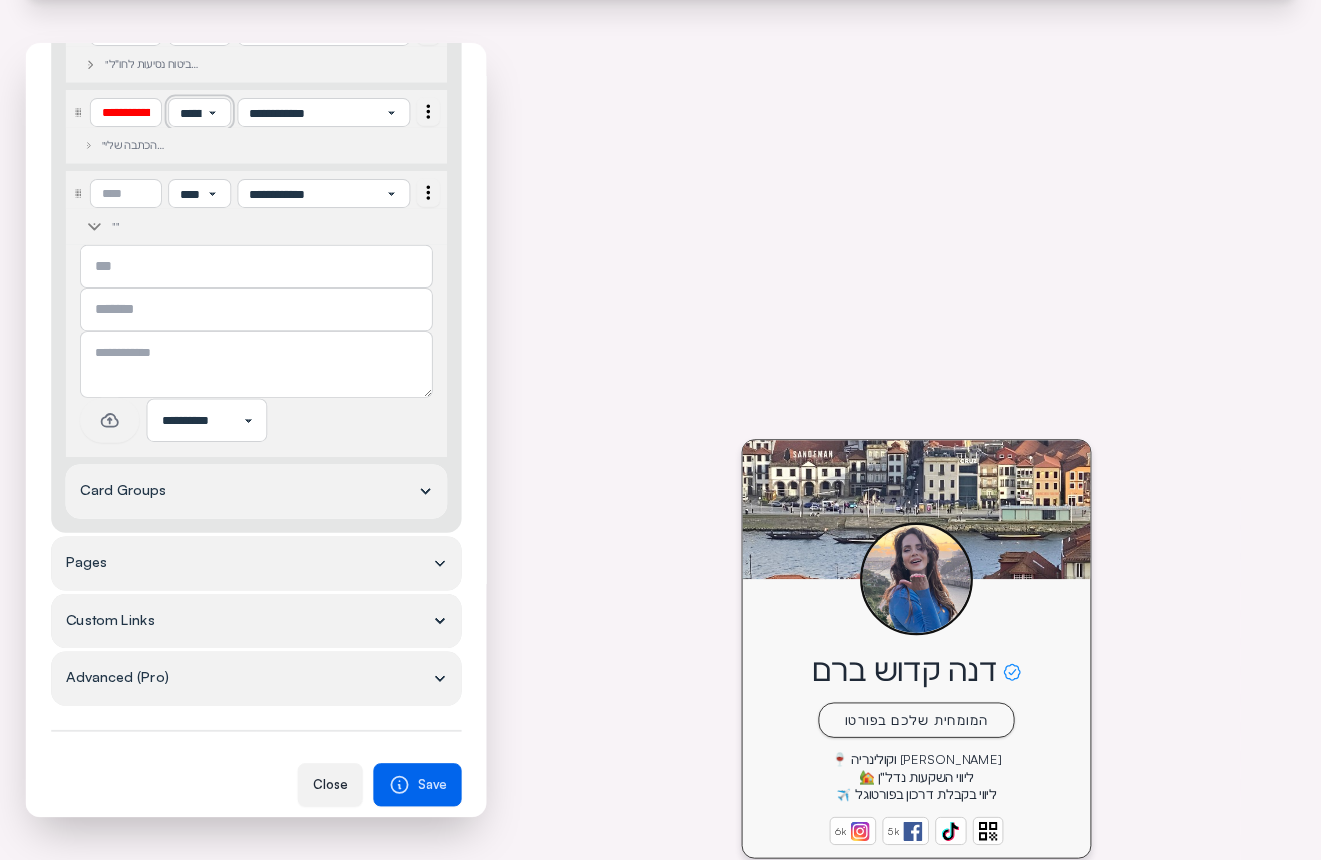 click on "**********" at bounding box center (199, 112) 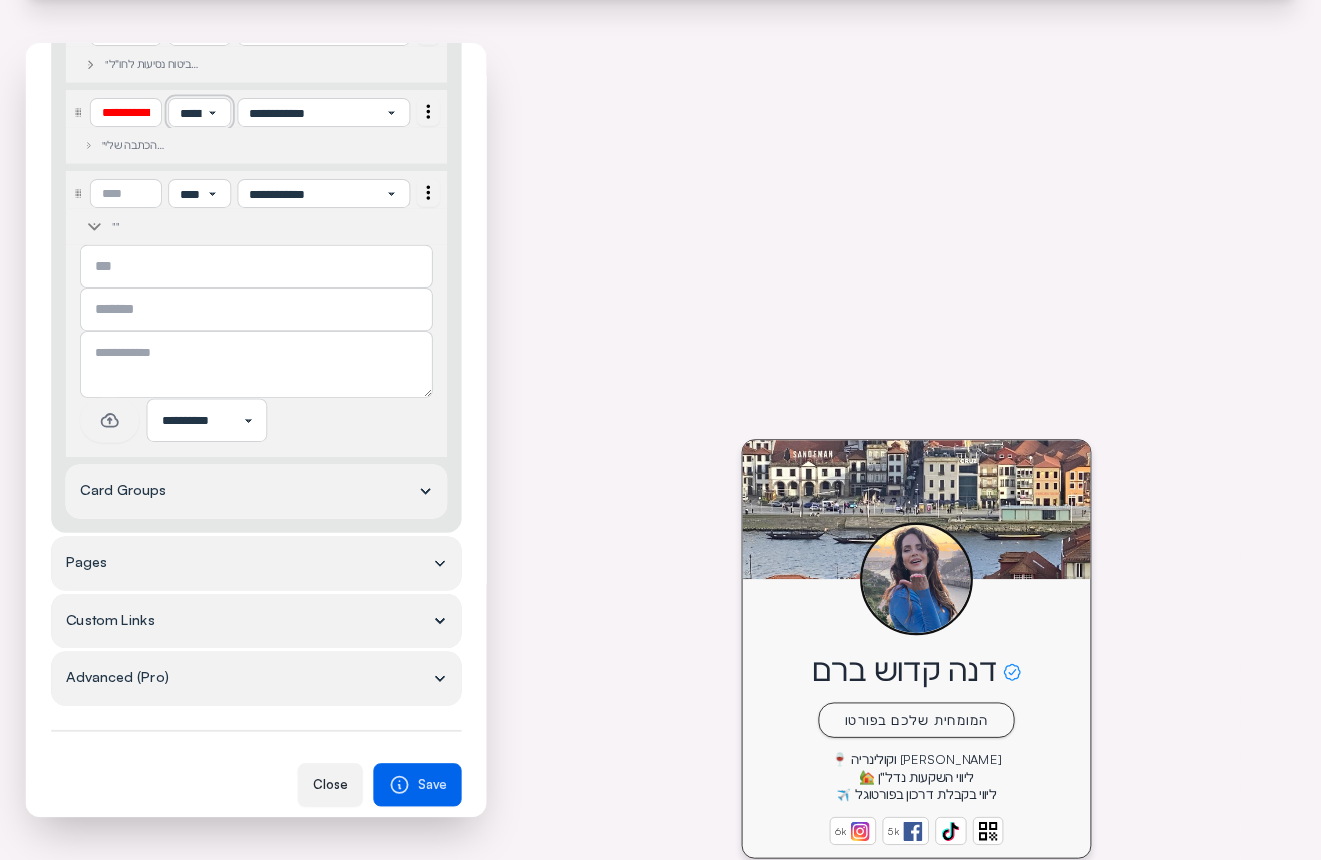 select on "***" 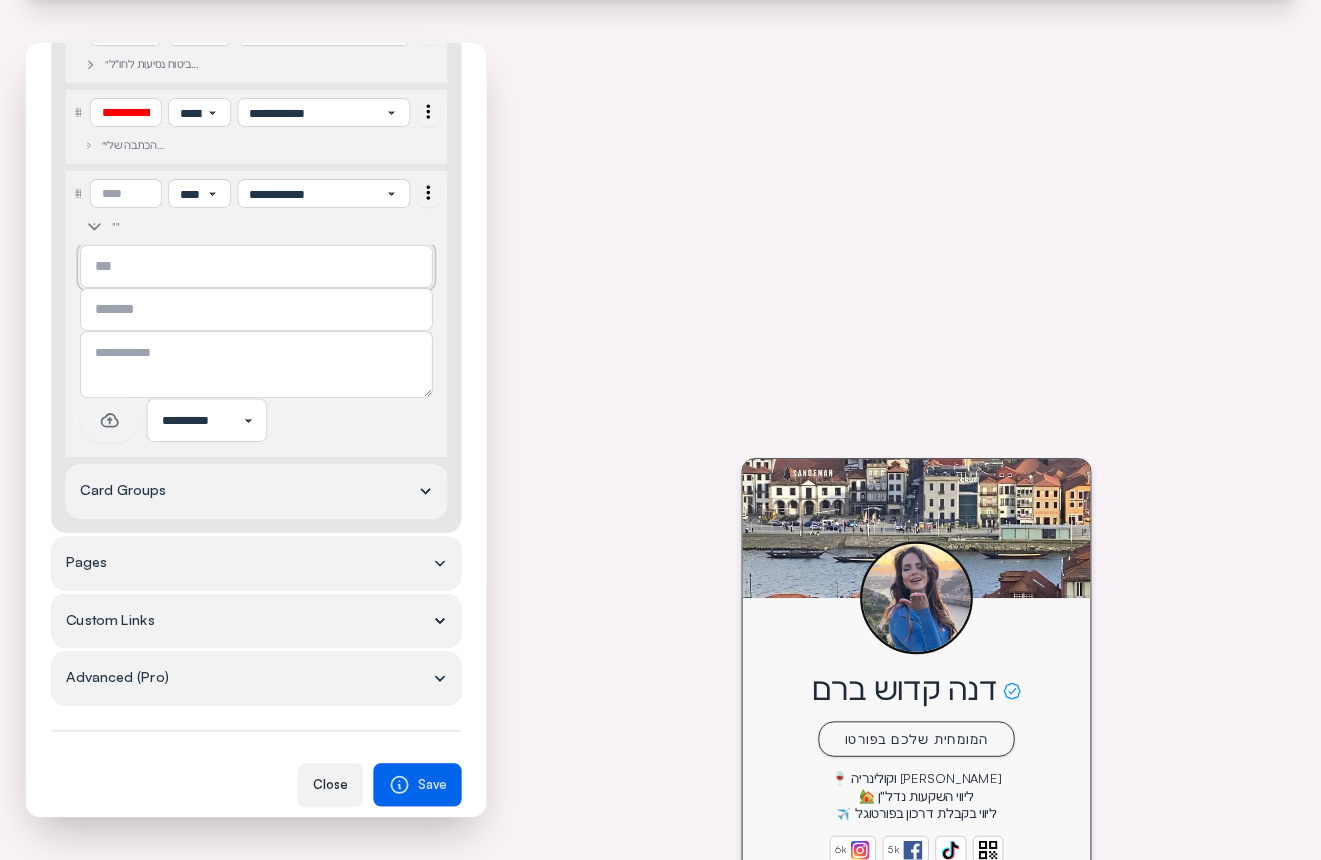 click at bounding box center (256, 266) 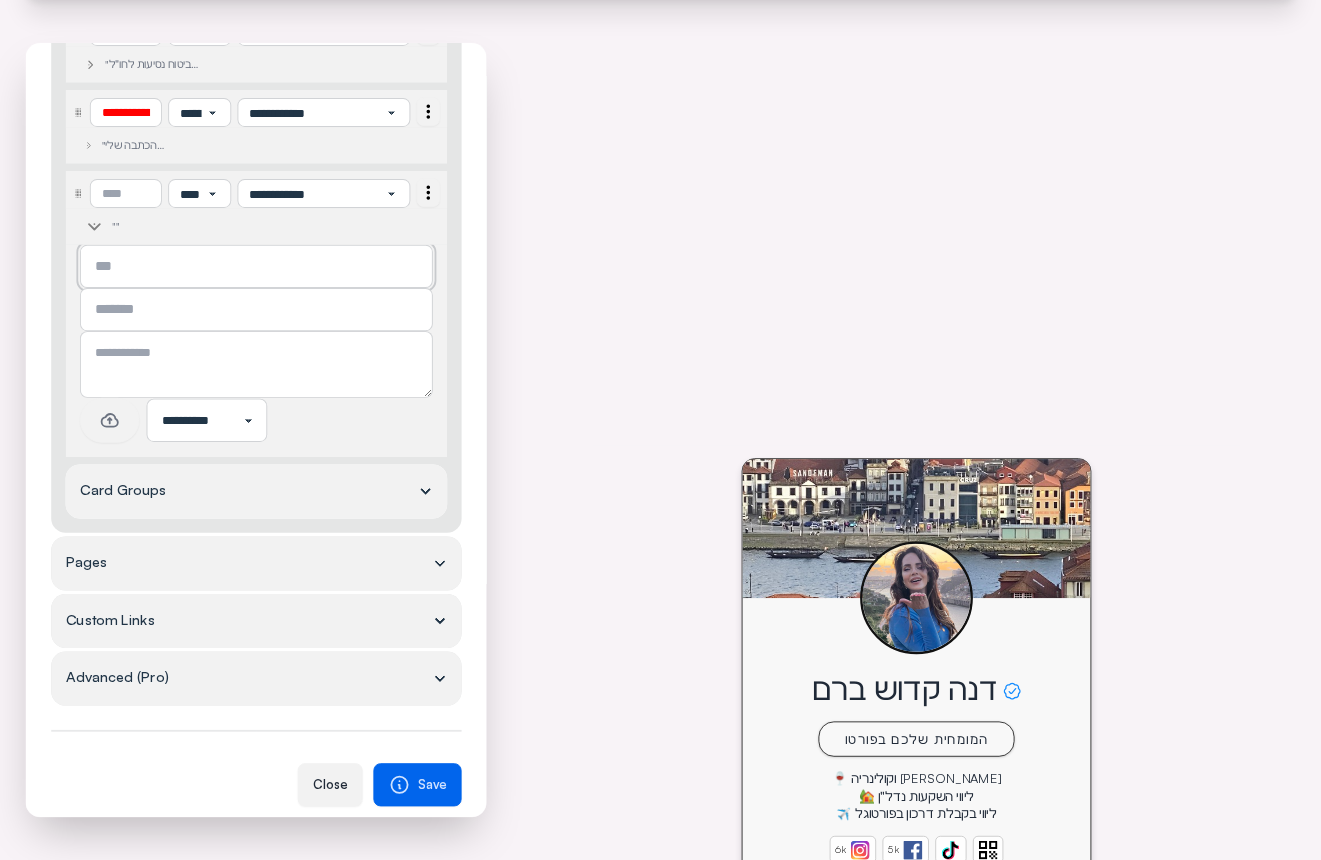 paste on "**********" 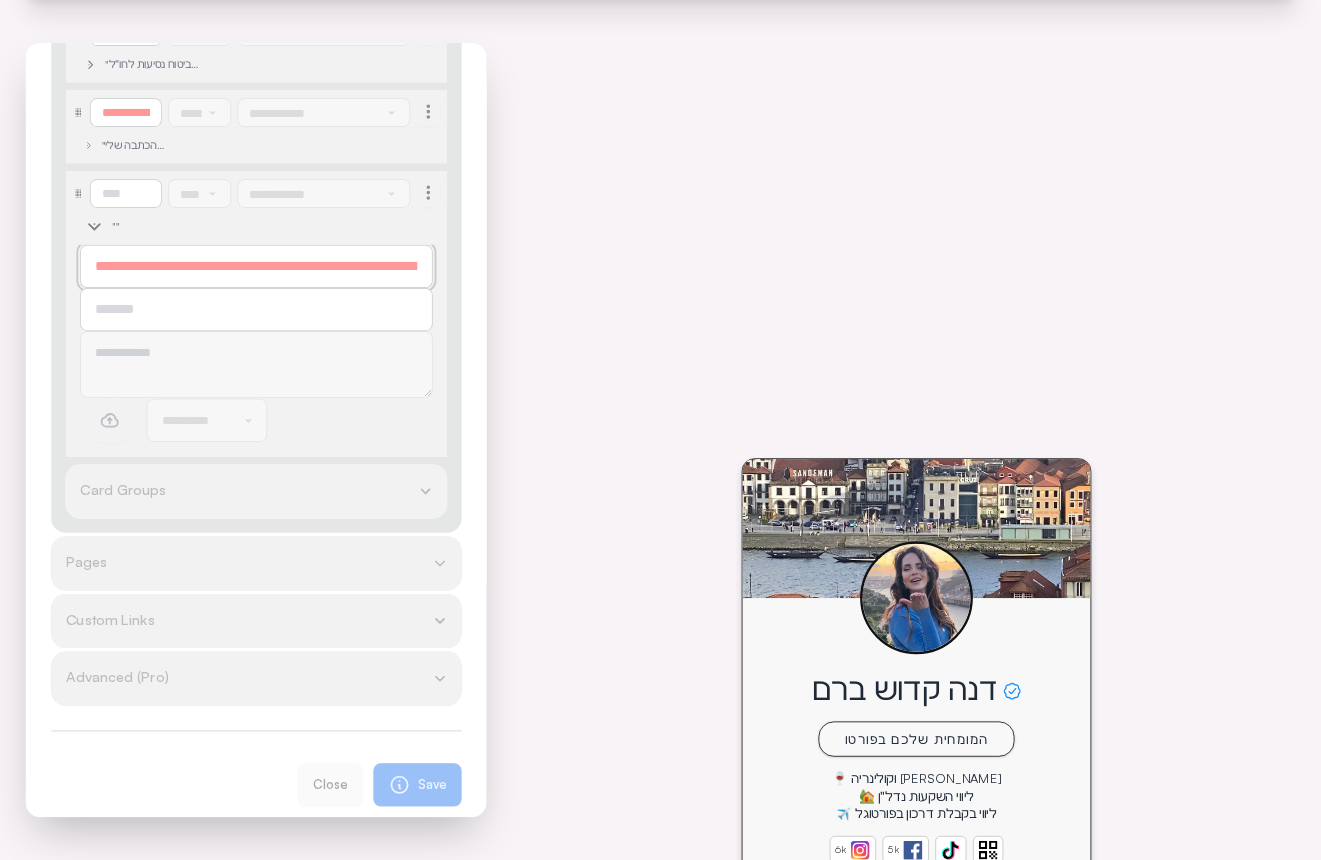 scroll, scrollTop: 0, scrollLeft: 3258, axis: horizontal 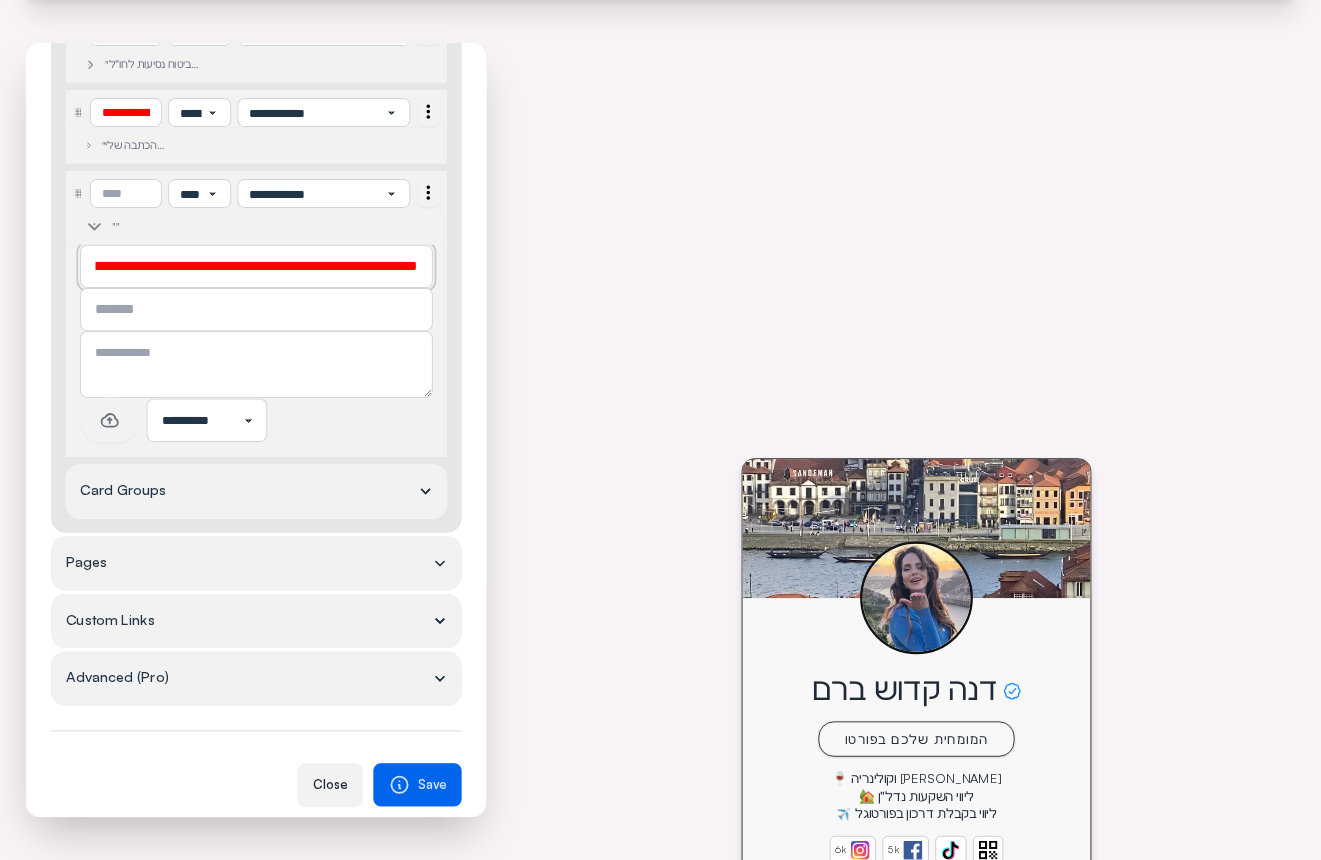 type on "**********" 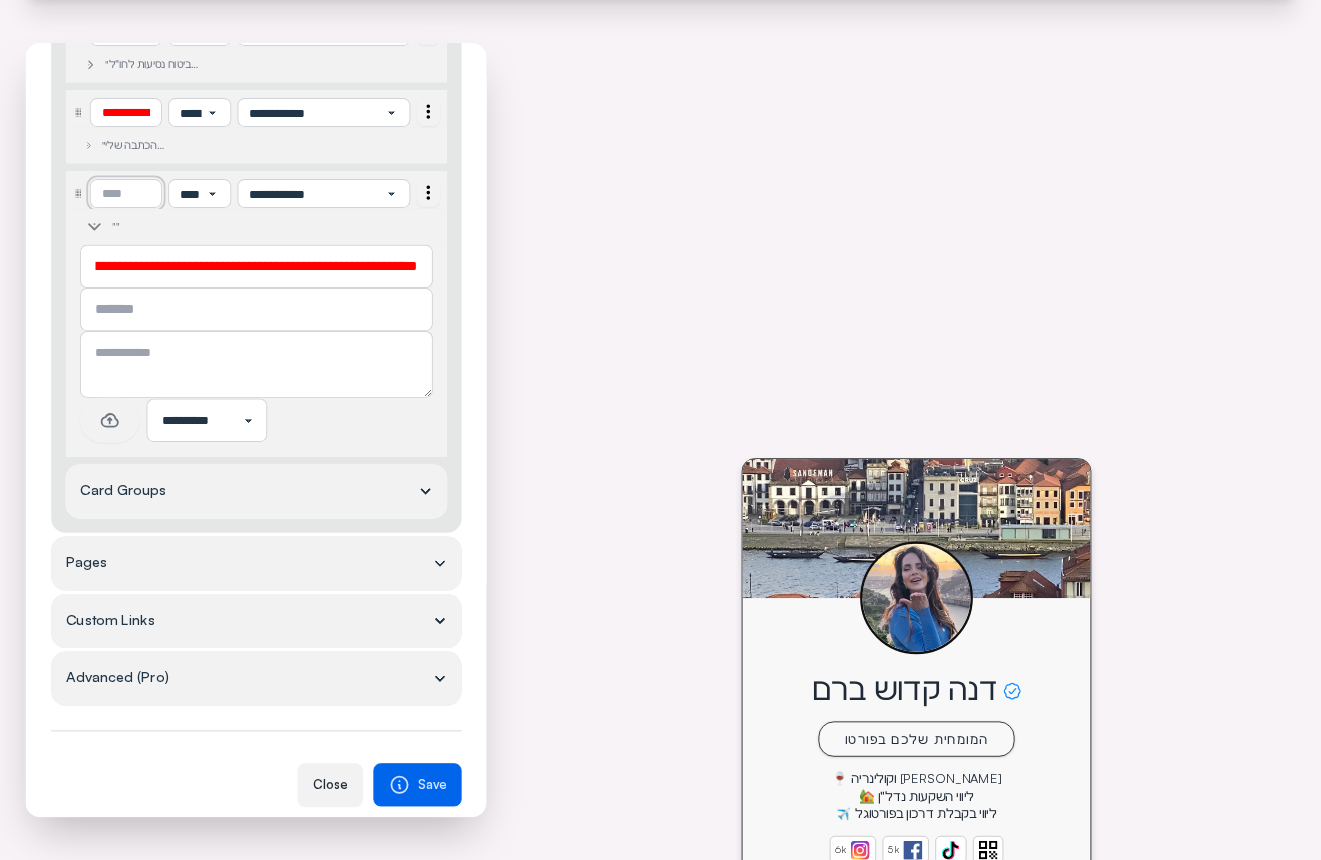 click at bounding box center (125, 193) 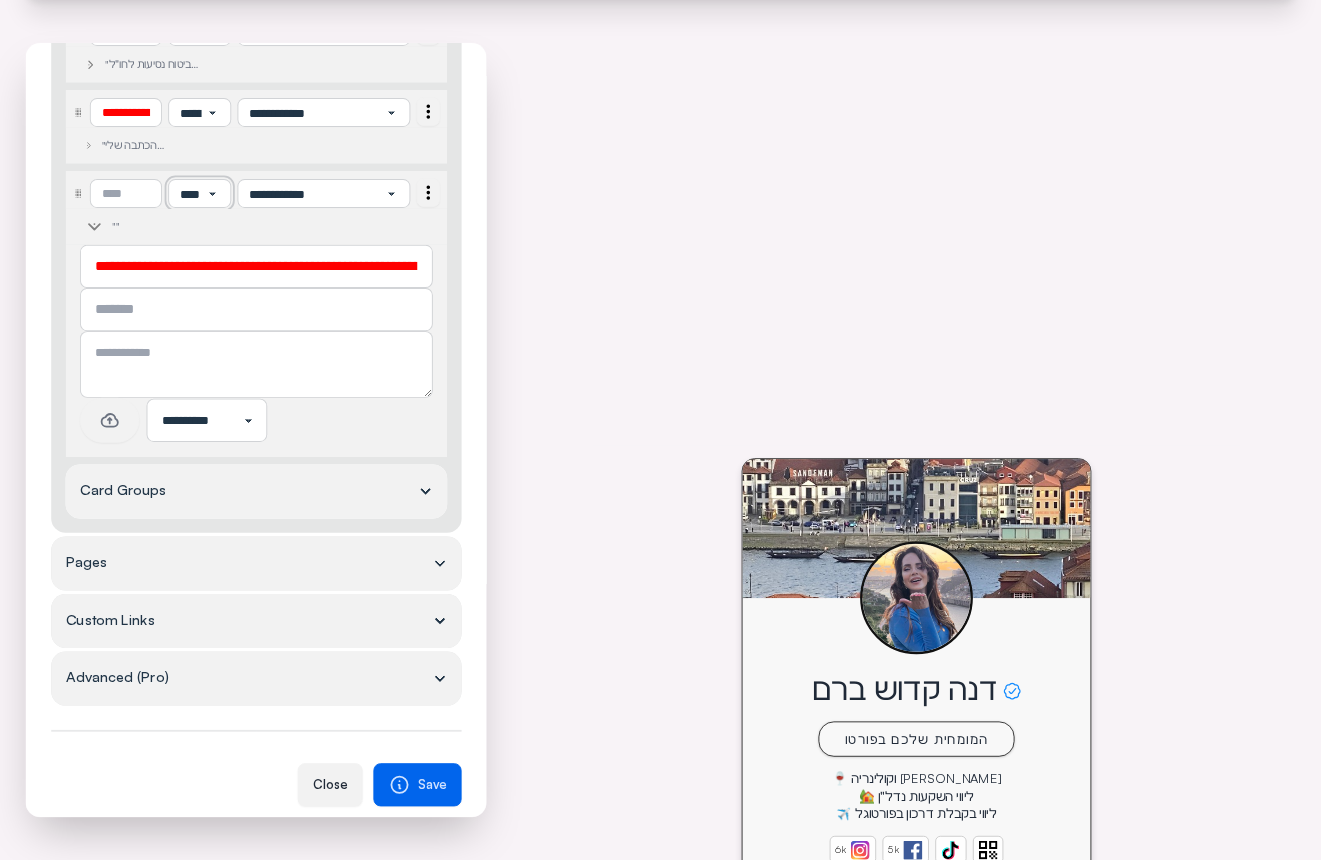 click on "**********" at bounding box center (199, 193) 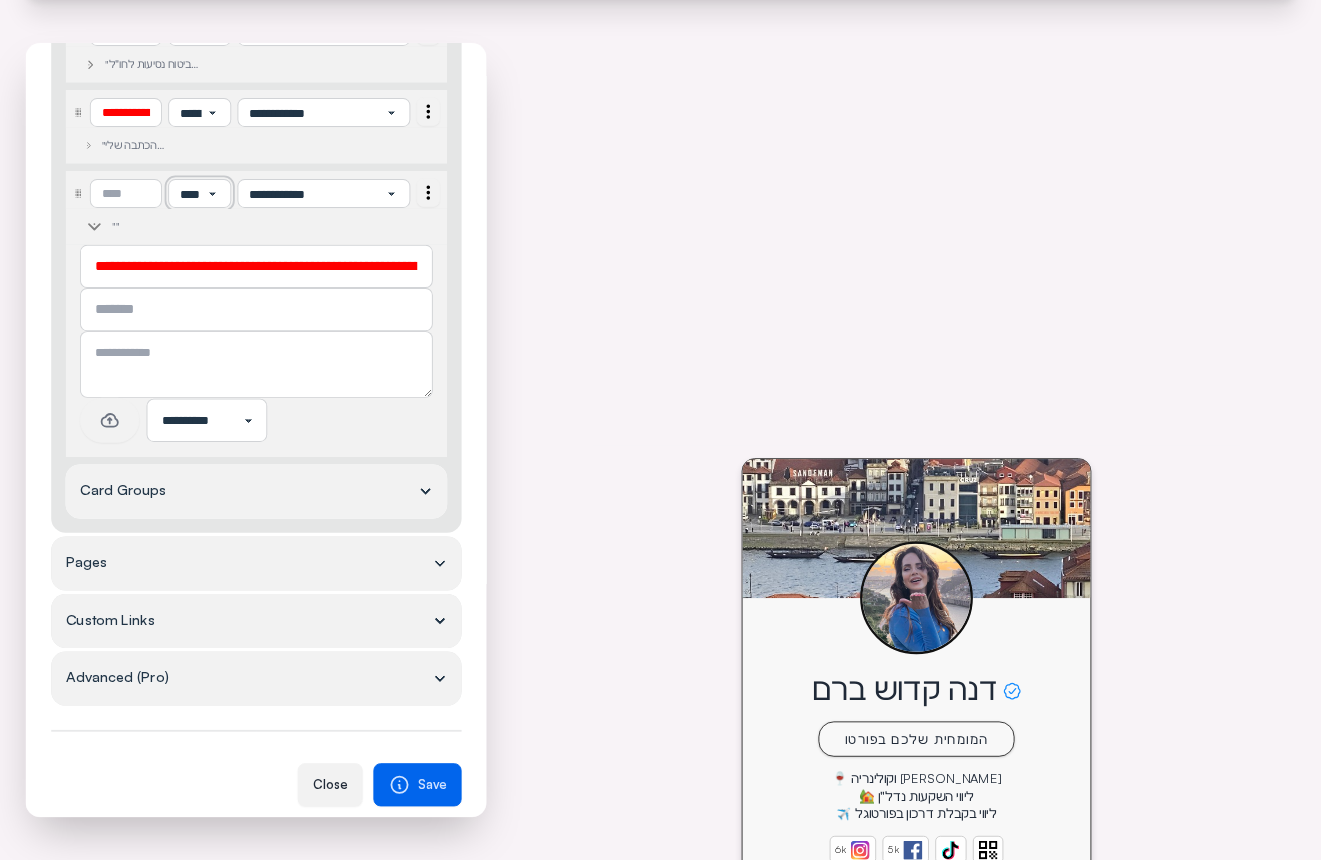 select on "***" 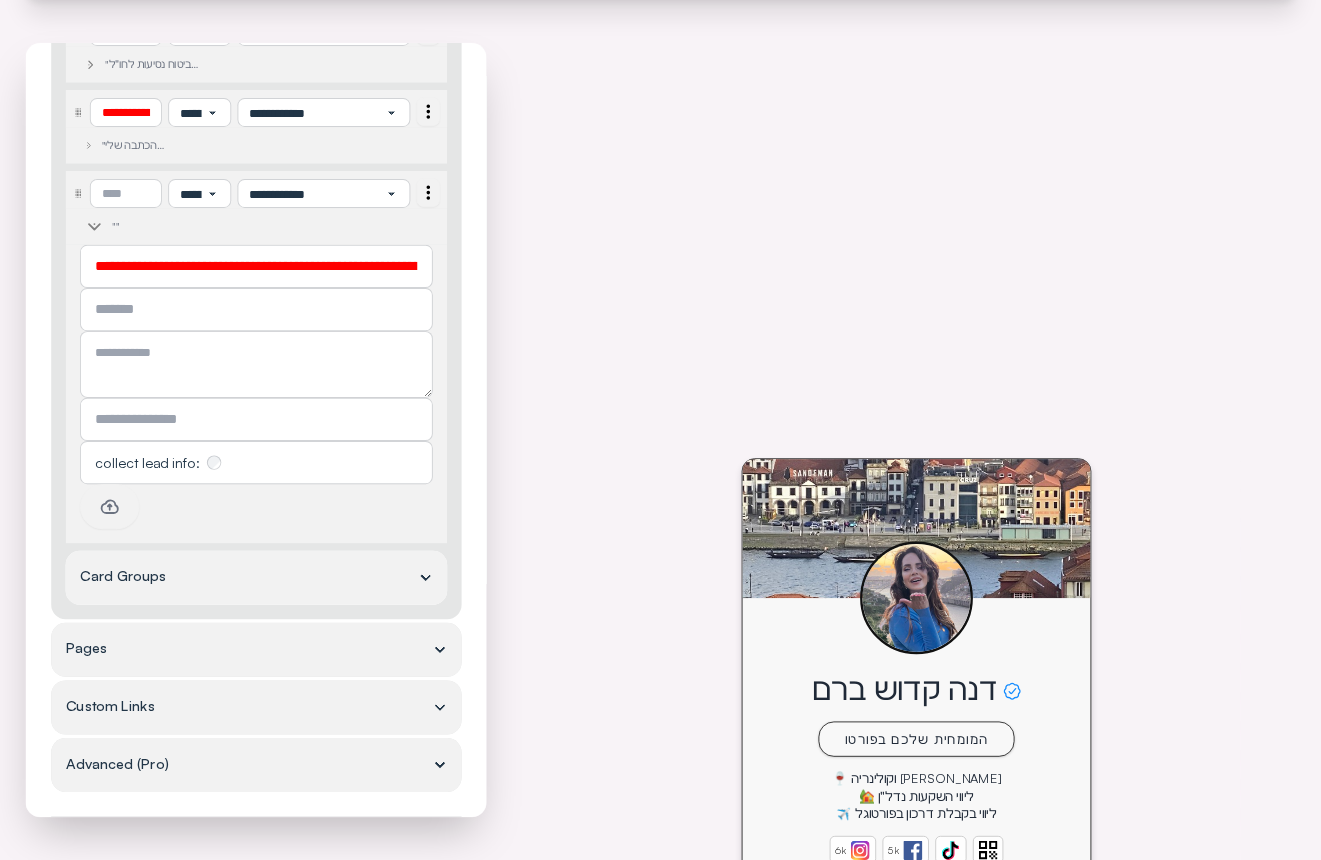 click on "**********" at bounding box center [256, 266] 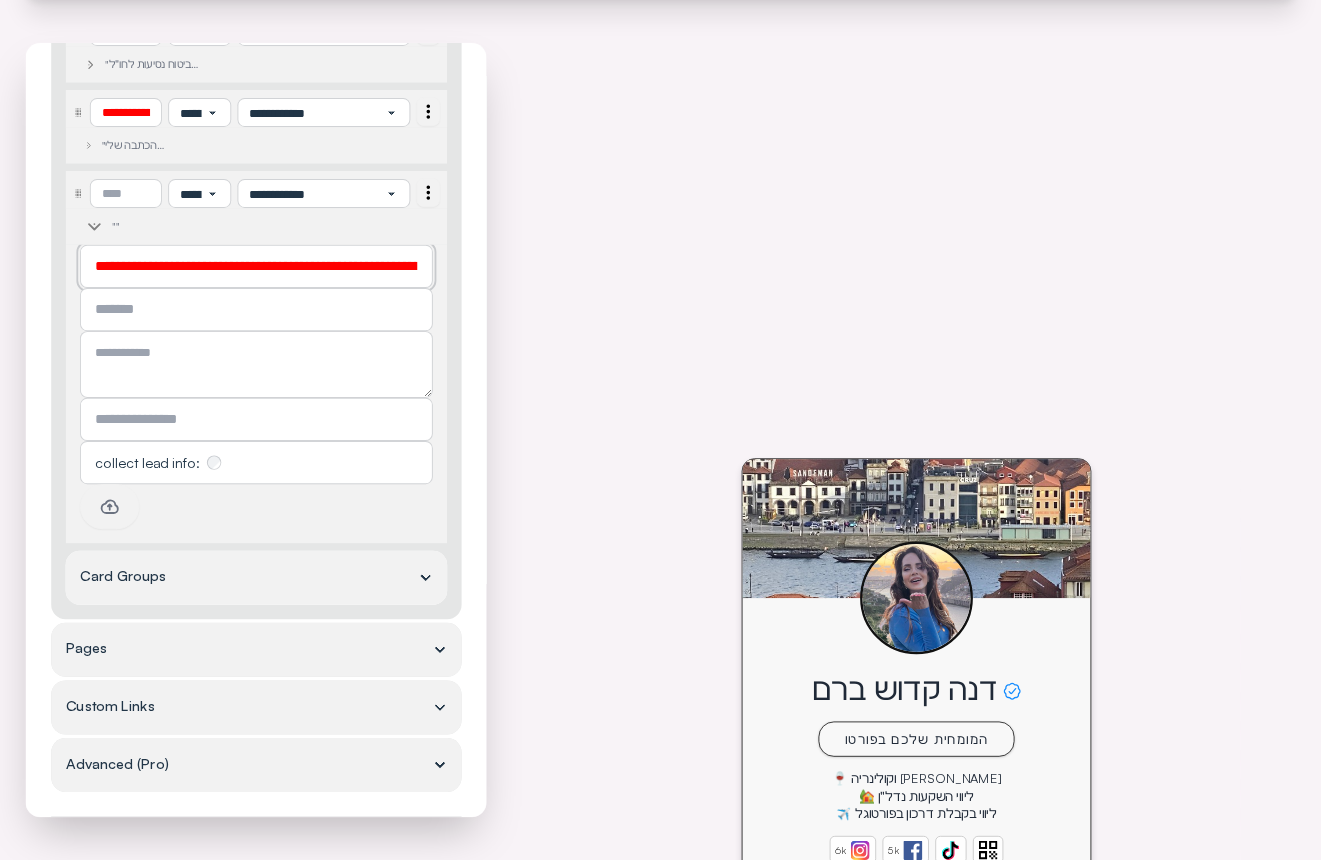 click on "**********" at bounding box center (256, 266) 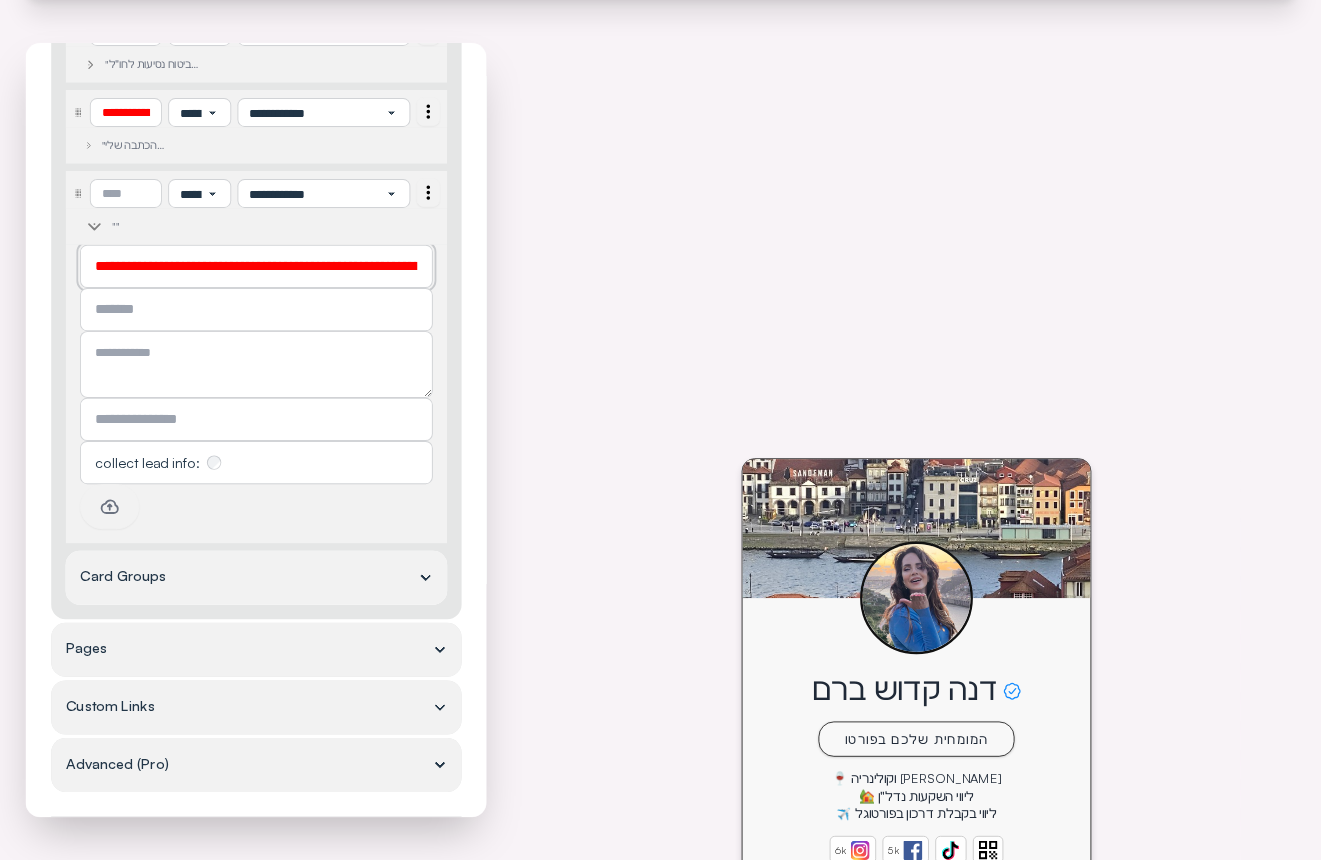 scroll, scrollTop: 0, scrollLeft: 3258, axis: horizontal 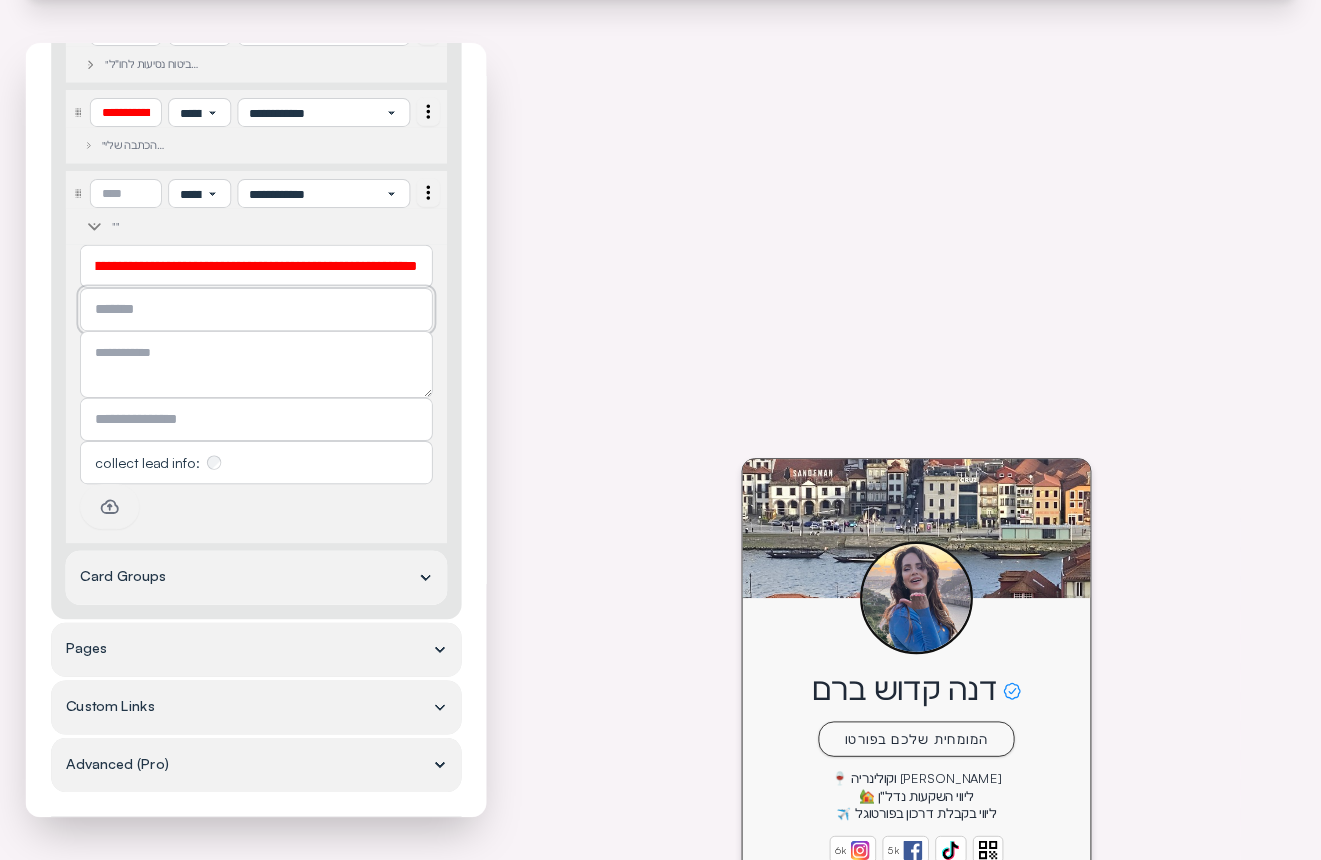 click at bounding box center [256, 310] 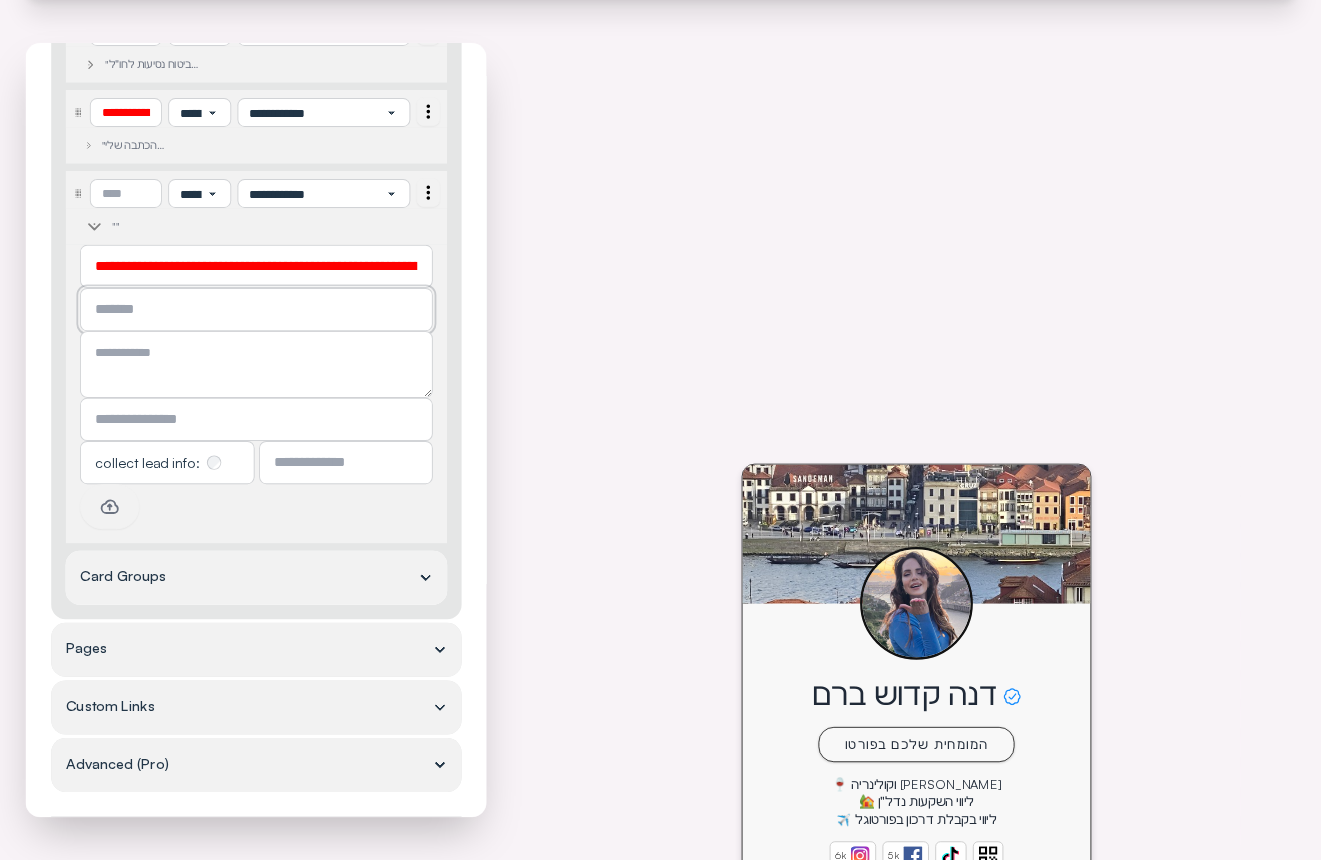 click at bounding box center (256, 310) 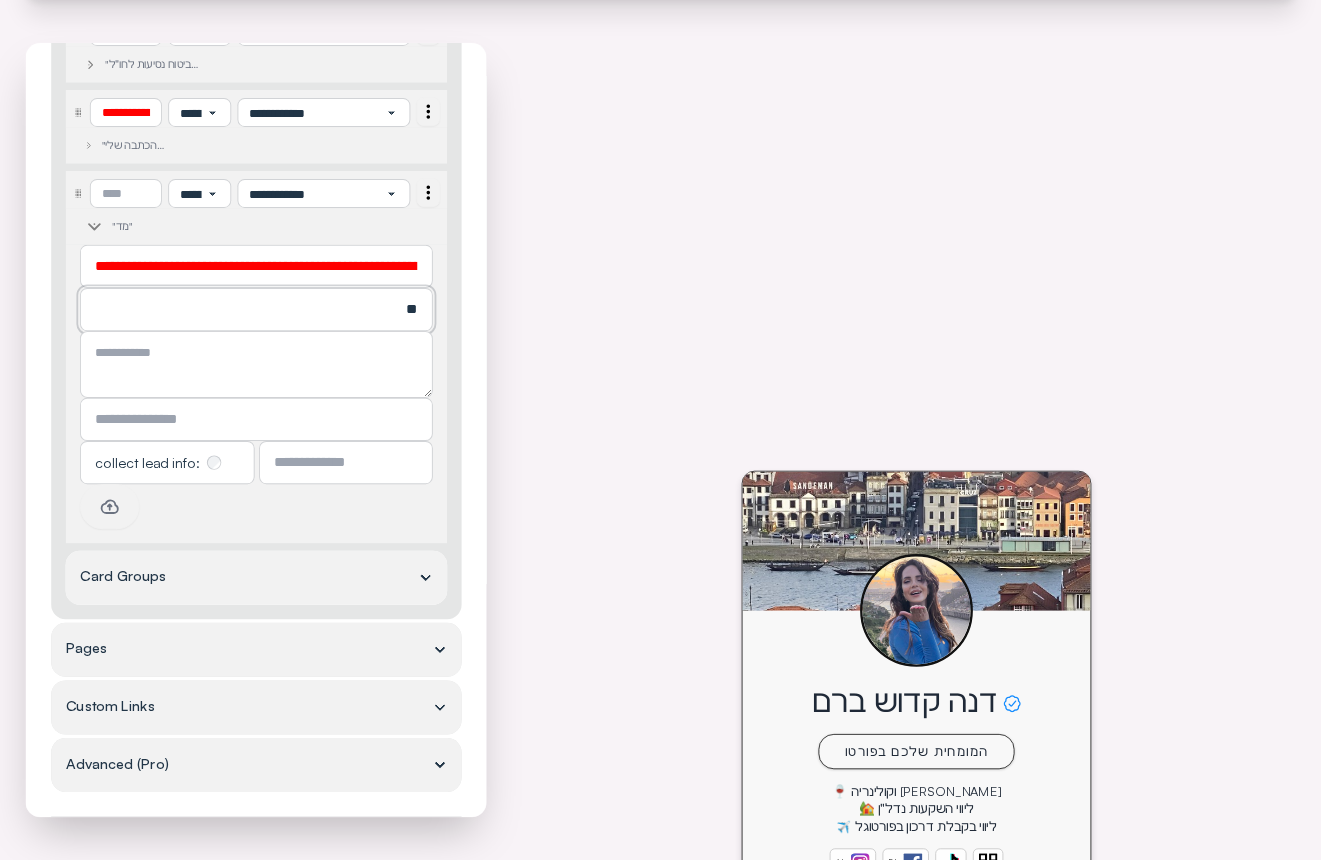 type on "*" 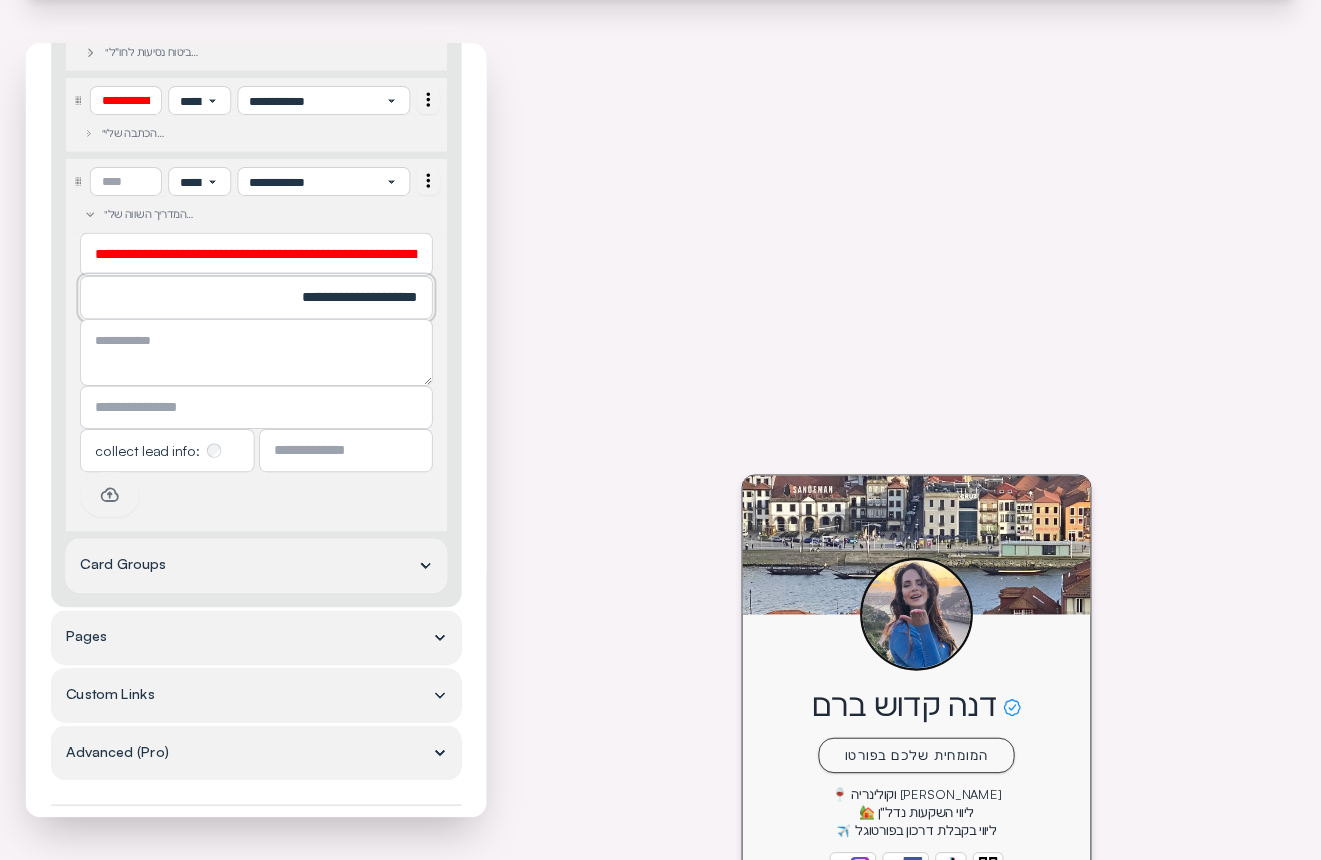 scroll, scrollTop: 1667, scrollLeft: 0, axis: vertical 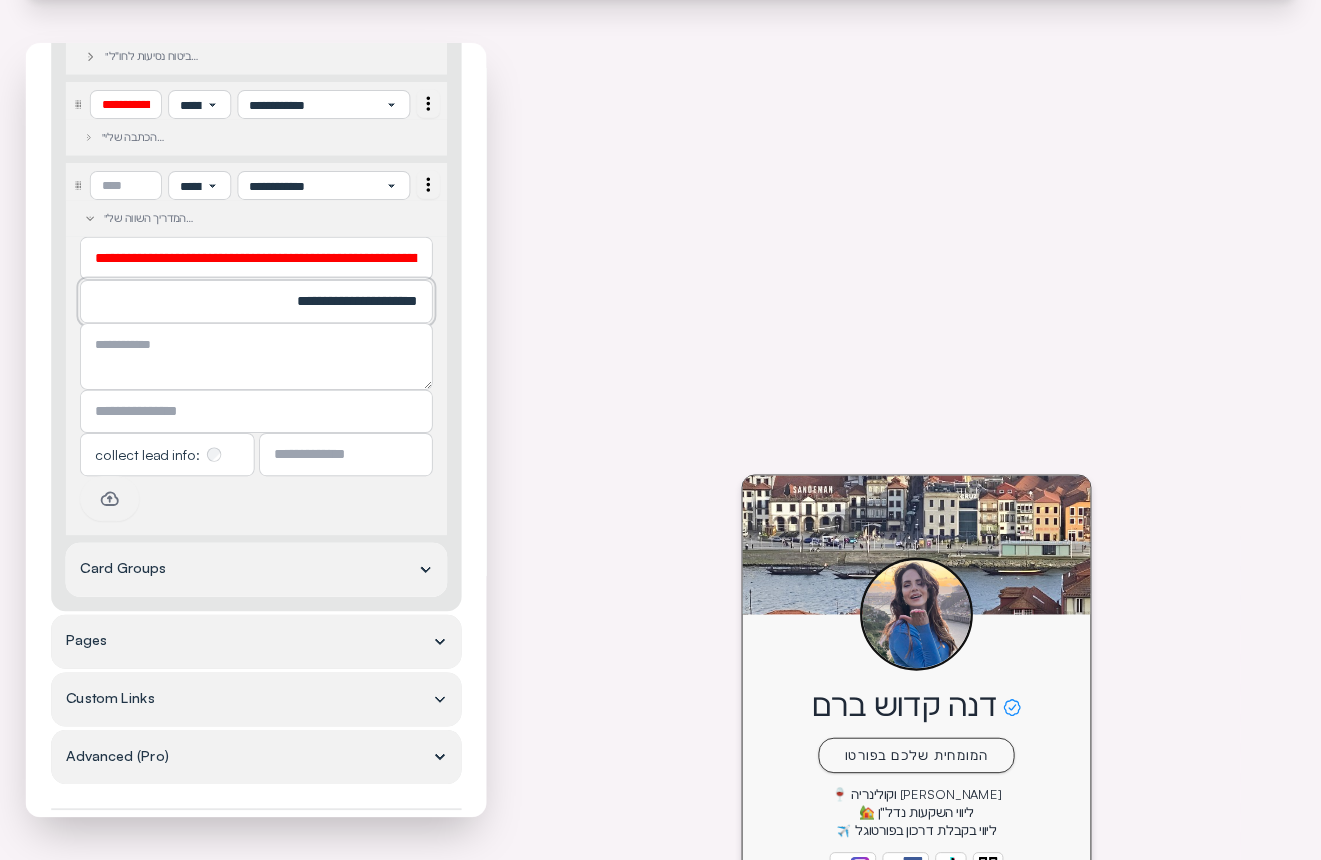 click on "**********" at bounding box center [256, 302] 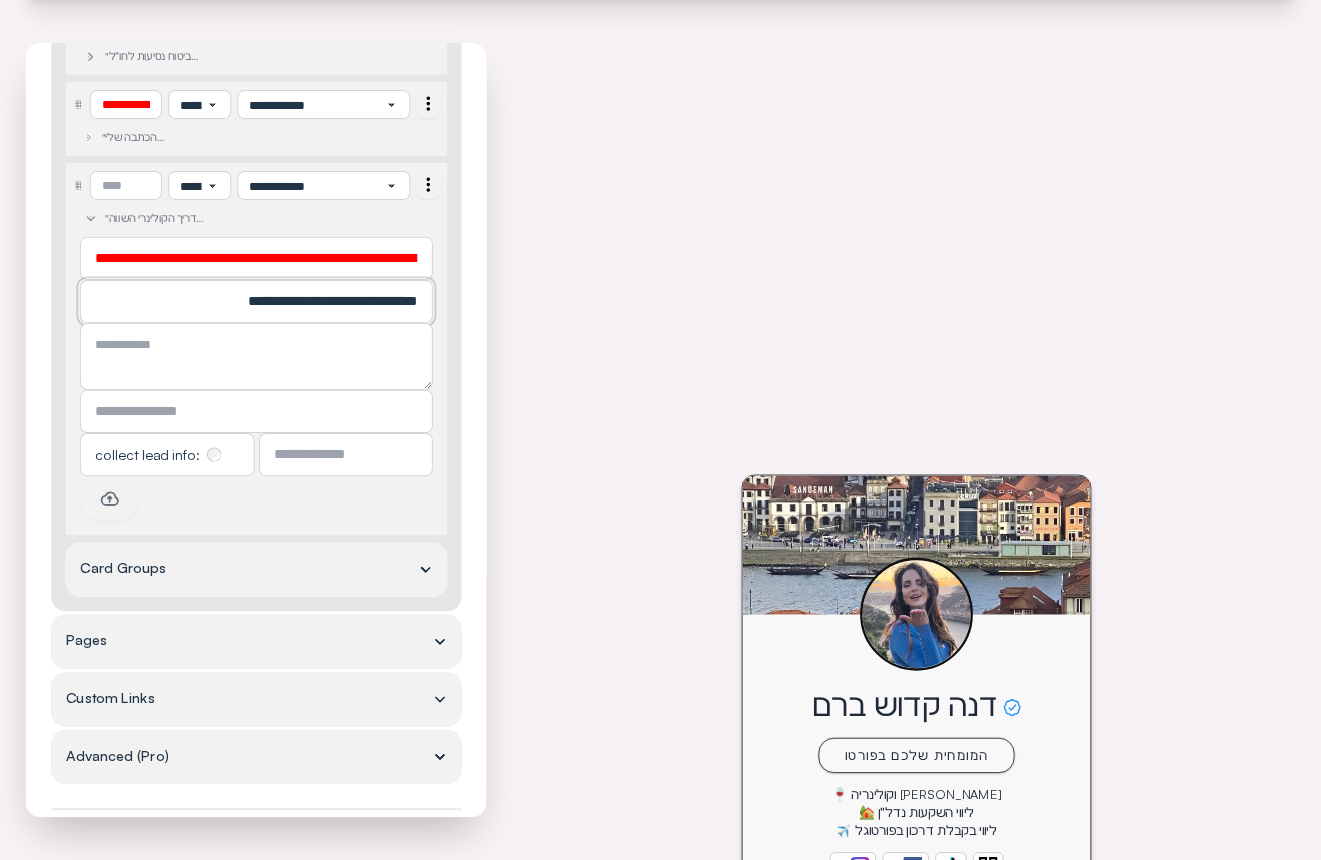 click on "**********" at bounding box center [256, 302] 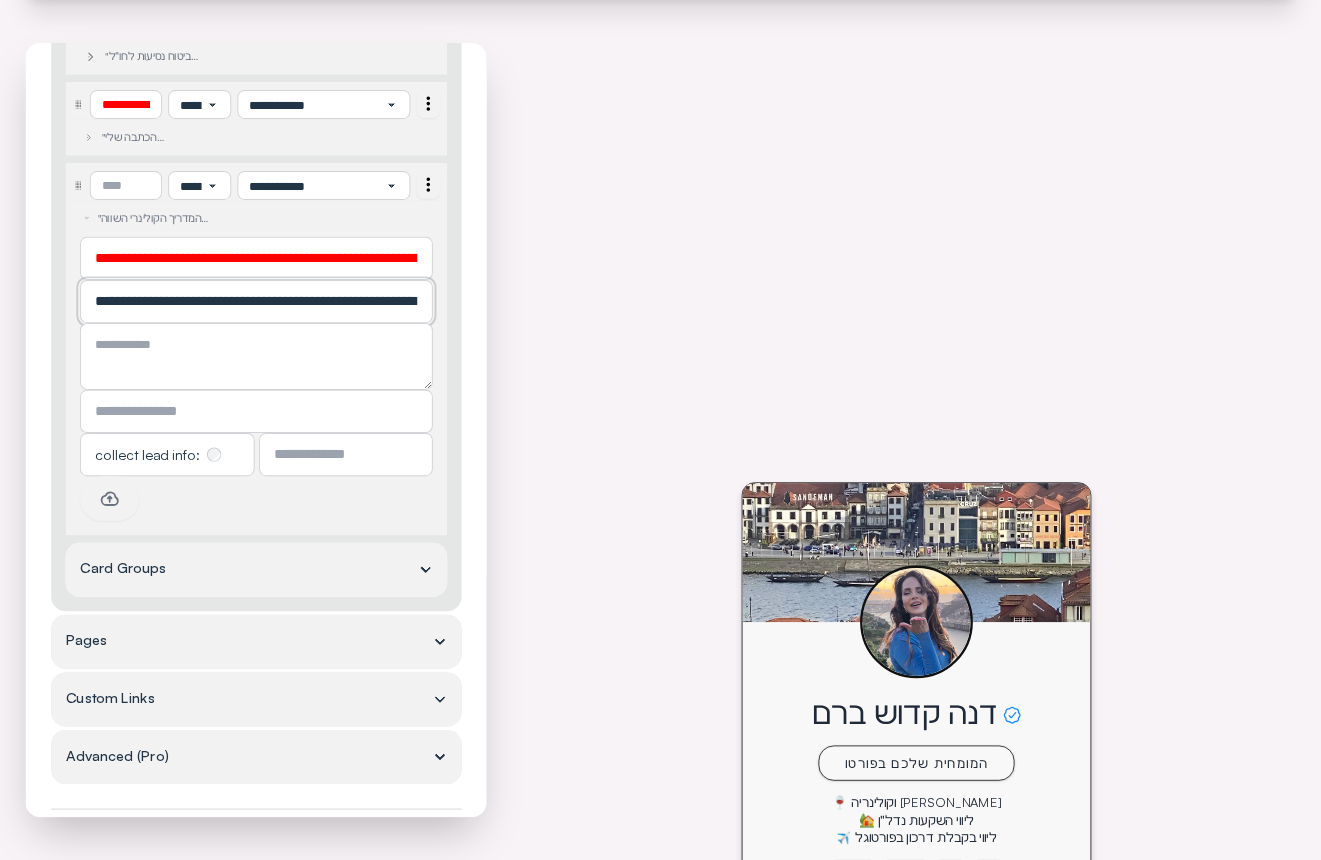 scroll, scrollTop: 0, scrollLeft: -64, axis: horizontal 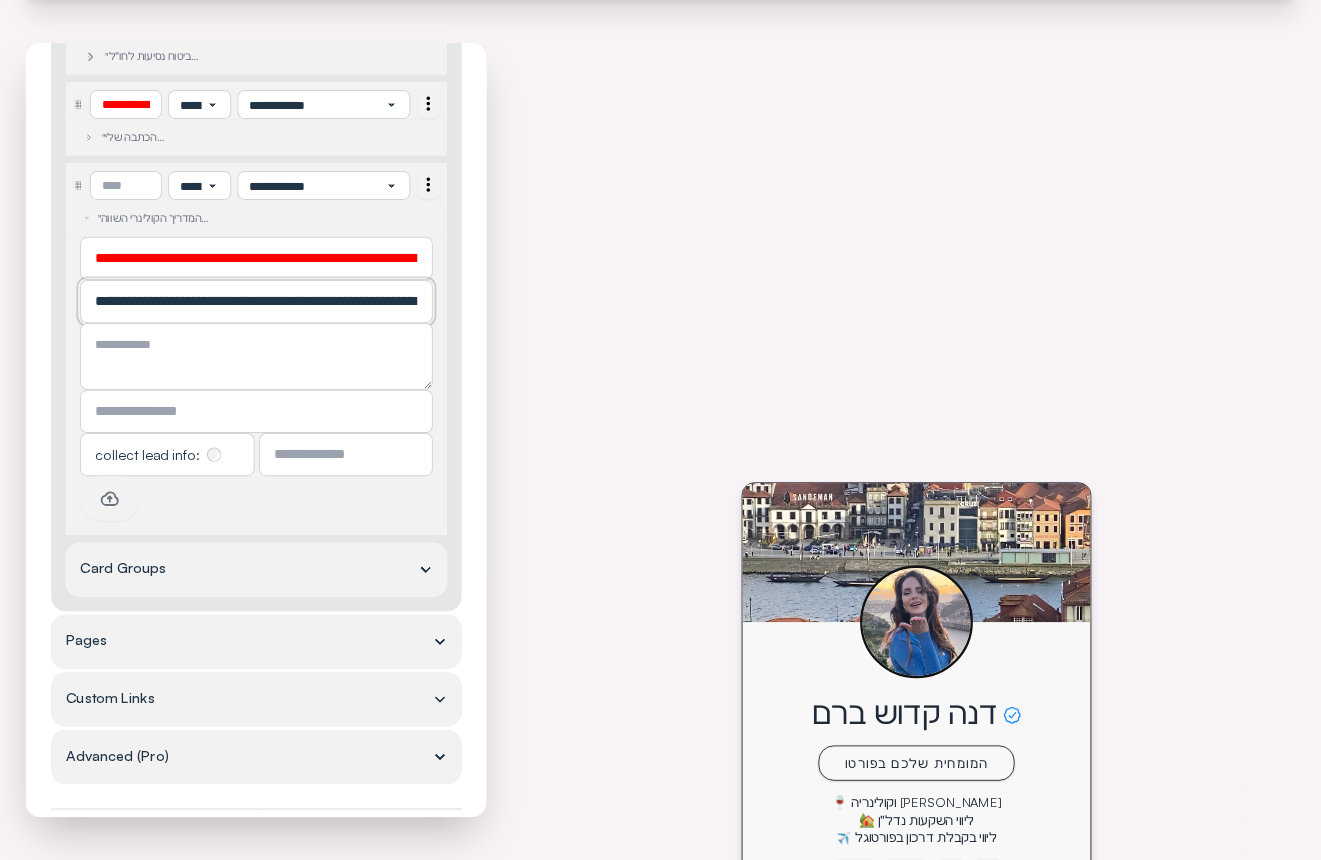type on "**********" 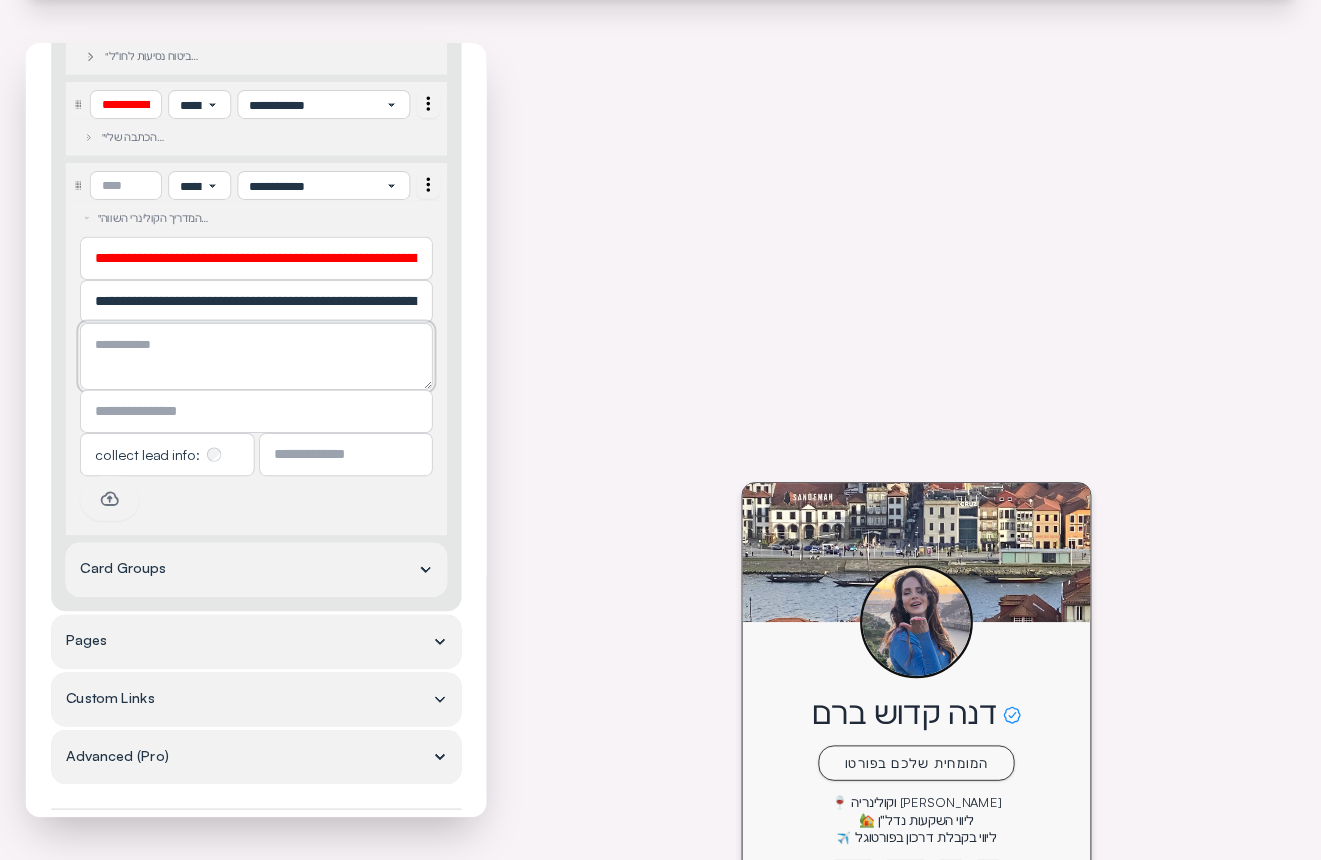 scroll, scrollTop: 0, scrollLeft: 0, axis: both 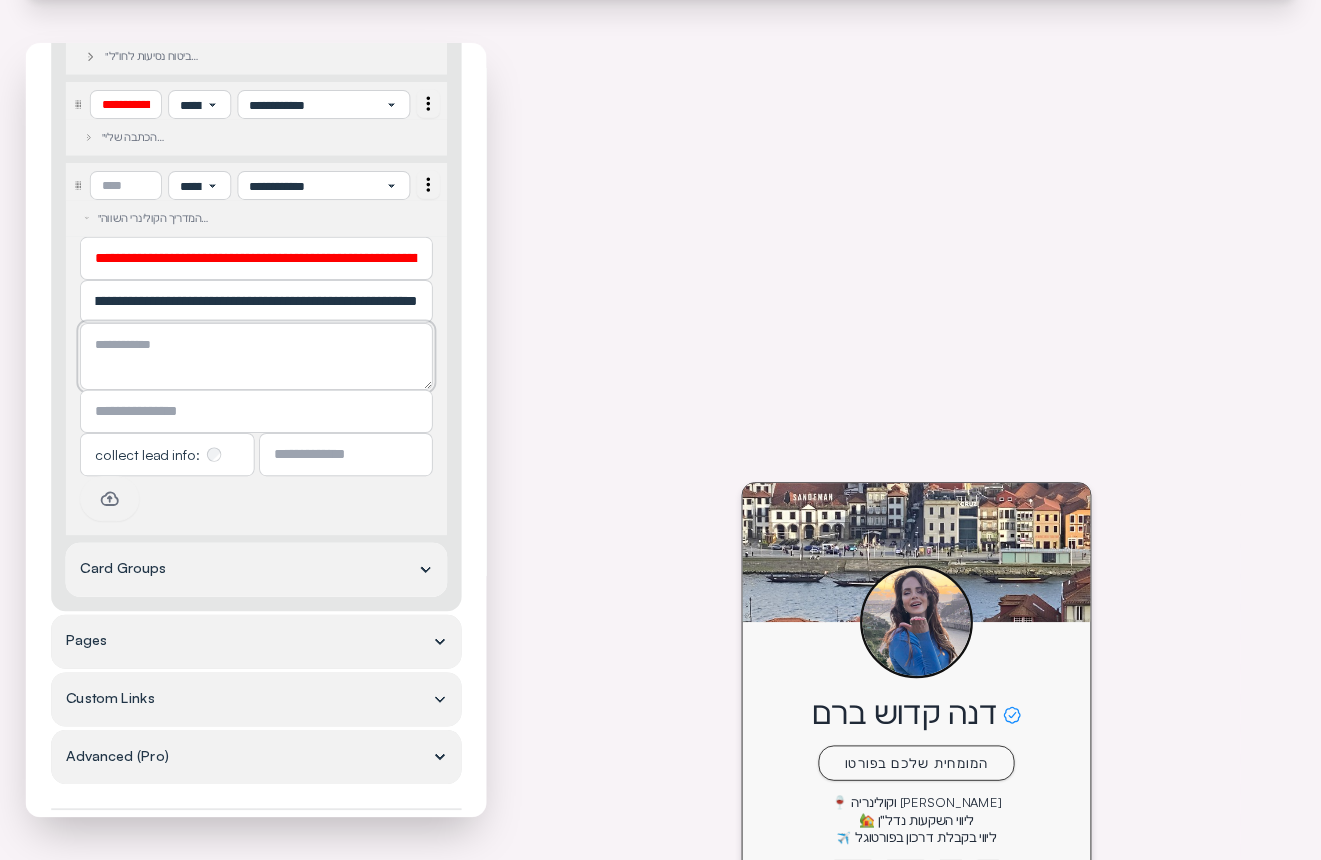 click at bounding box center [256, -940] 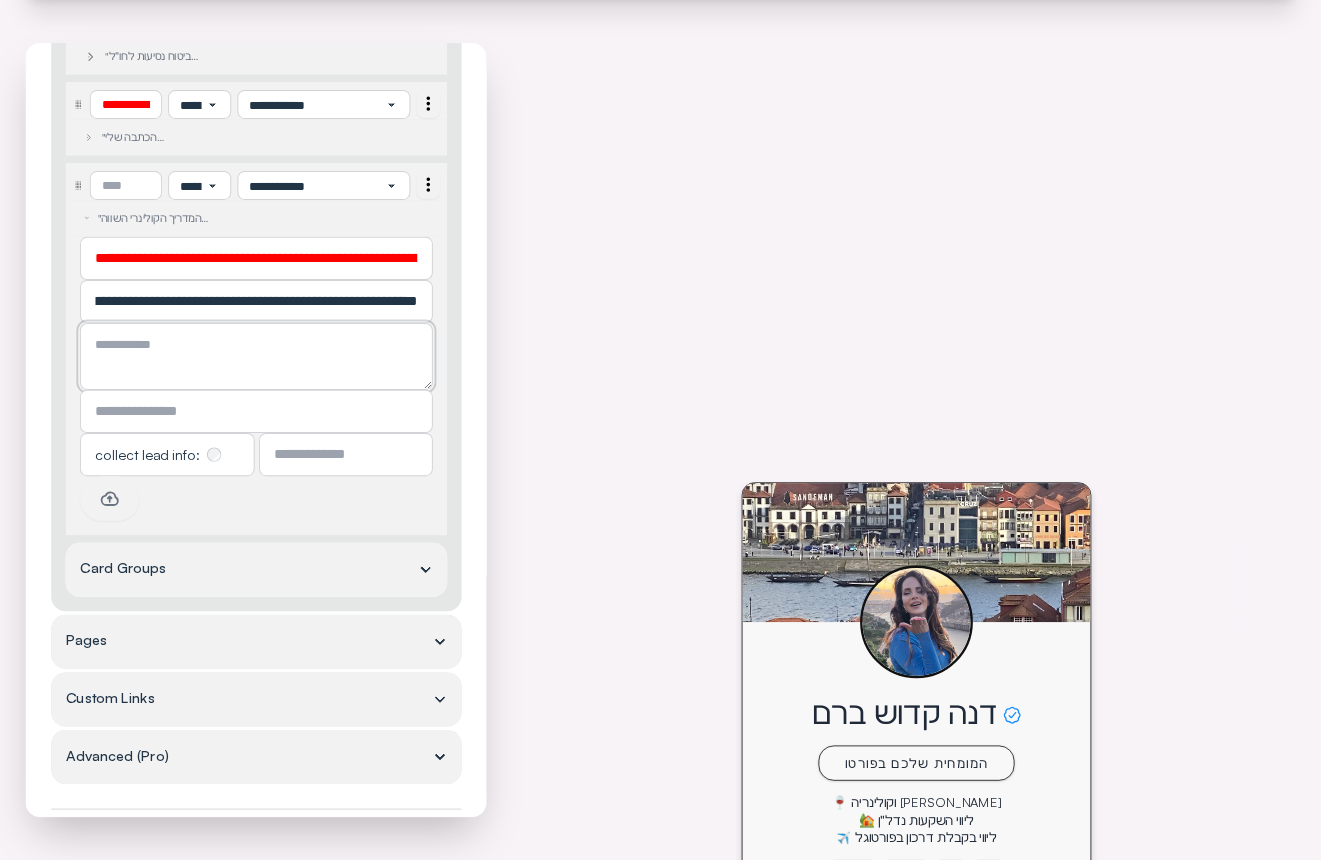 scroll, scrollTop: 1770, scrollLeft: 0, axis: vertical 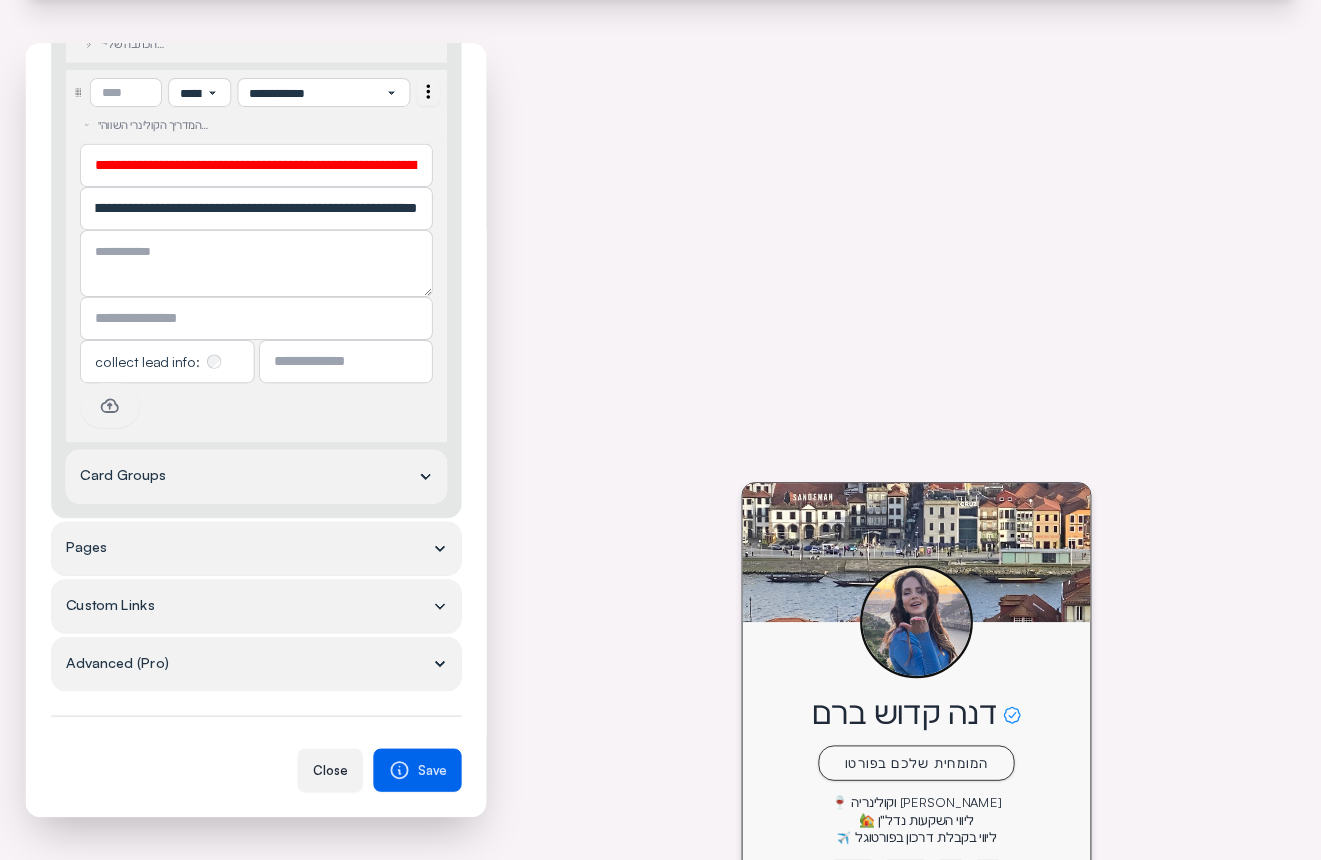 click on "Pages" at bounding box center (256, 549) 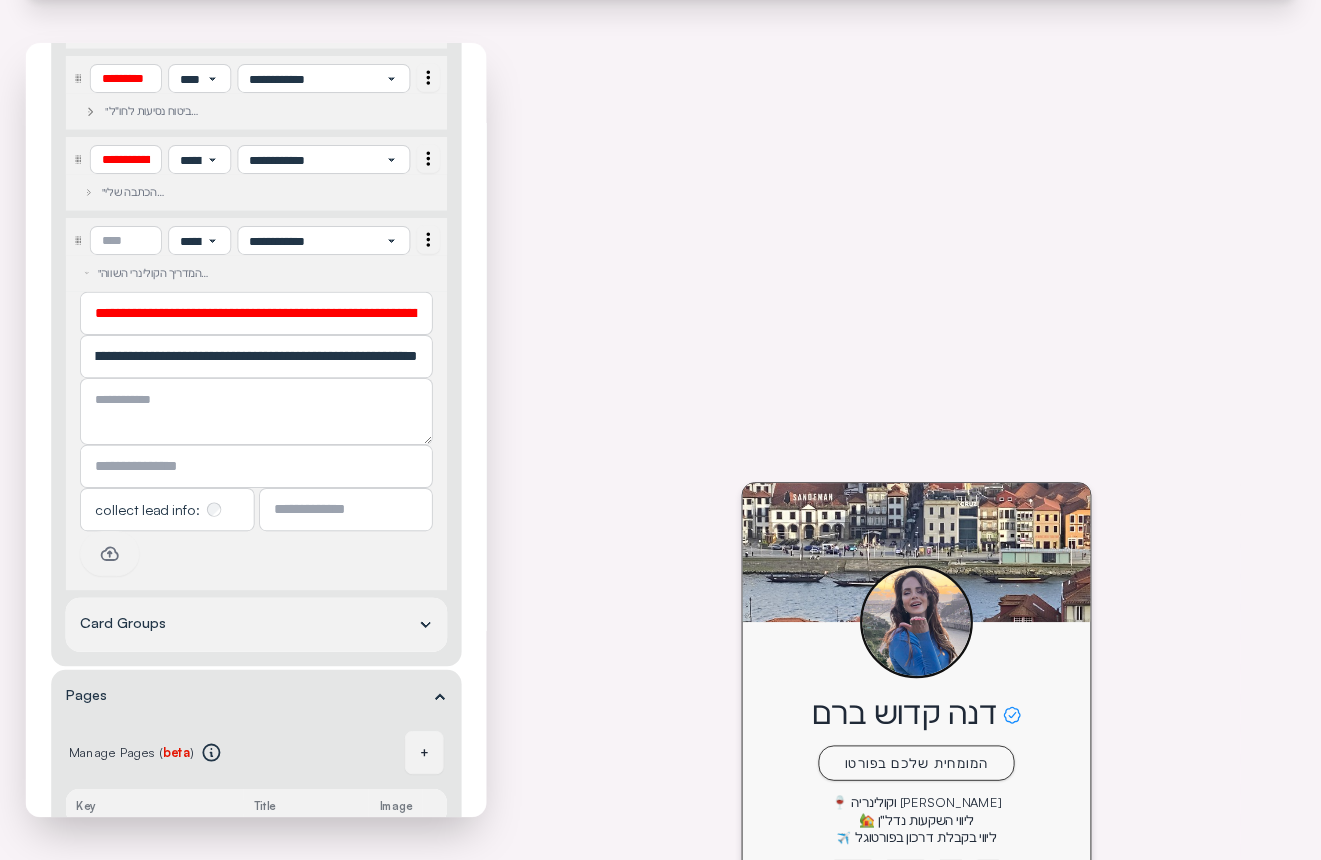 scroll, scrollTop: 1594, scrollLeft: 0, axis: vertical 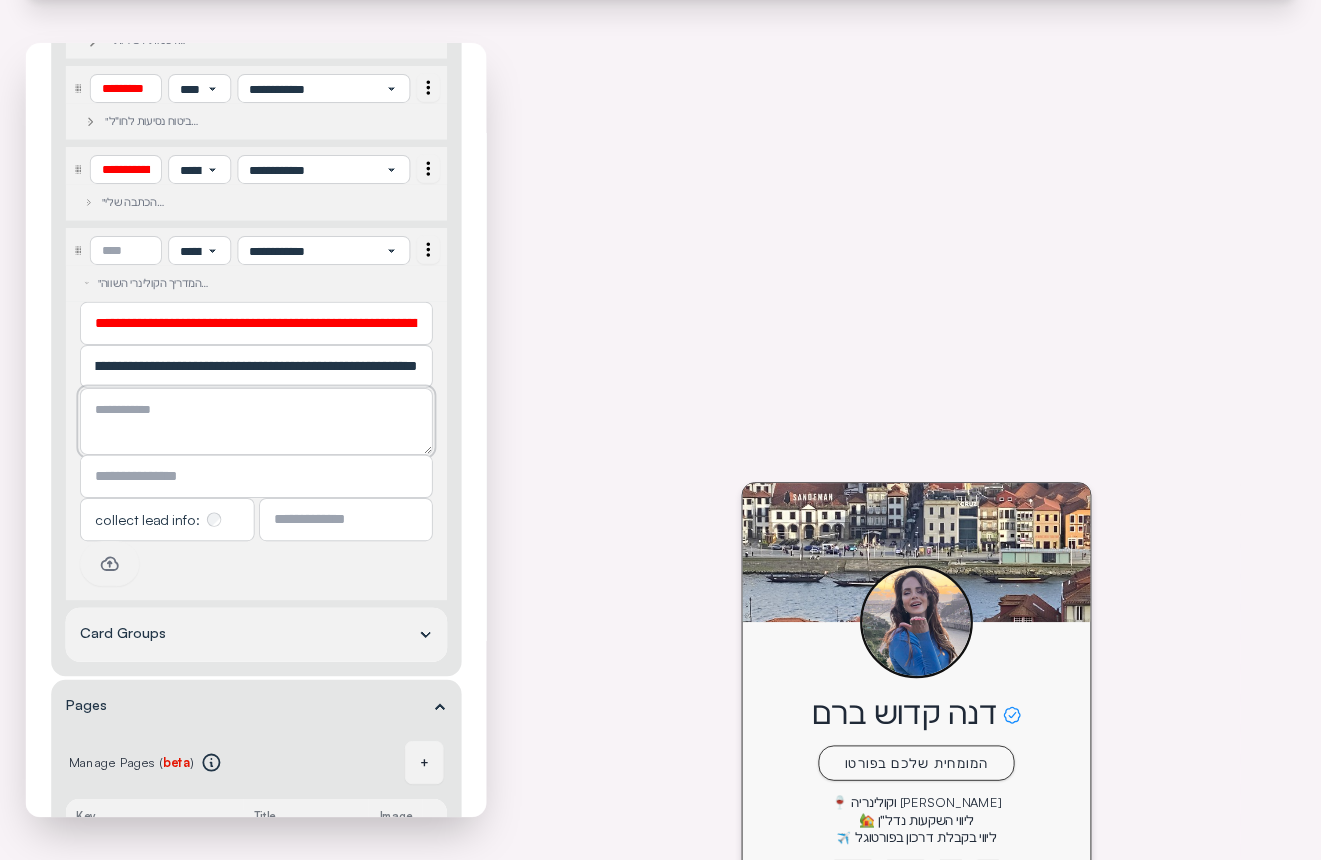 click at bounding box center (256, -874) 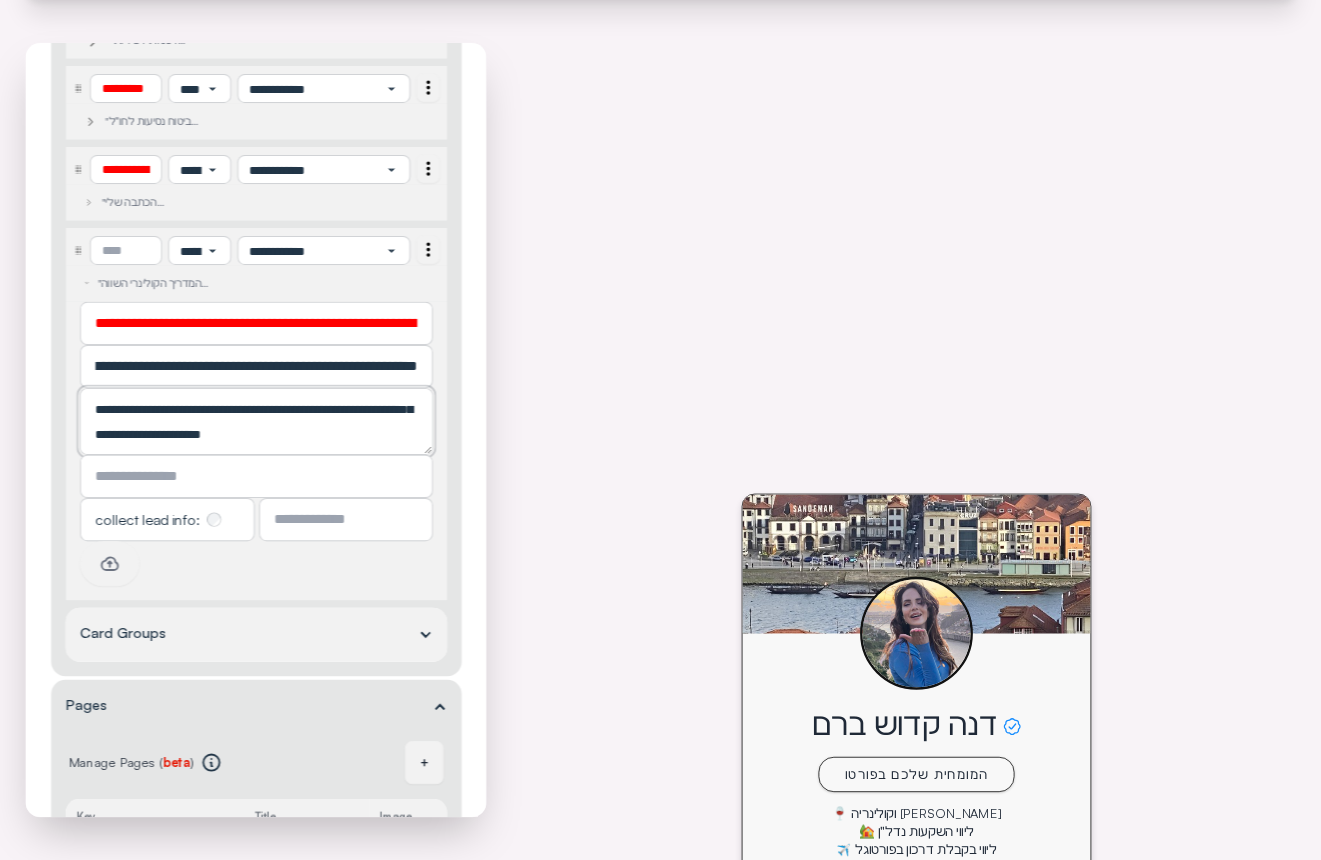 scroll, scrollTop: 70, scrollLeft: 0, axis: vertical 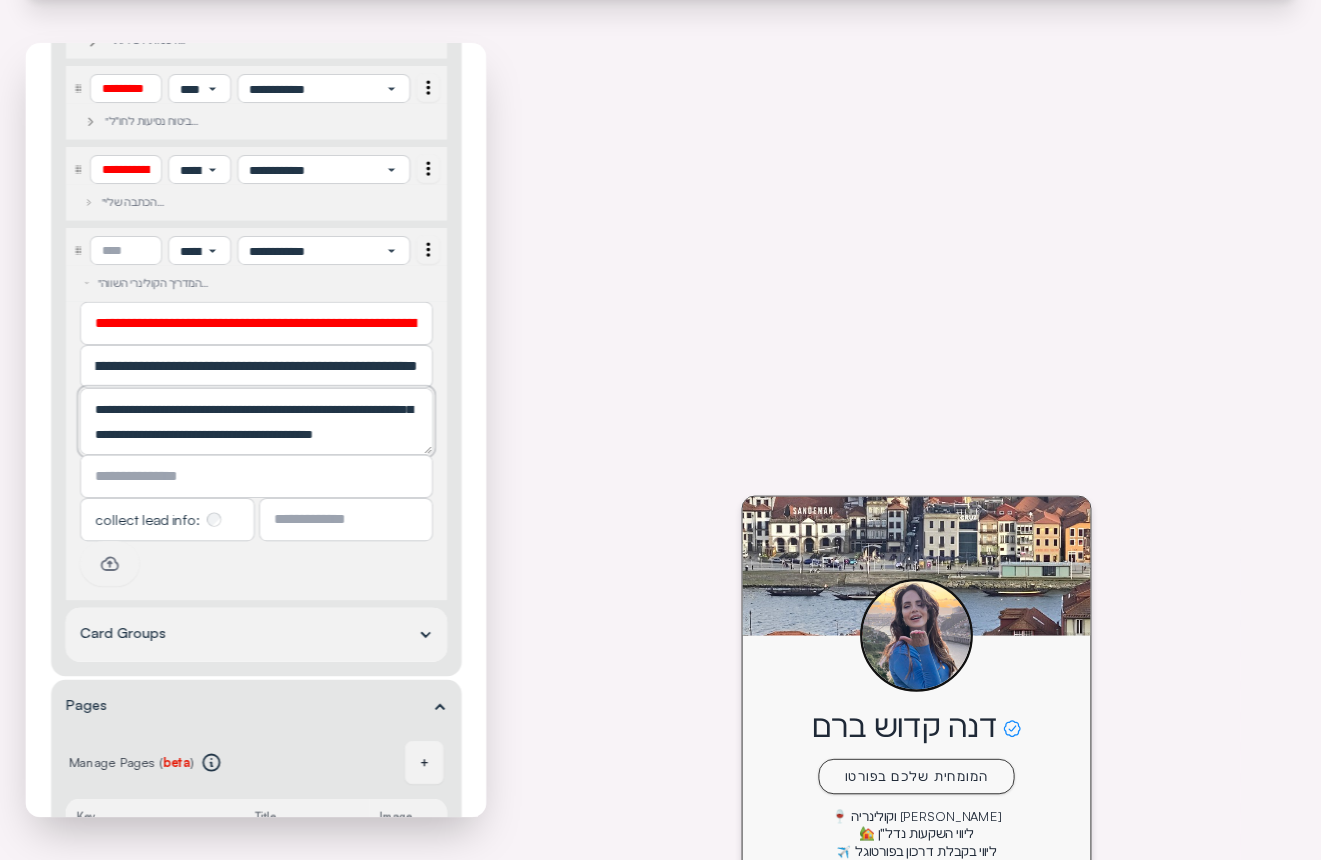 type on "**********" 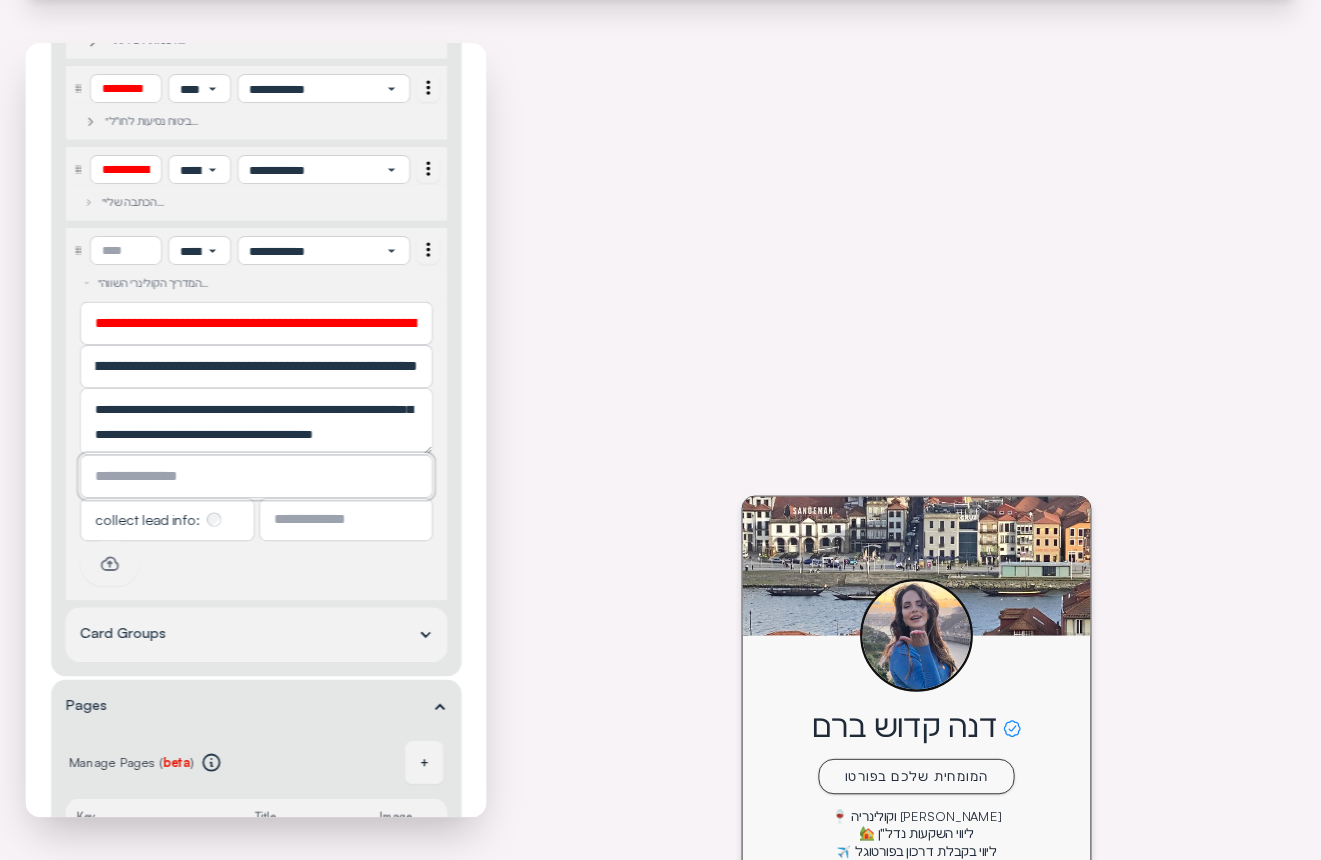 click at bounding box center (256, 477) 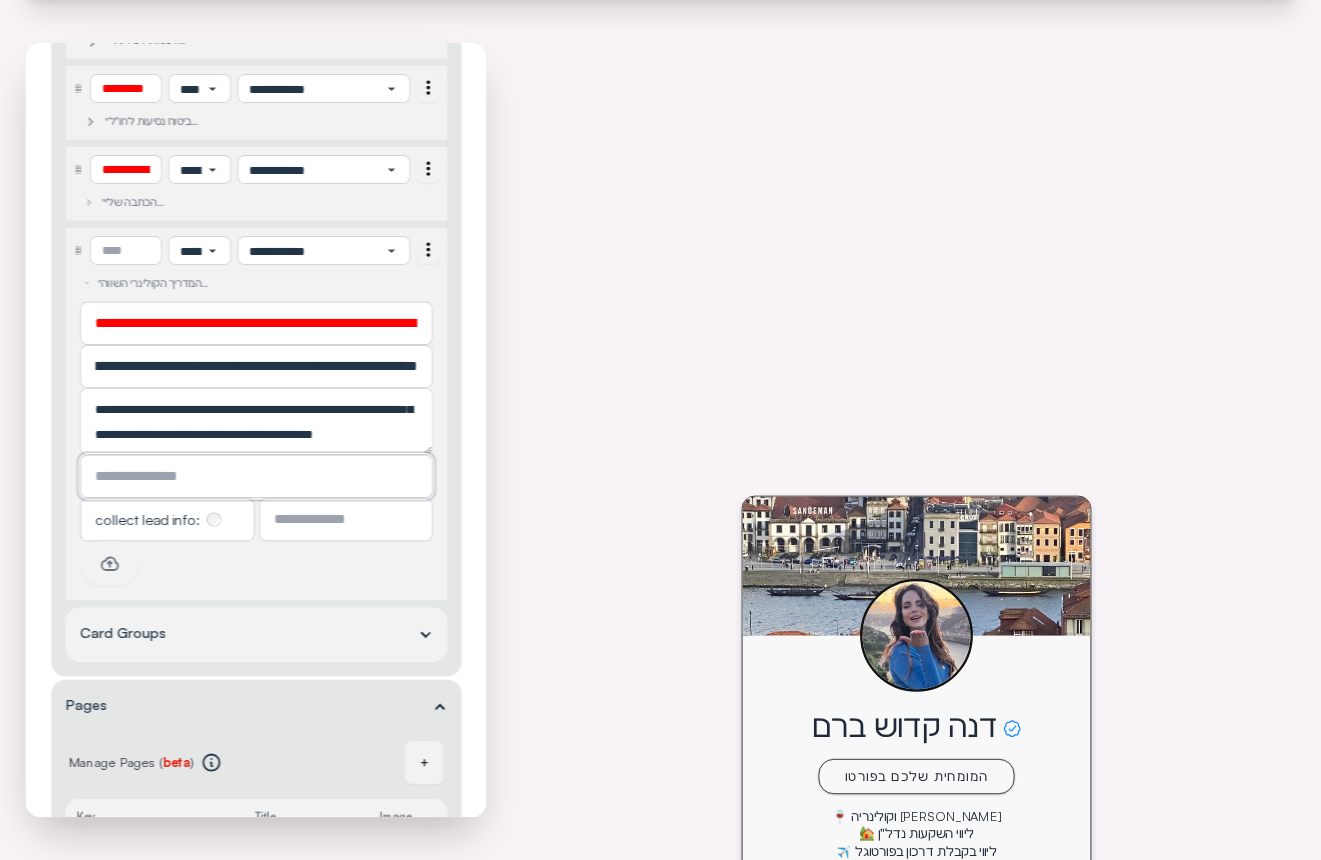 scroll, scrollTop: 84, scrollLeft: 0, axis: vertical 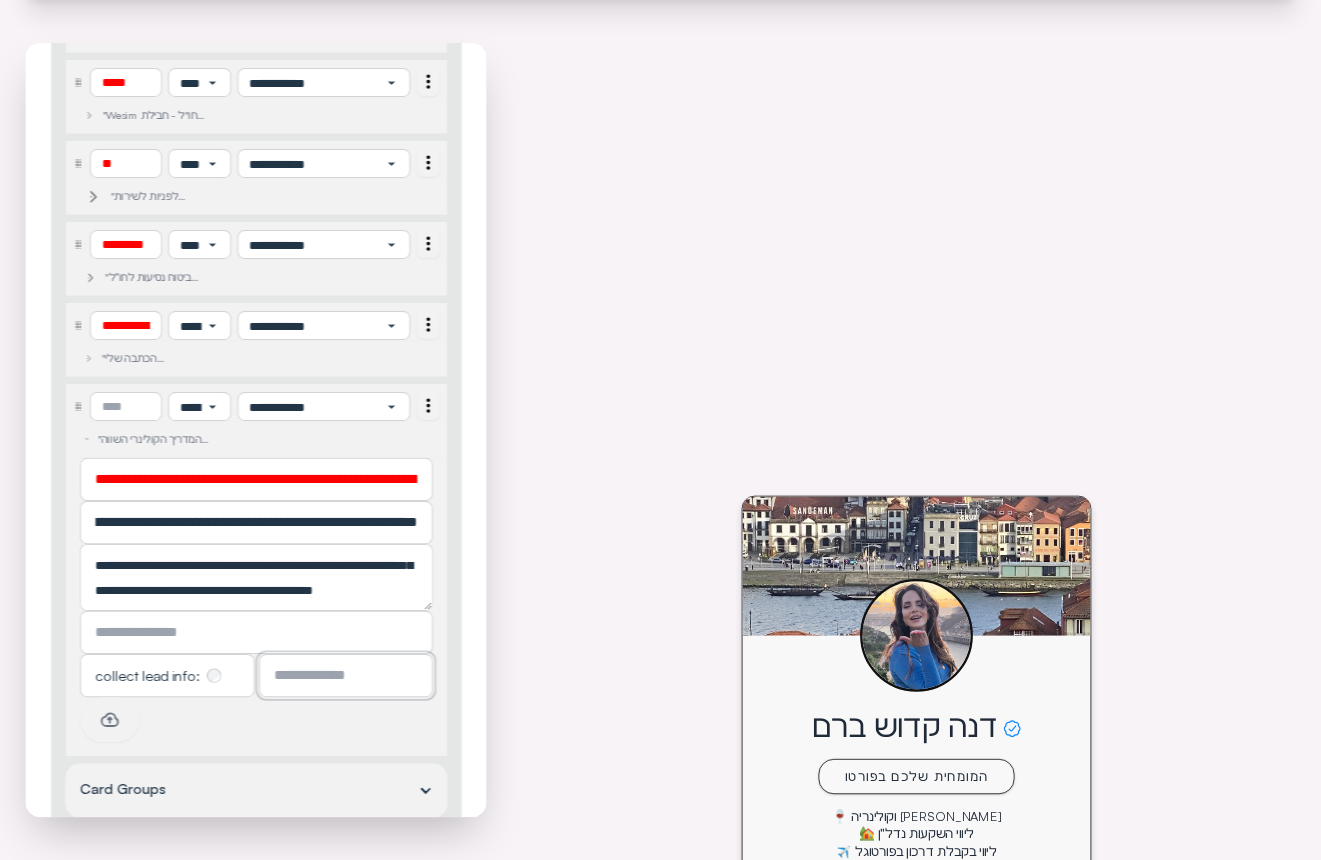 click at bounding box center (346, 676) 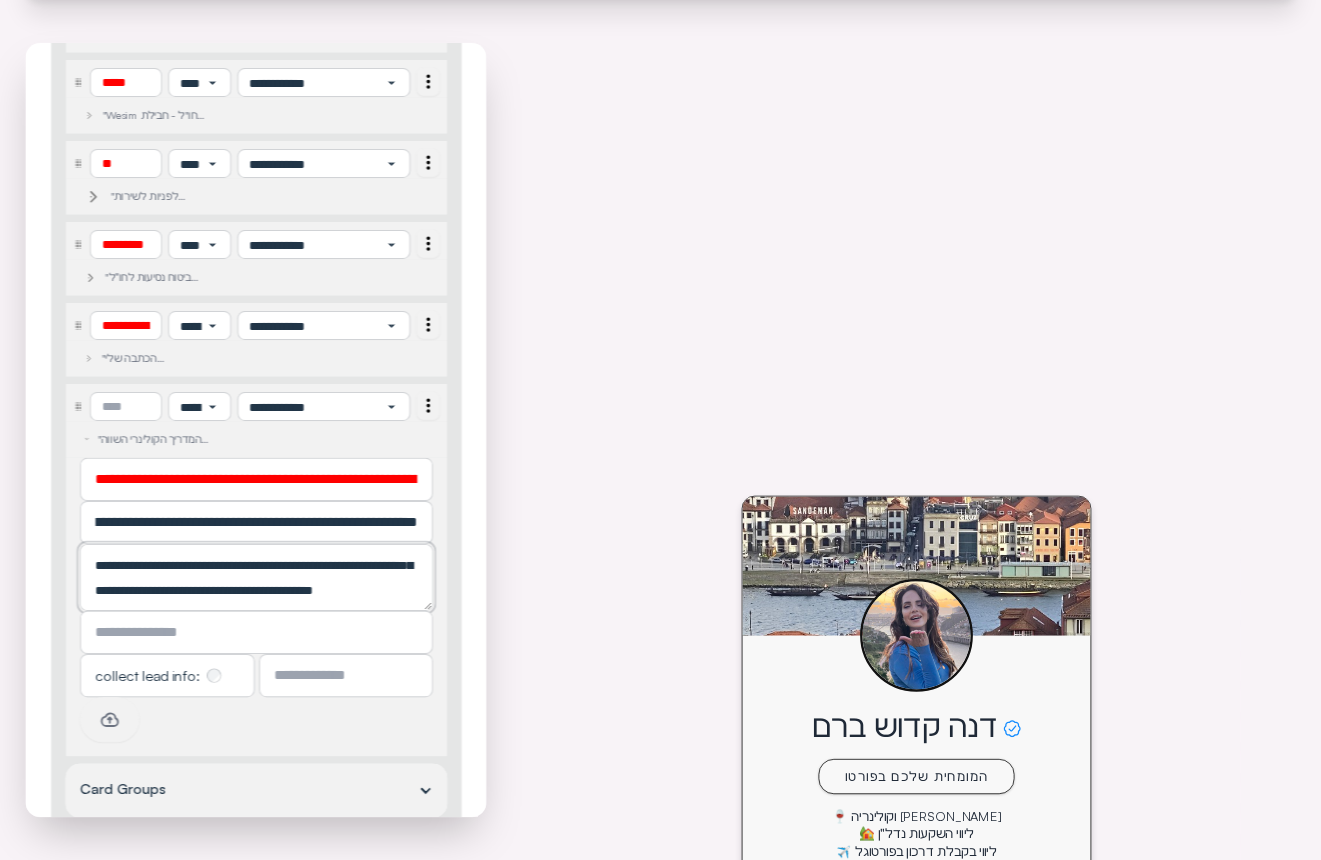 click on "**********" at bounding box center [256, -719] 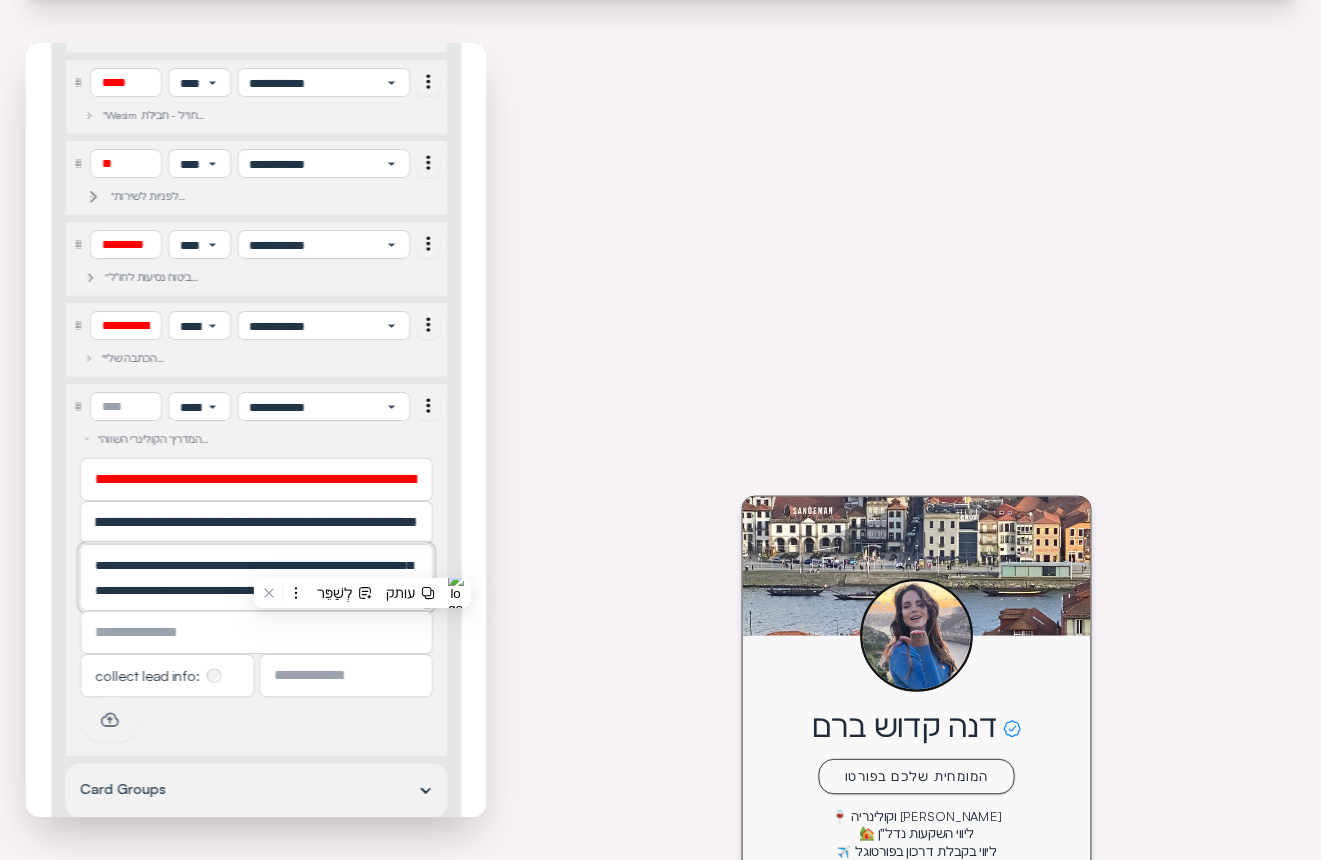 click on "**********" at bounding box center (256, -719) 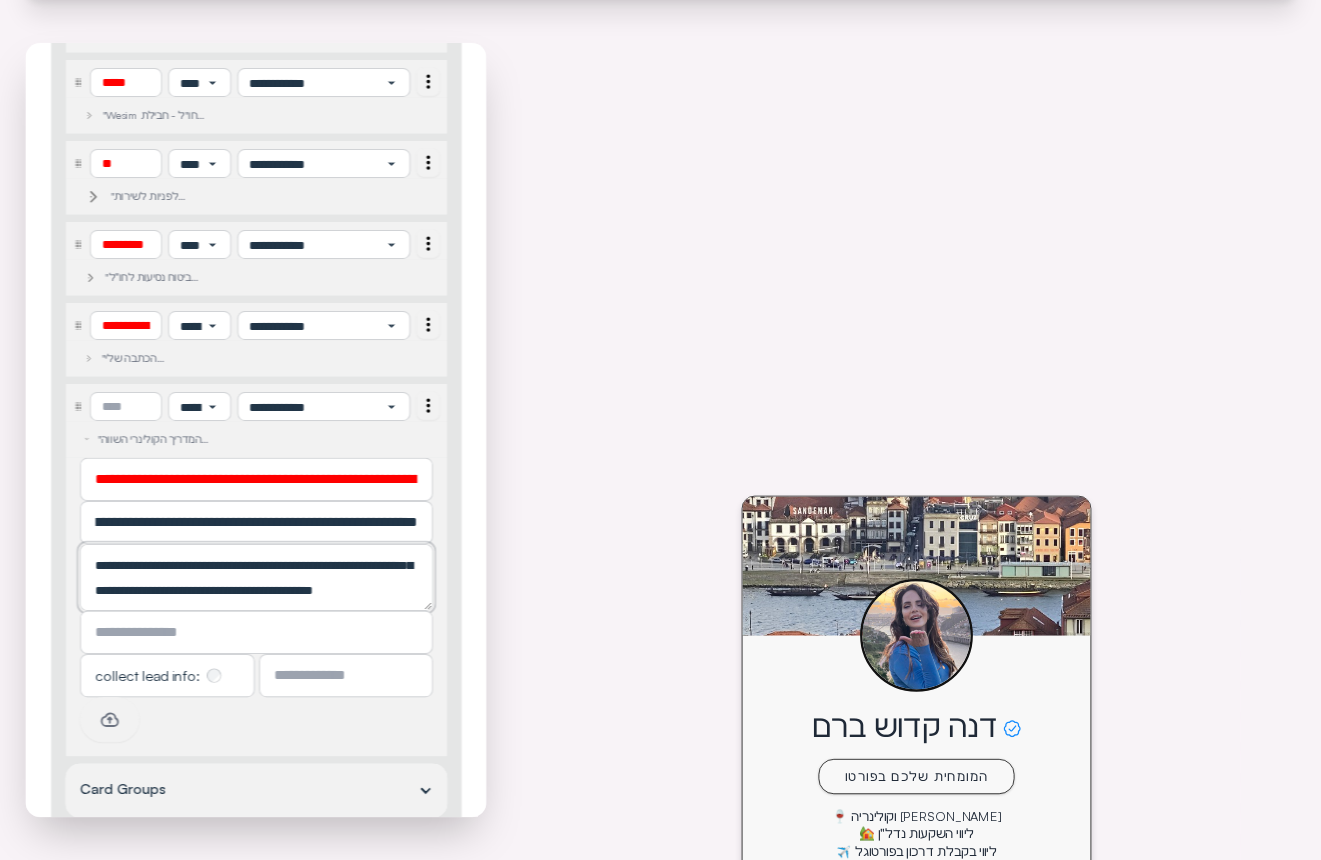 scroll, scrollTop: 0, scrollLeft: 0, axis: both 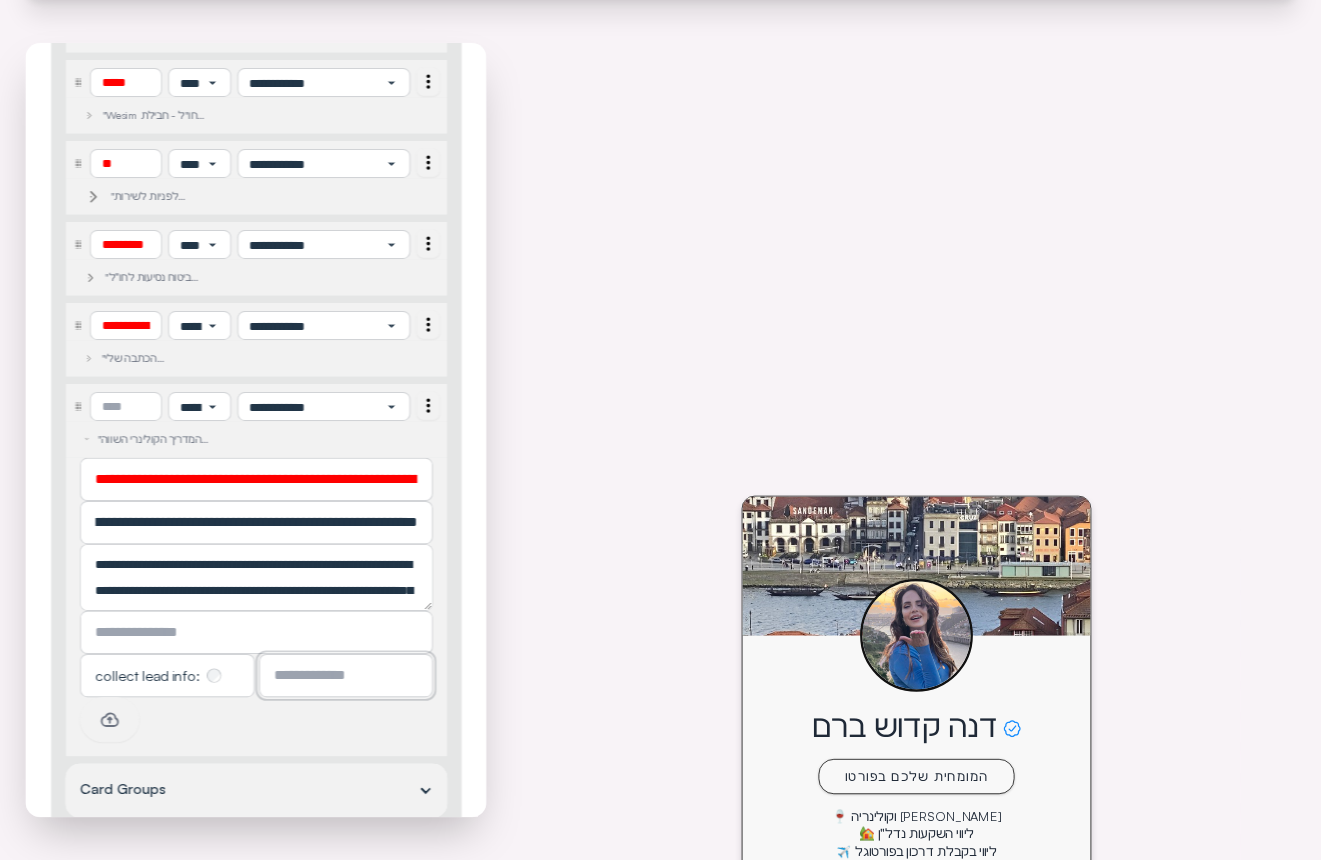 click at bounding box center [346, 676] 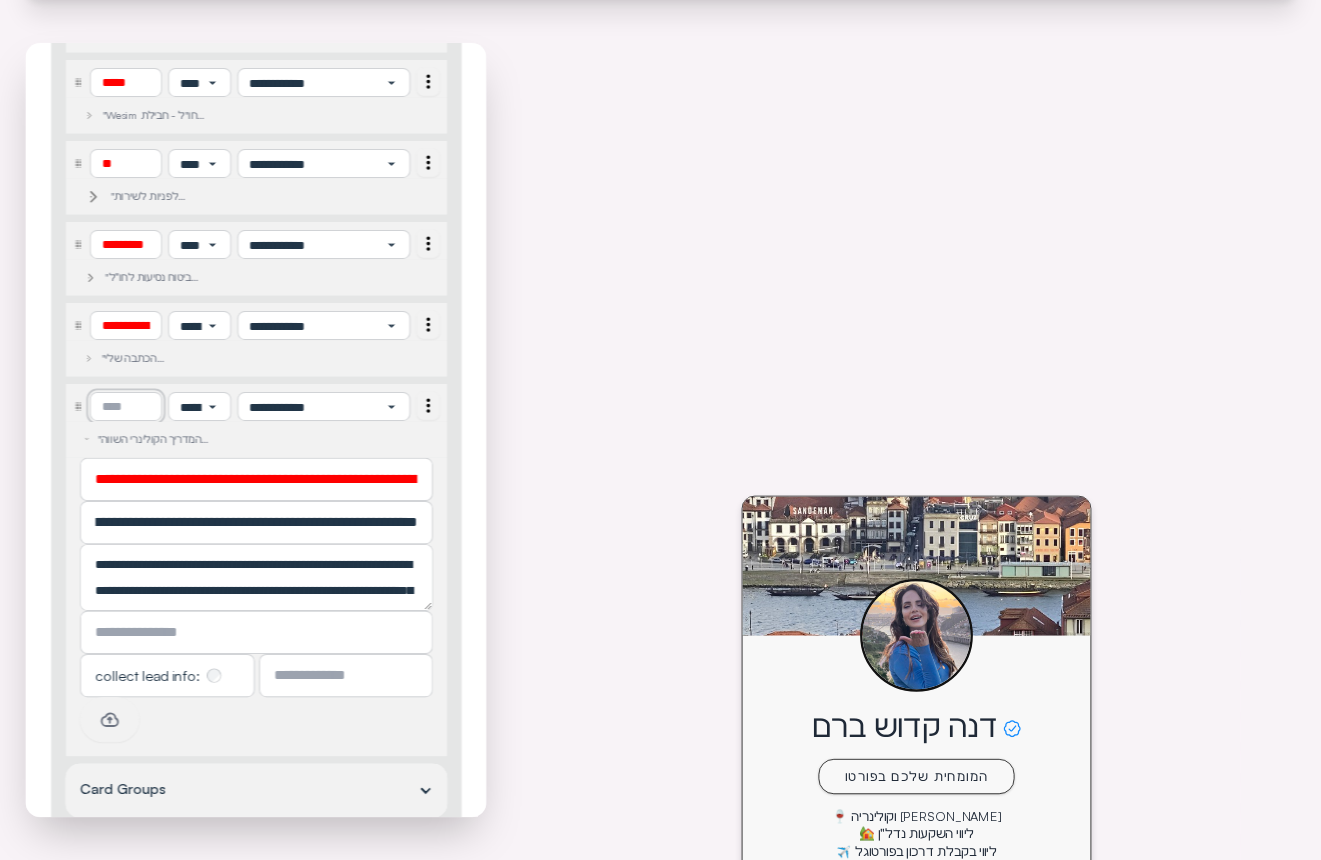 click at bounding box center (125, 406) 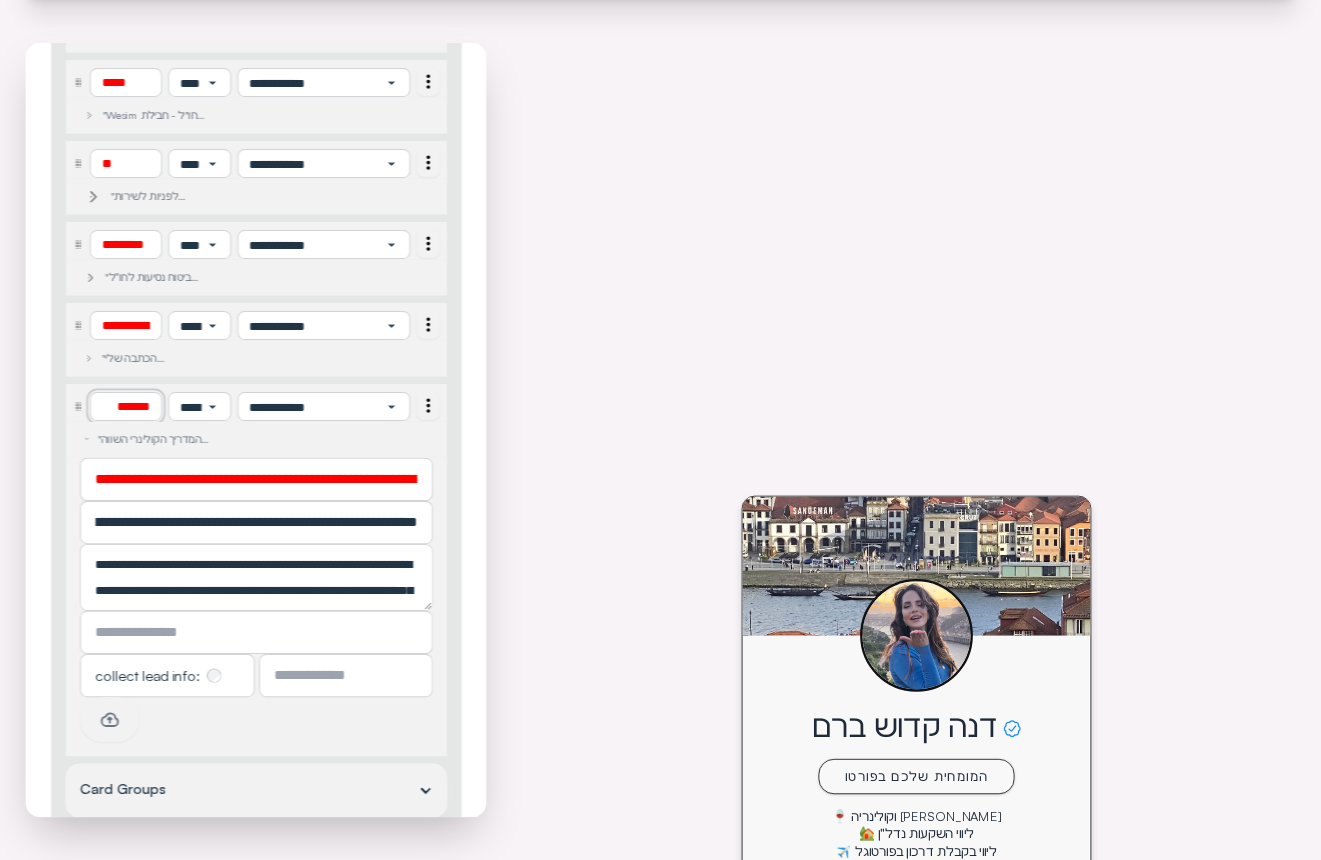 scroll, scrollTop: 0, scrollLeft: 0, axis: both 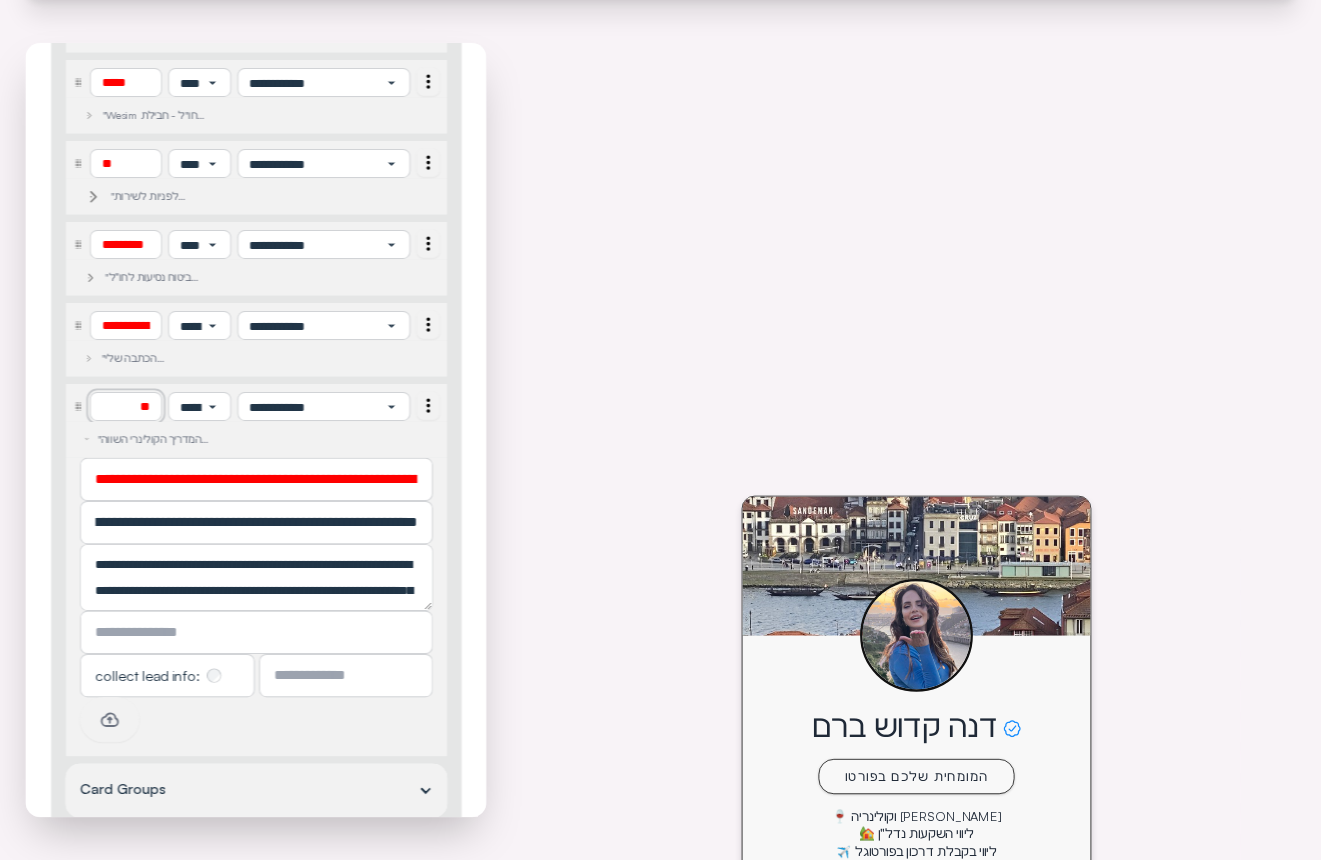 type on "*" 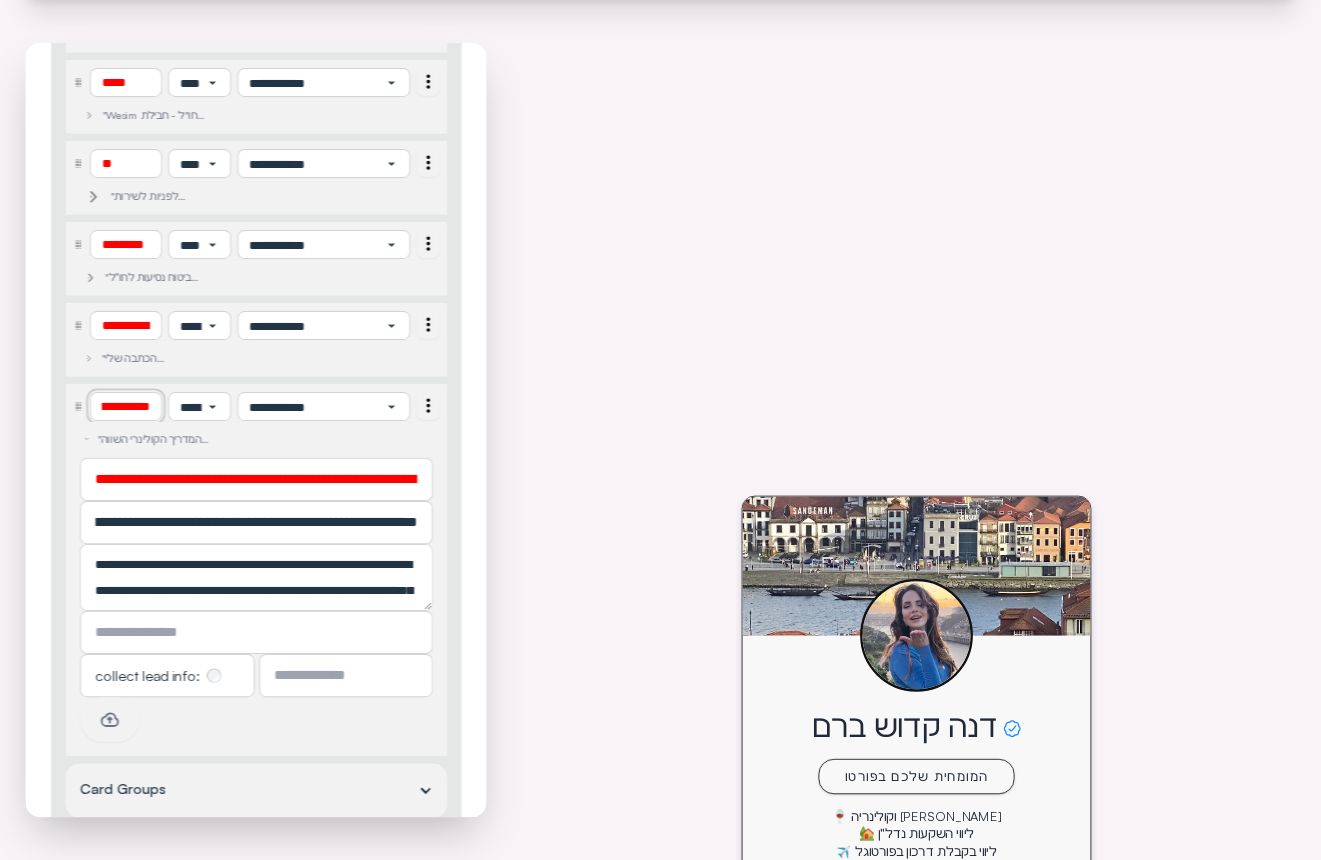 scroll, scrollTop: 0, scrollLeft: 34, axis: horizontal 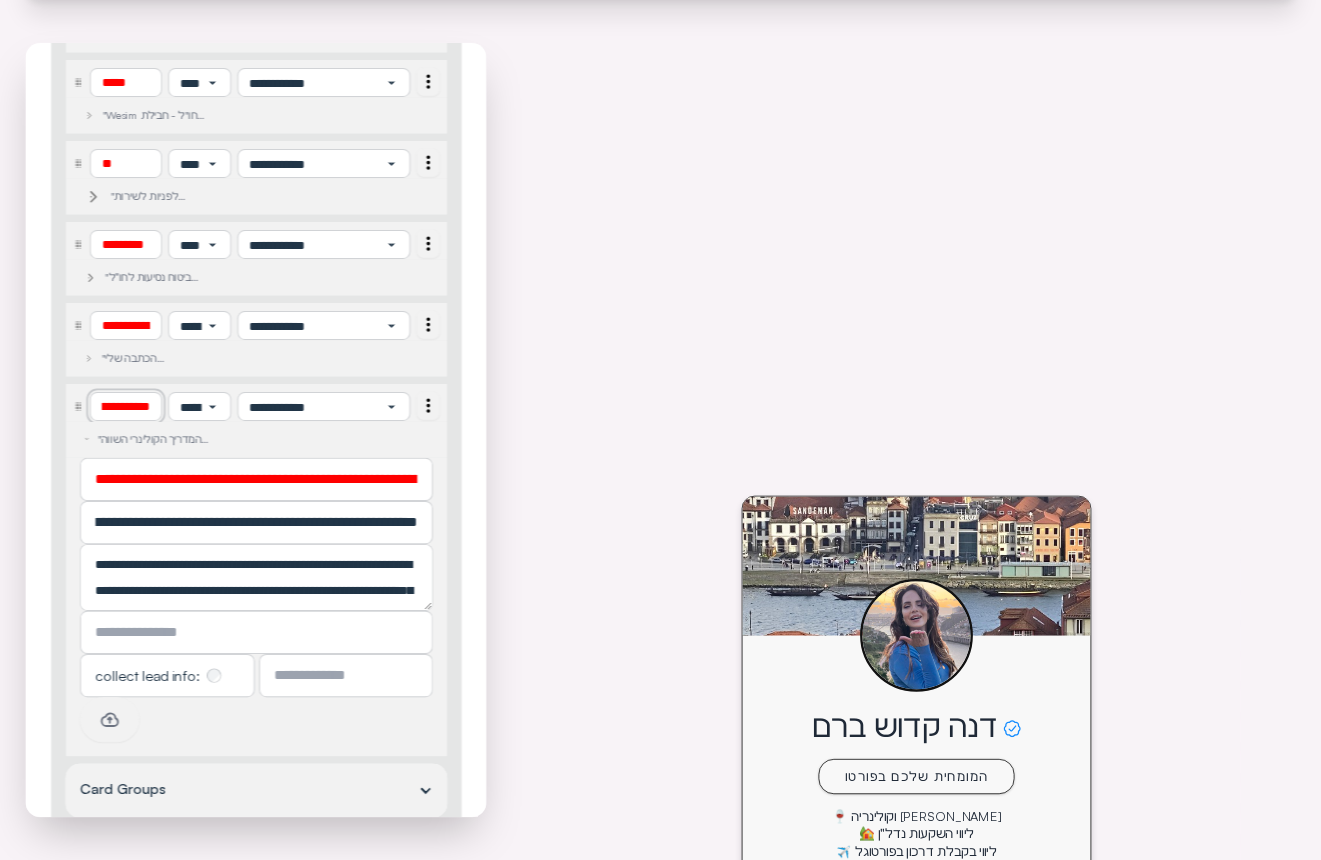 type on "**********" 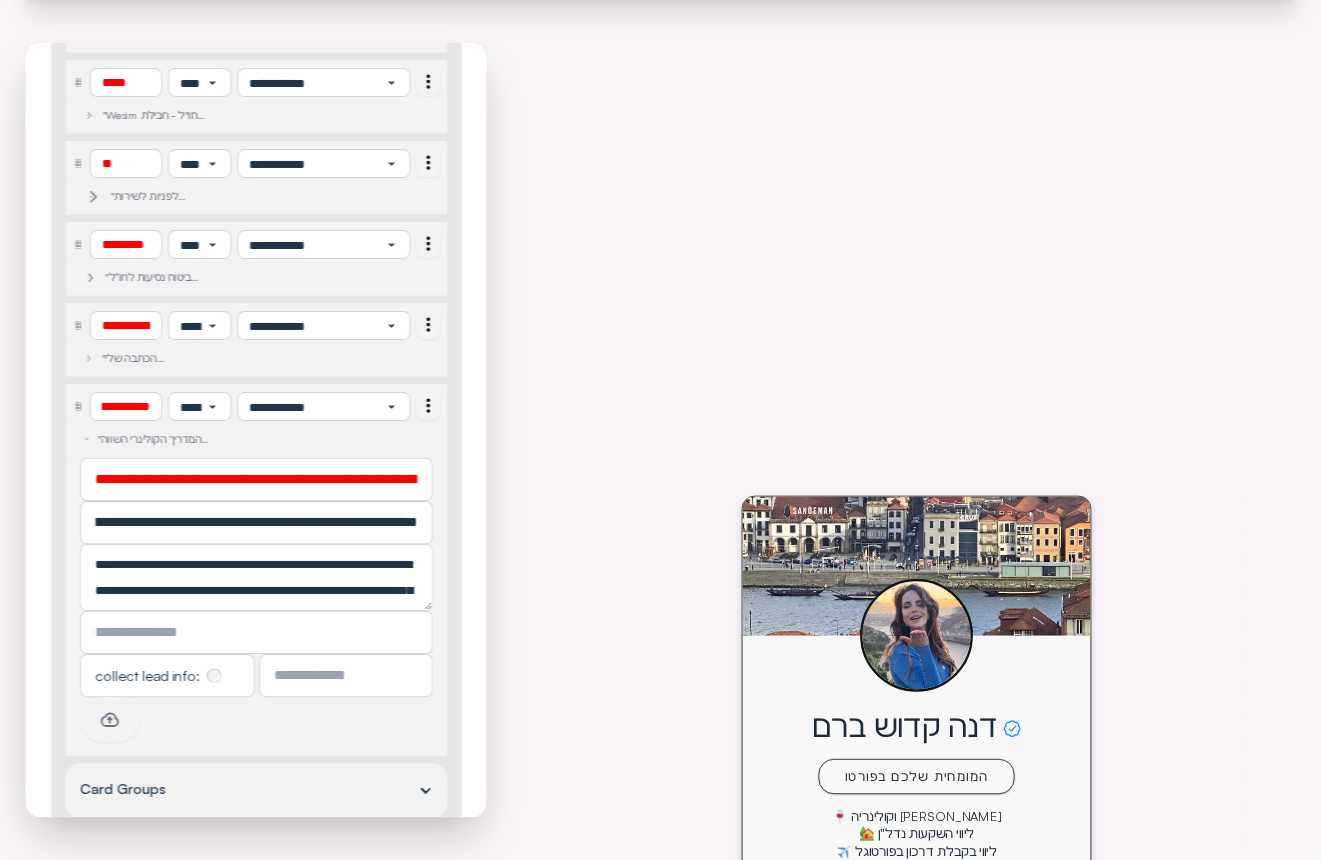 scroll, scrollTop: 0, scrollLeft: 0, axis: both 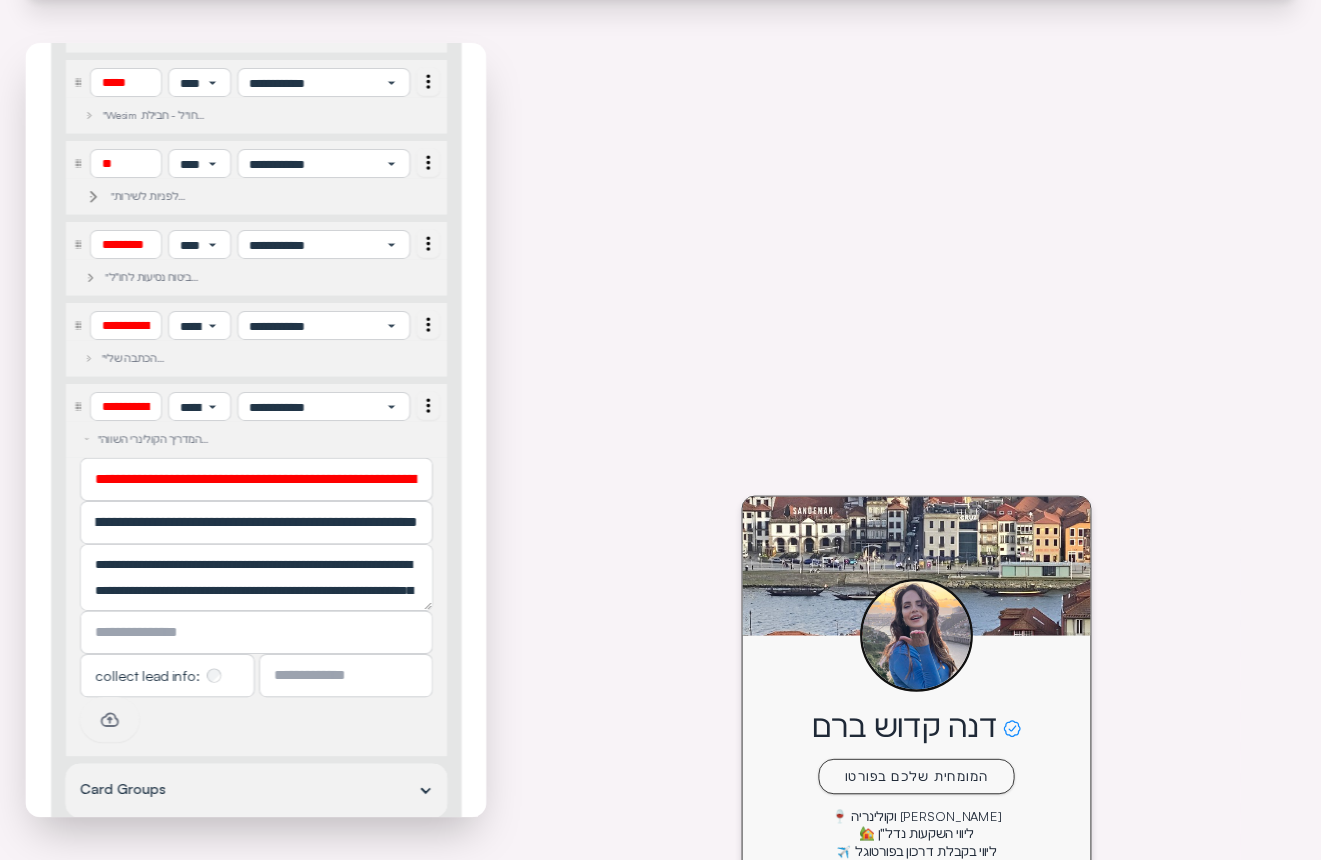 click on ""המדריך הקולינרי השווה של פורטו למסעדות, בתי קפה רופטופים ועוד" "המדריך הקולינרי השווה של פורטו למסעדות, בתי קפה רופטופים ועוד"" at bounding box center (256, 440) 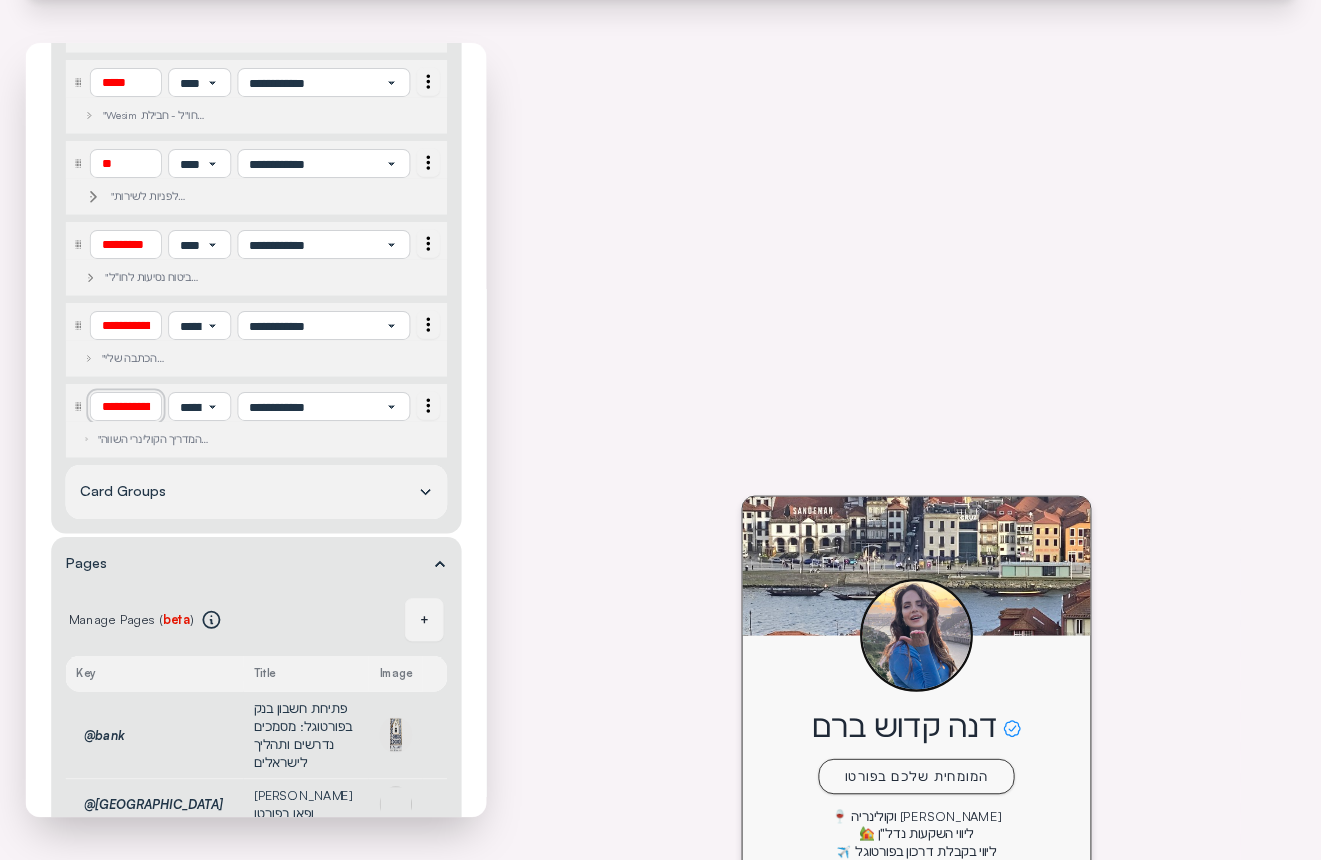 click on "**********" at bounding box center [125, 406] 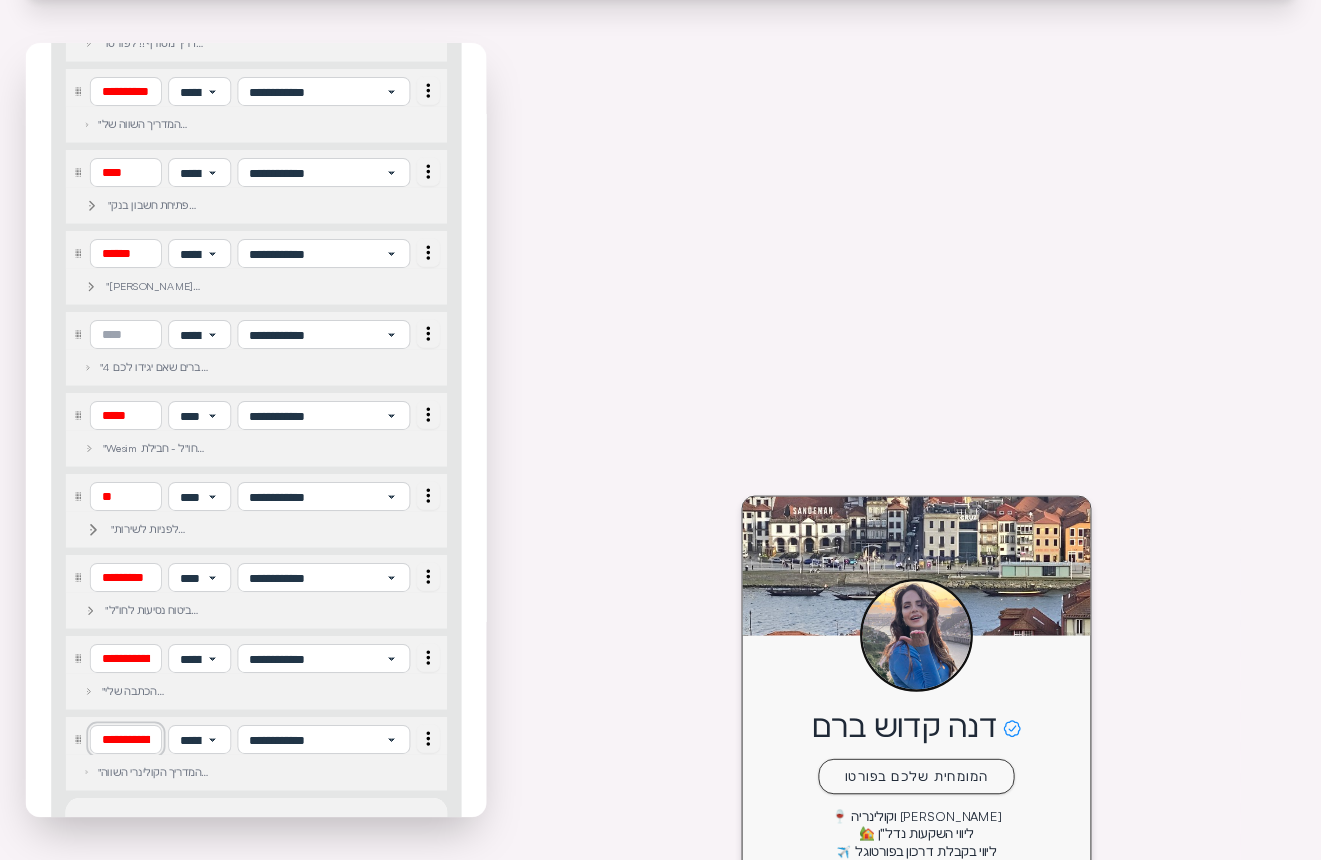 scroll, scrollTop: 1031, scrollLeft: 0, axis: vertical 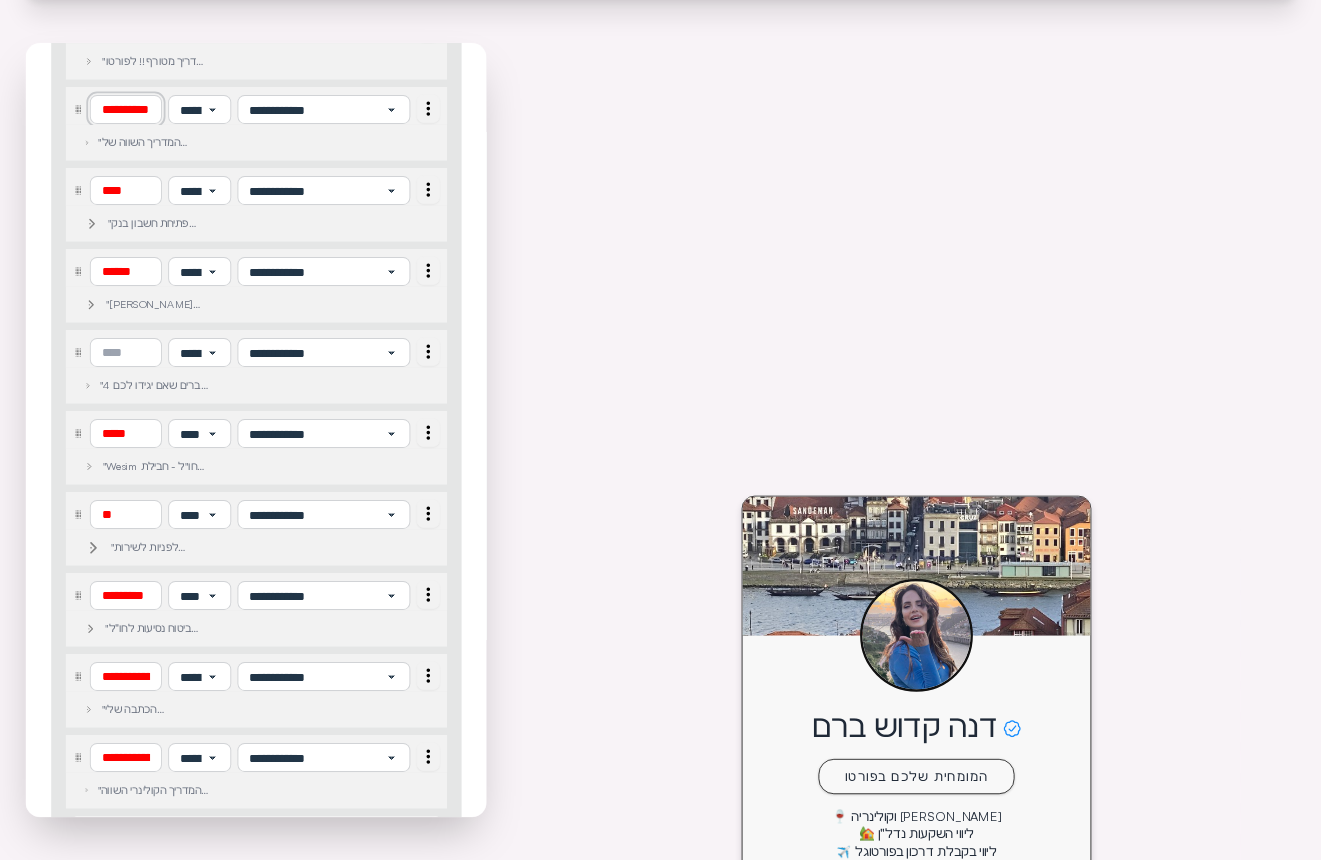 click on "**********" at bounding box center (125, 109) 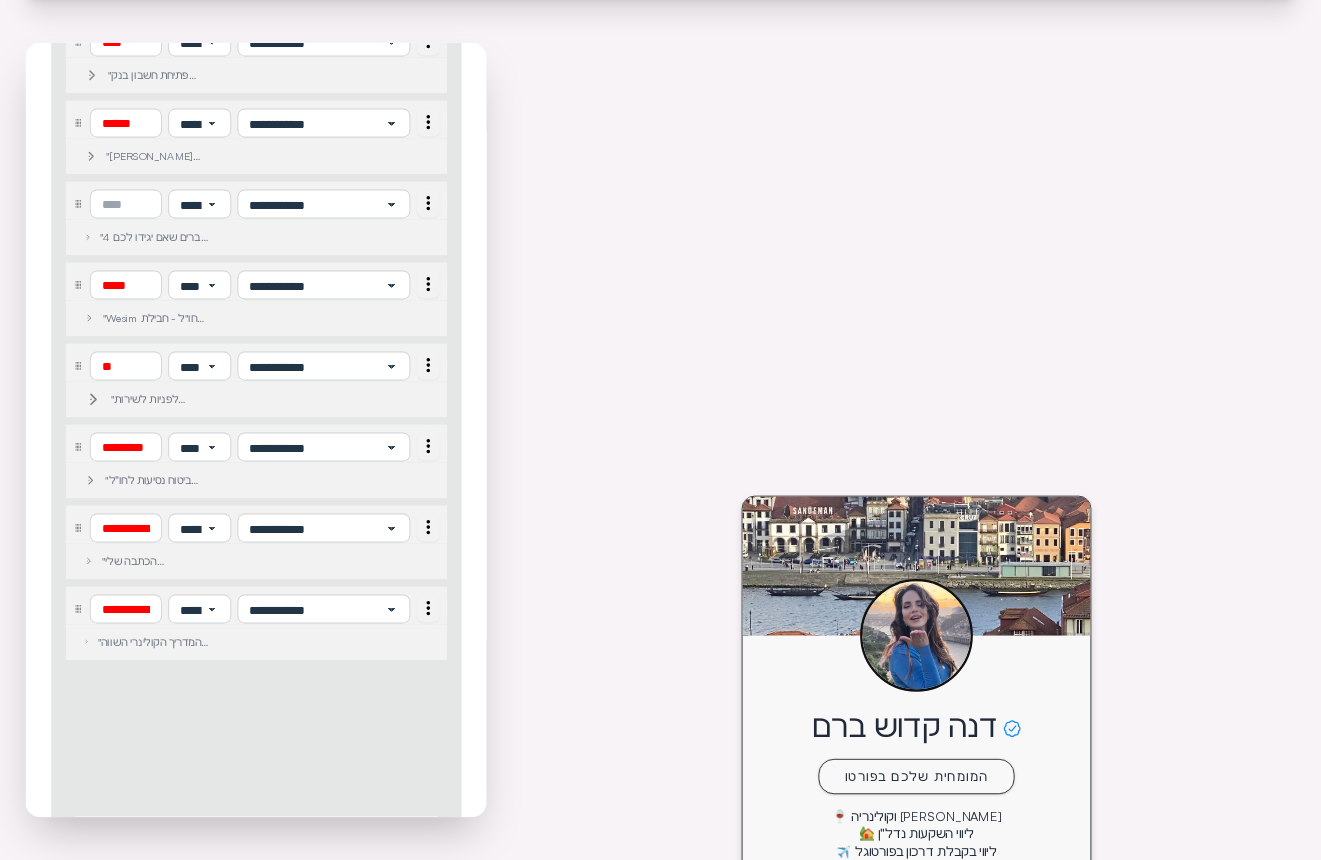 scroll, scrollTop: 198, scrollLeft: 0, axis: vertical 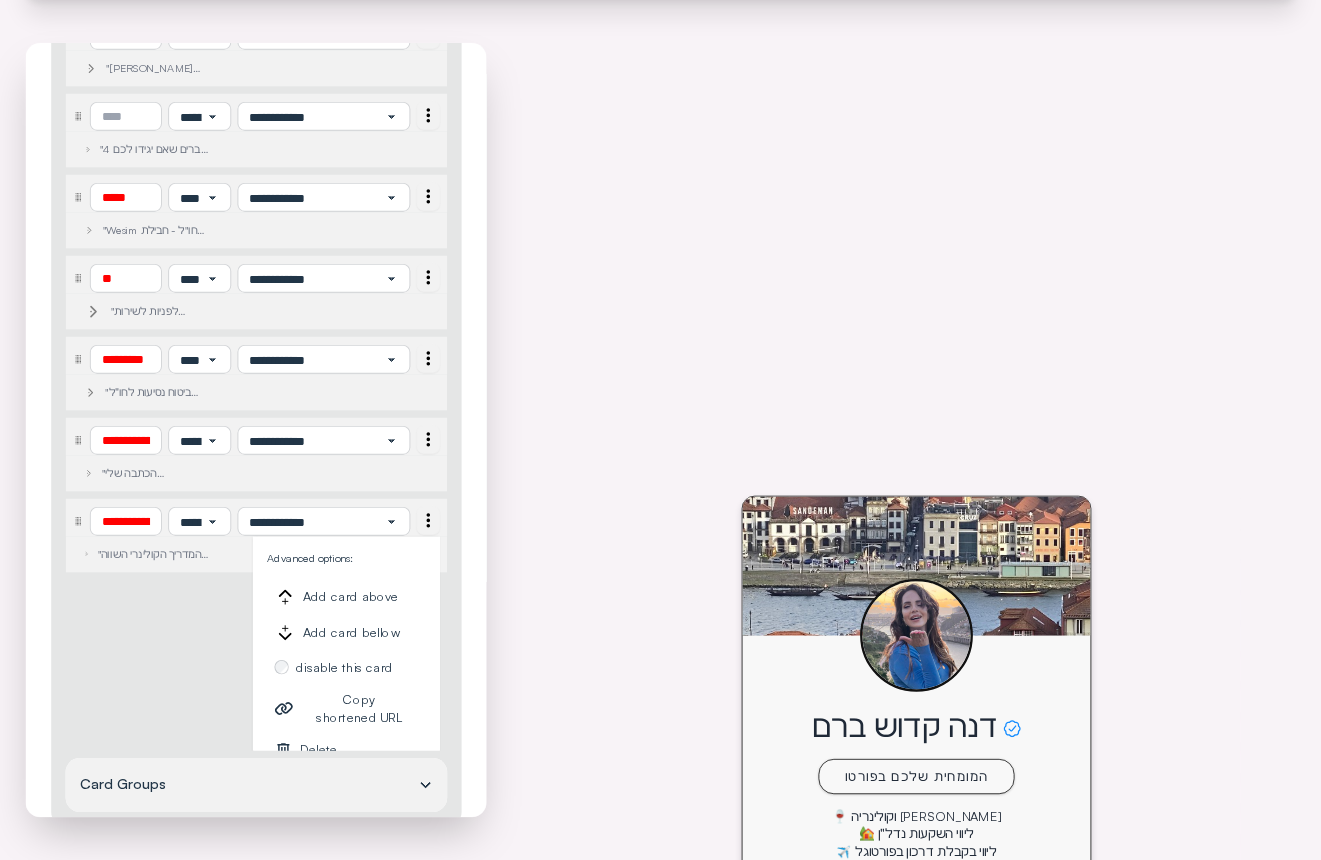 click 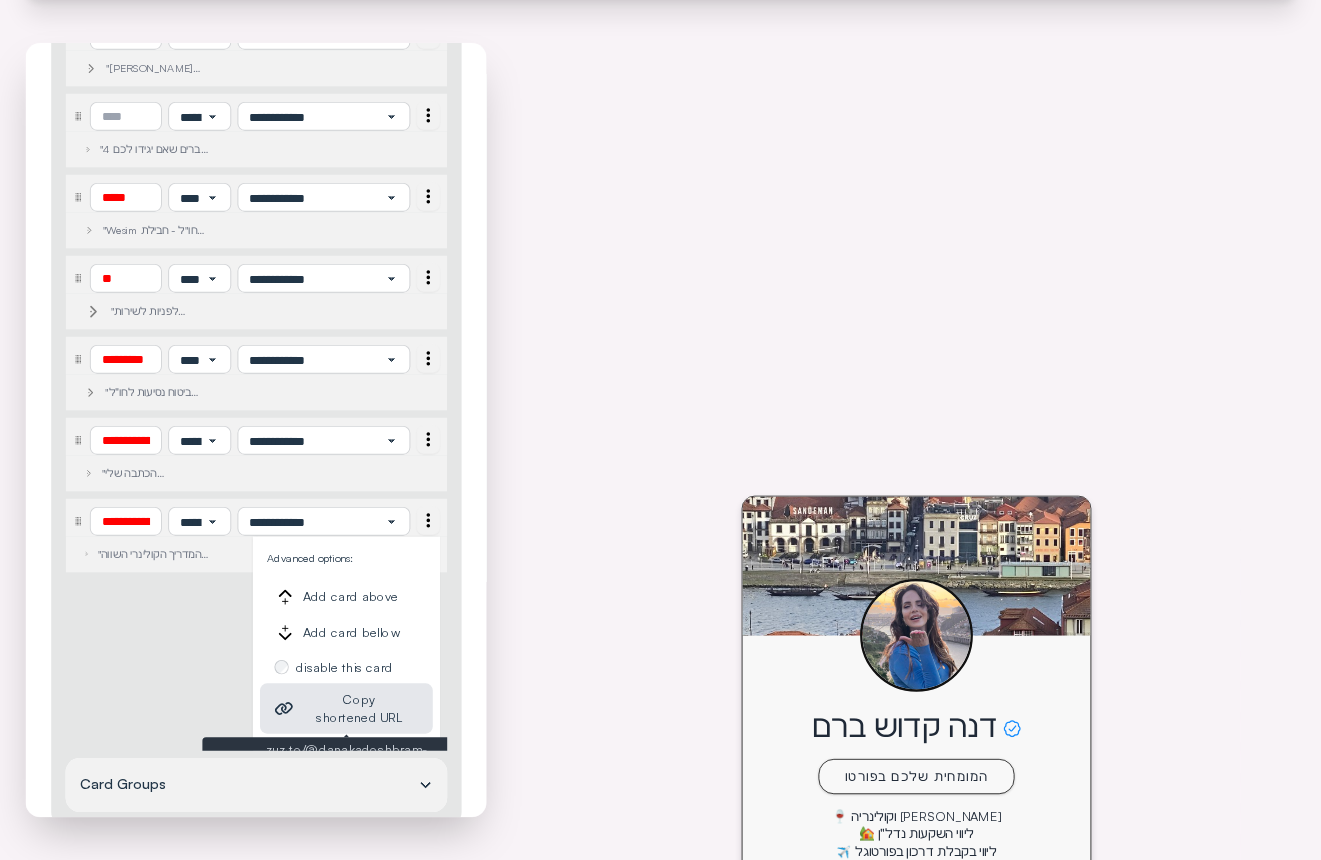 click on "Copy shortened URL" at bounding box center (359, 709) 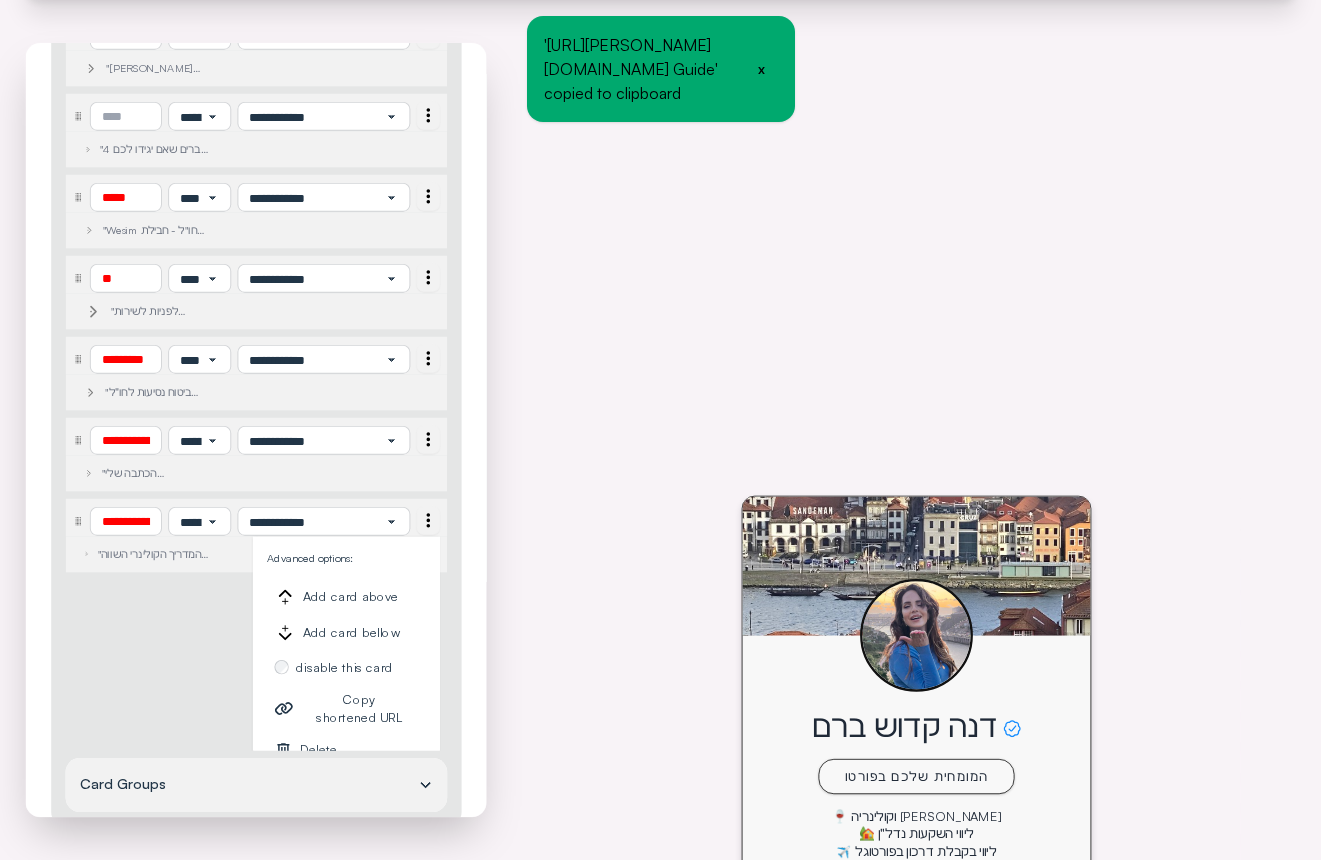 click 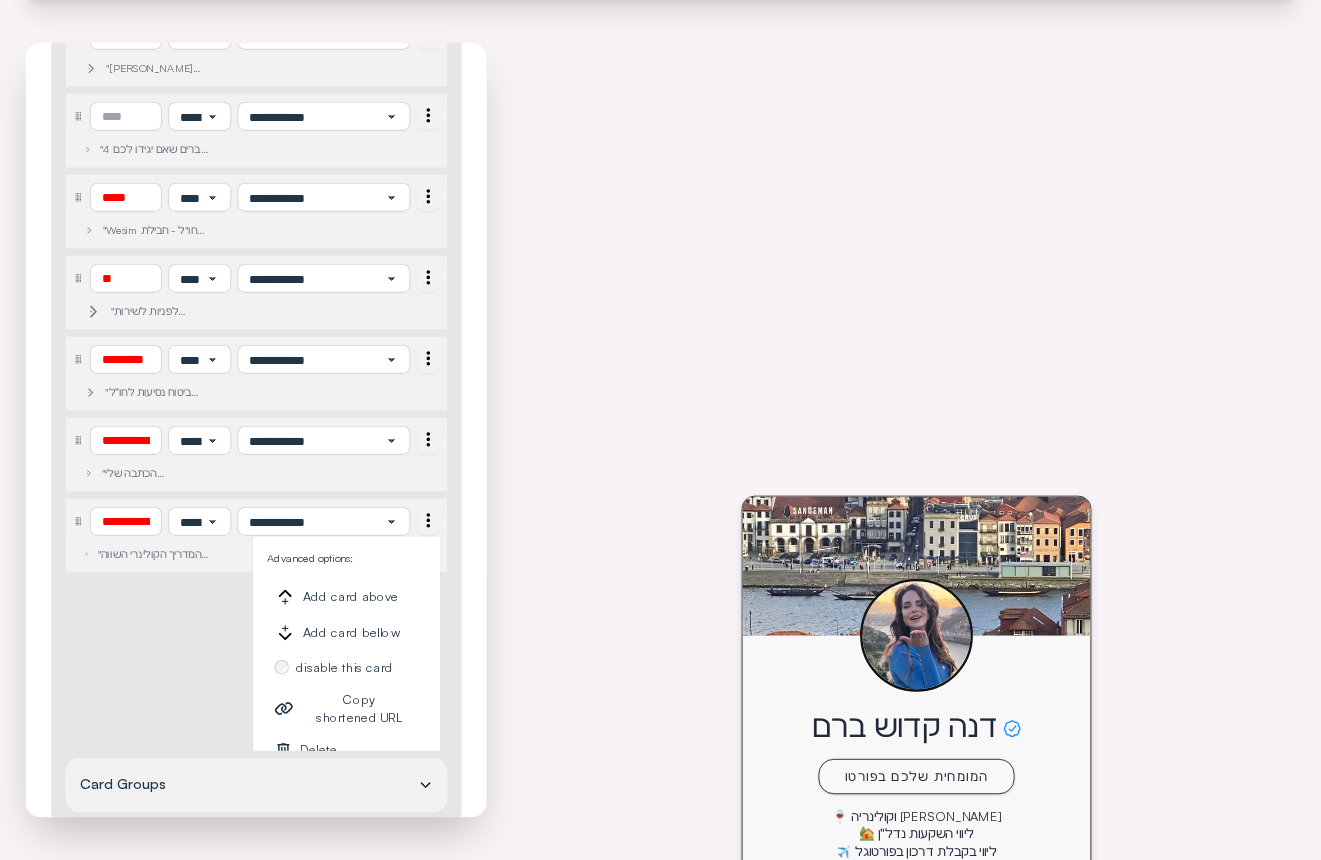 click 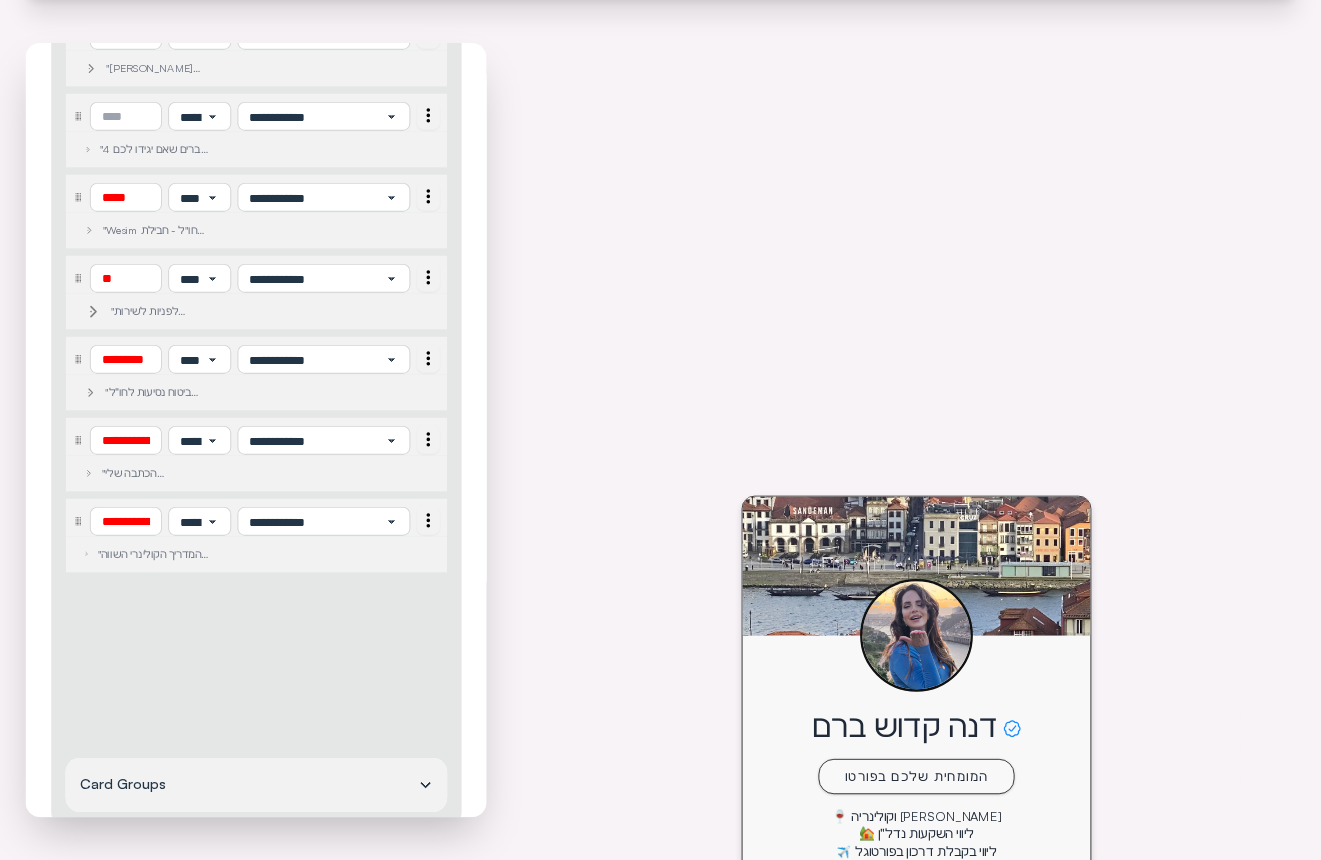 select on "****" 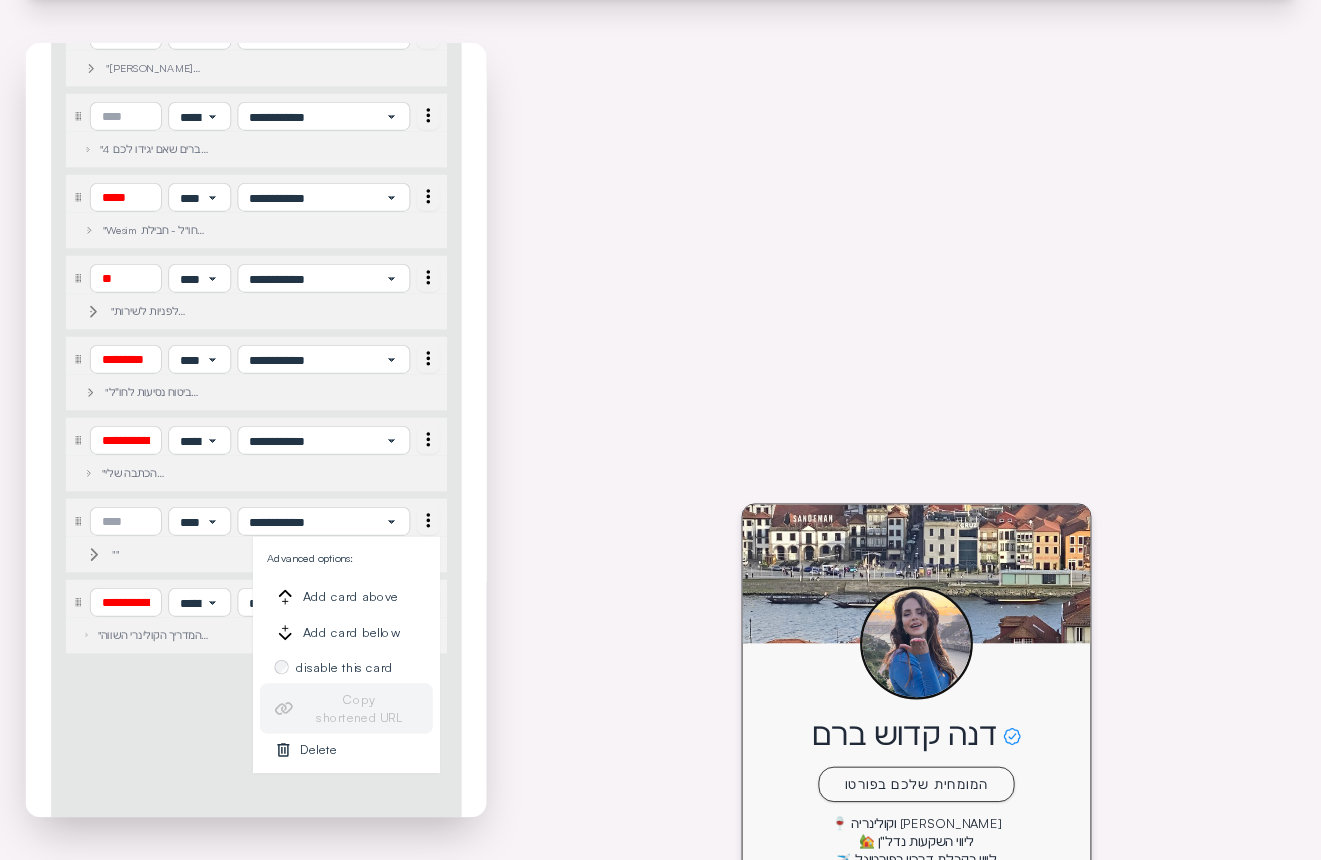 click 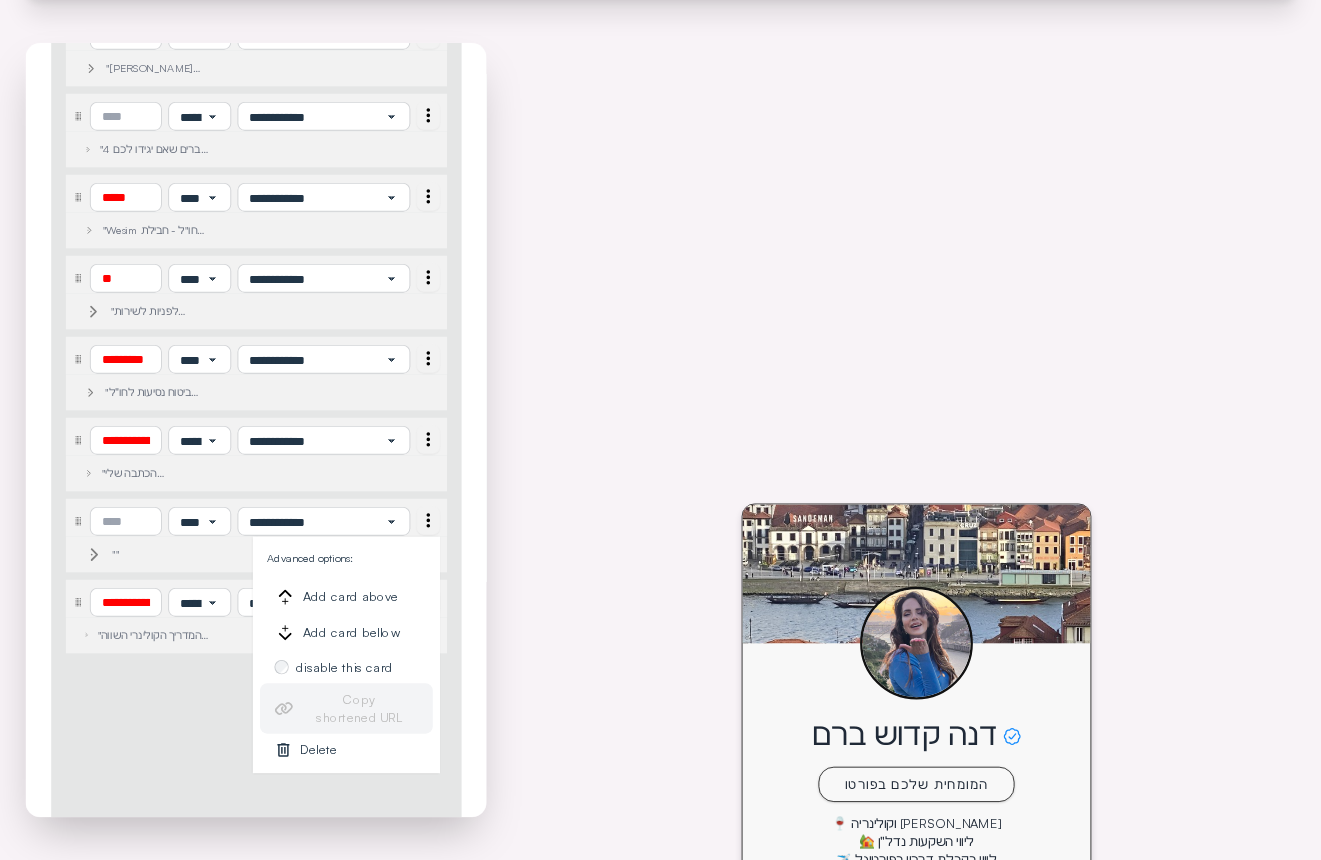click on "Delete" at bounding box center (358, 750) 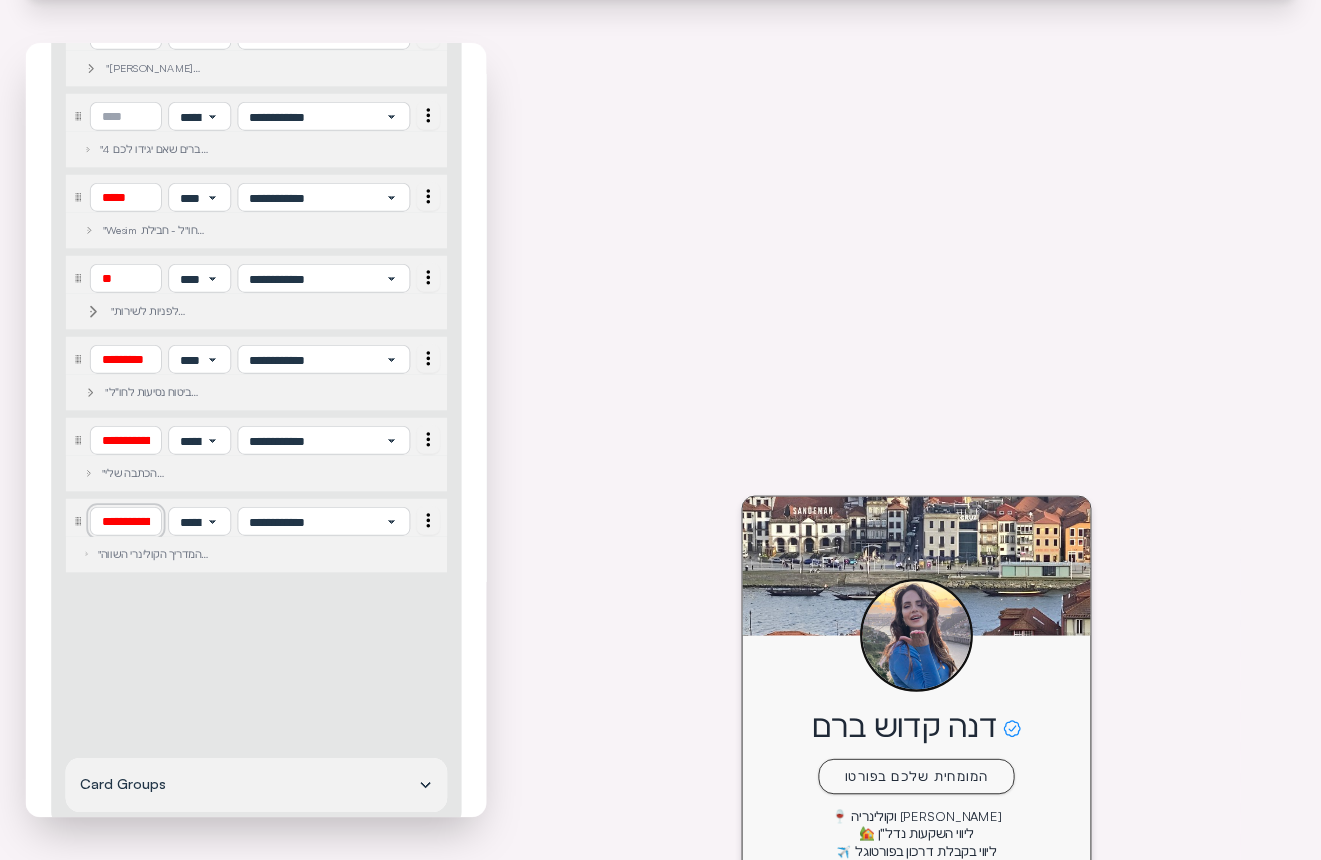 click on "**********" at bounding box center (125, 521) 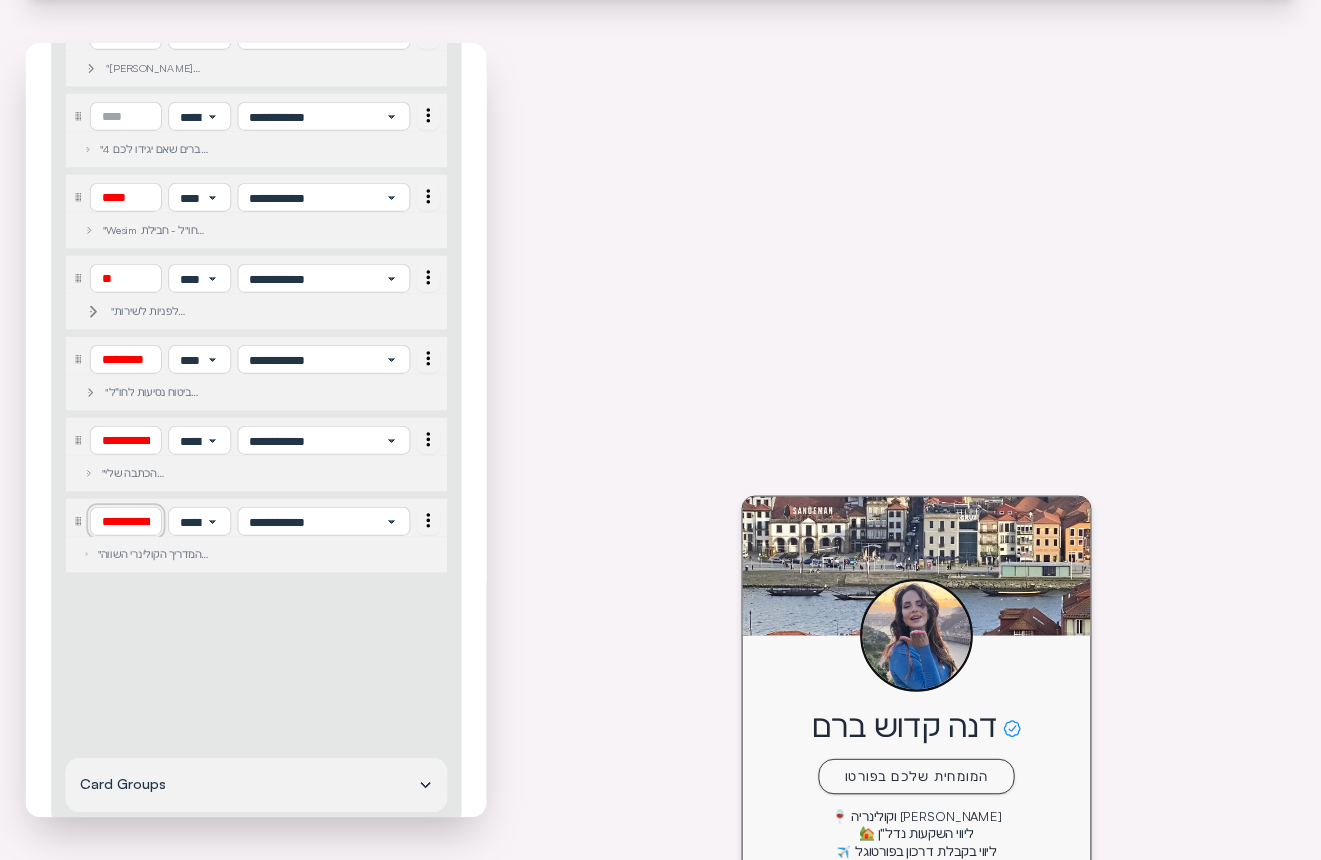 click on "**********" at bounding box center [125, 521] 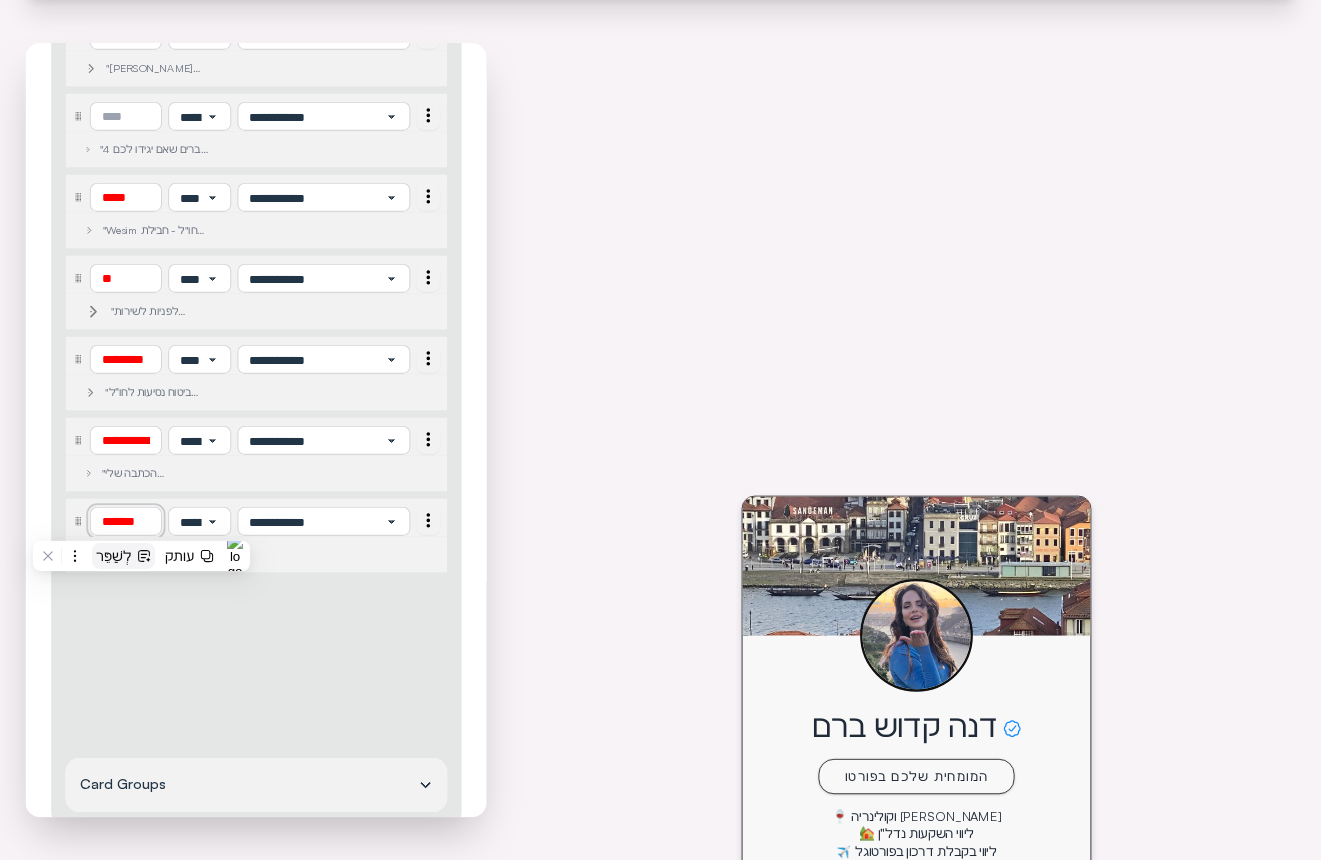 scroll, scrollTop: 191, scrollLeft: 0, axis: vertical 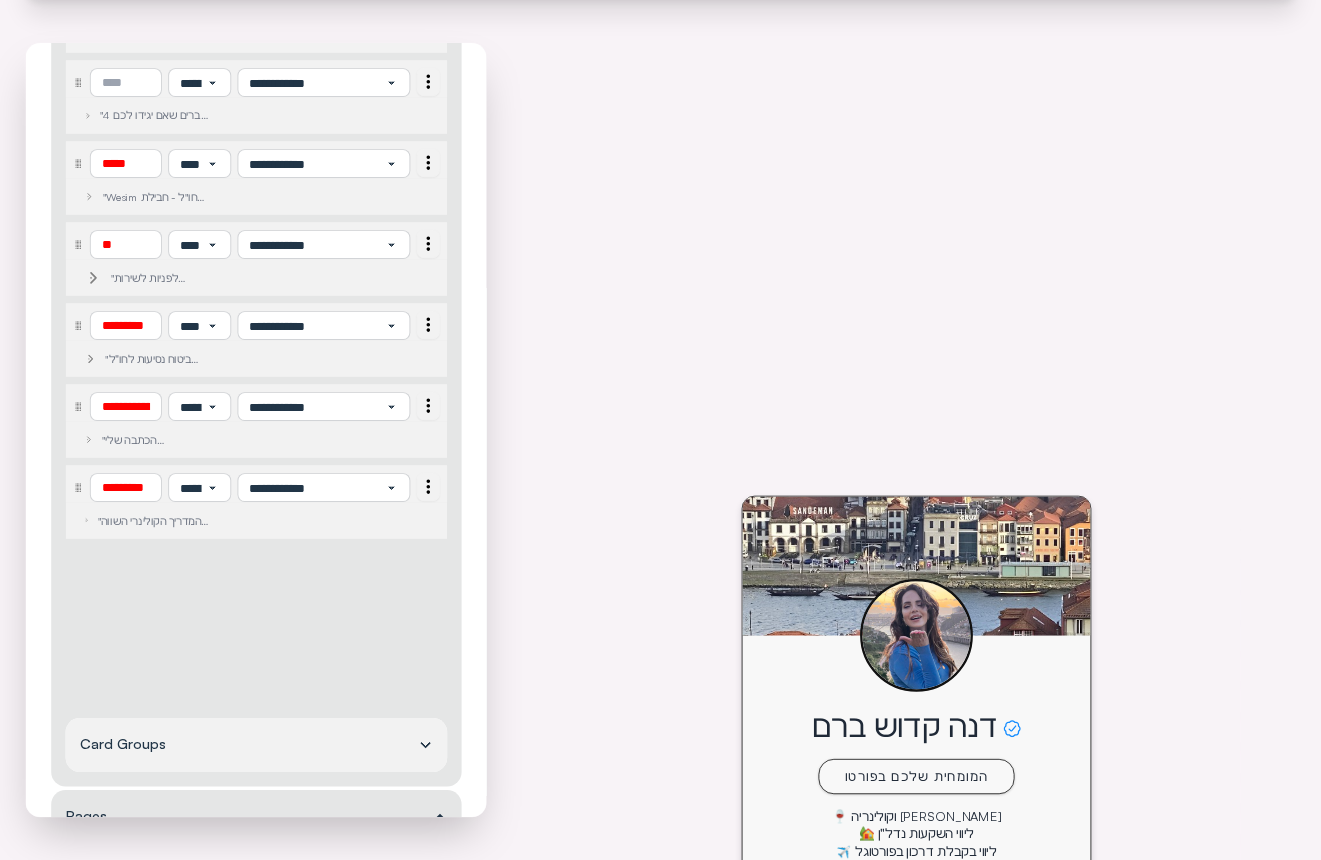 click on ""המדריך הקולינרי השווה של פורטו למסעדות, בתי קפה רופטופים ועוד"" at bounding box center (137, 521) 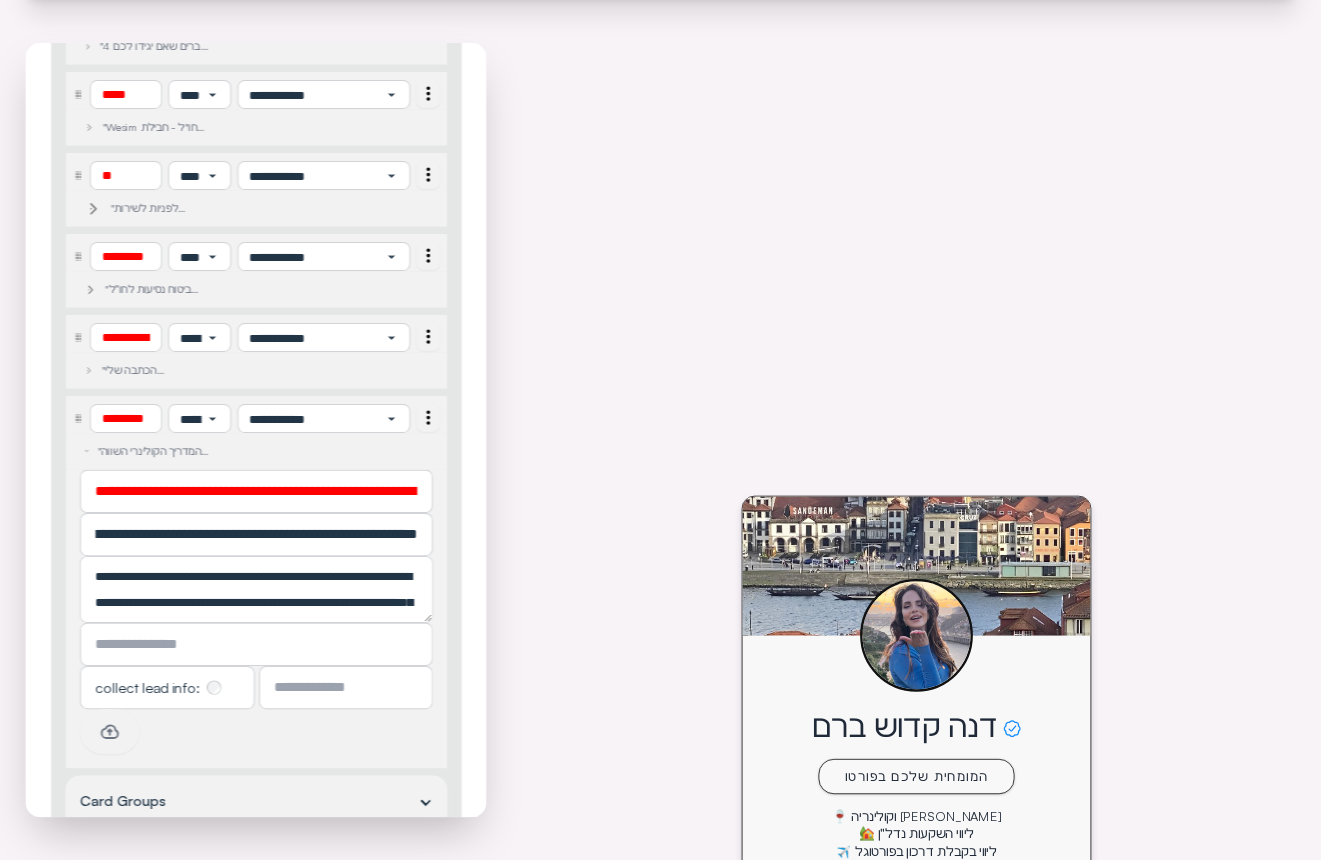 scroll, scrollTop: 1435, scrollLeft: 0, axis: vertical 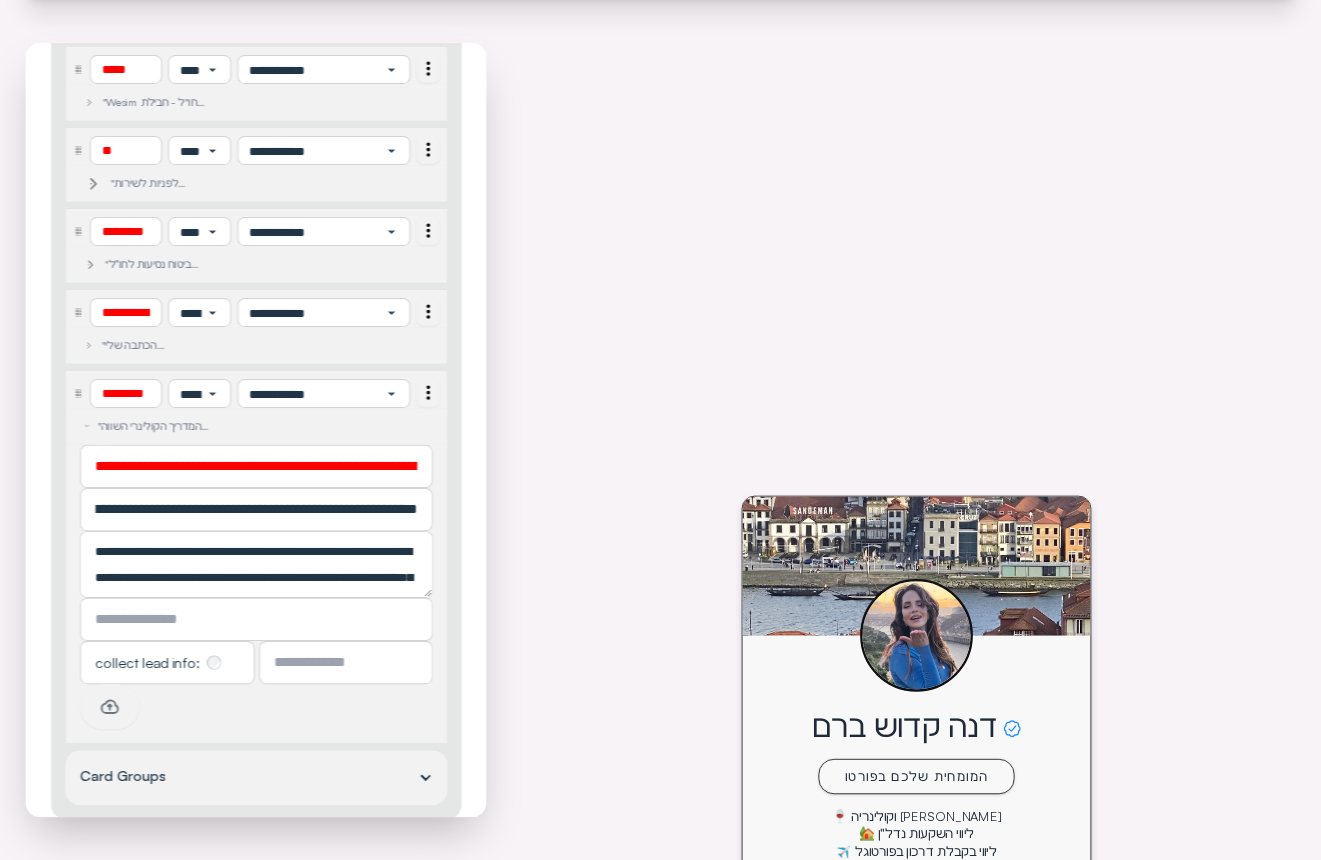 click on "*********" at bounding box center (126, 394) 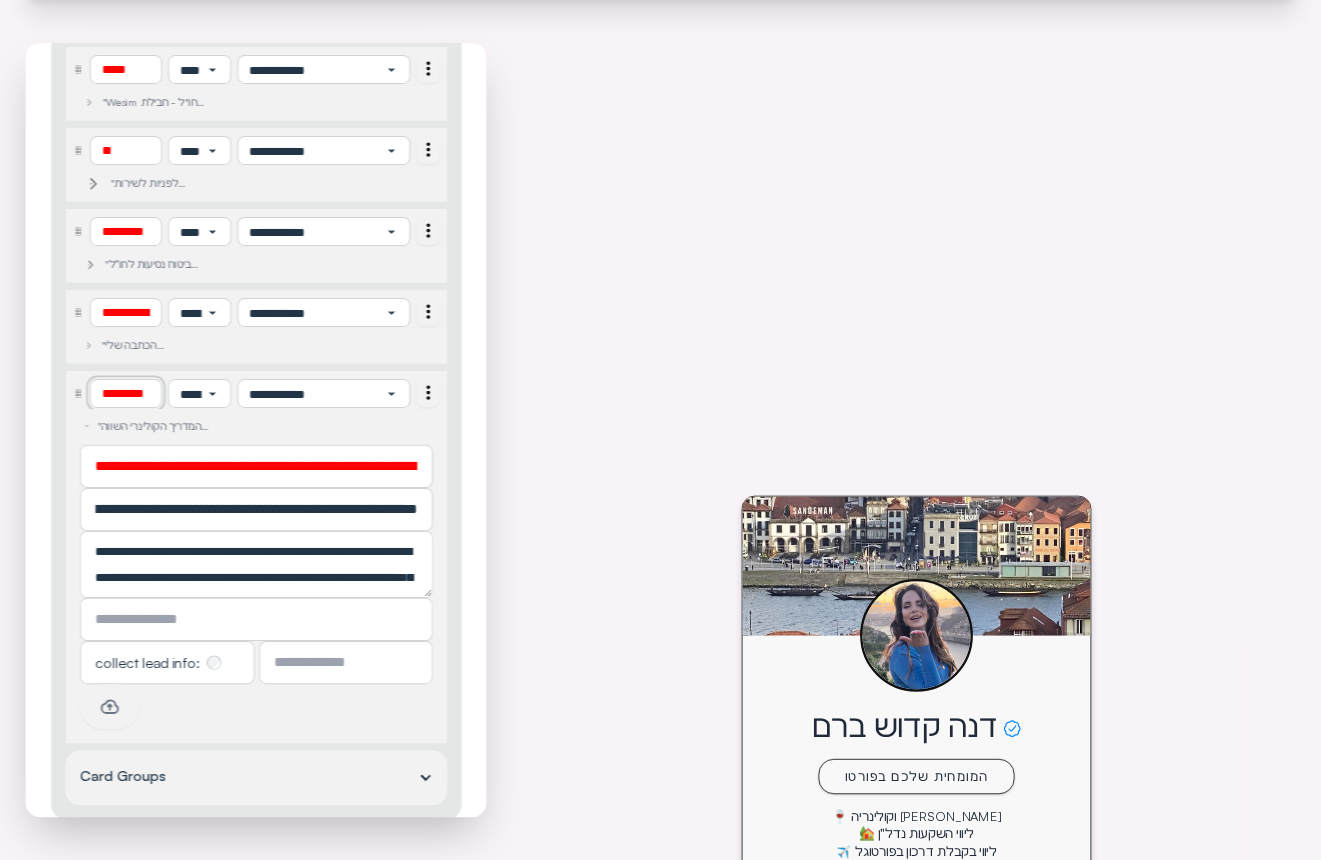 click on "*********" at bounding box center (125, 394) 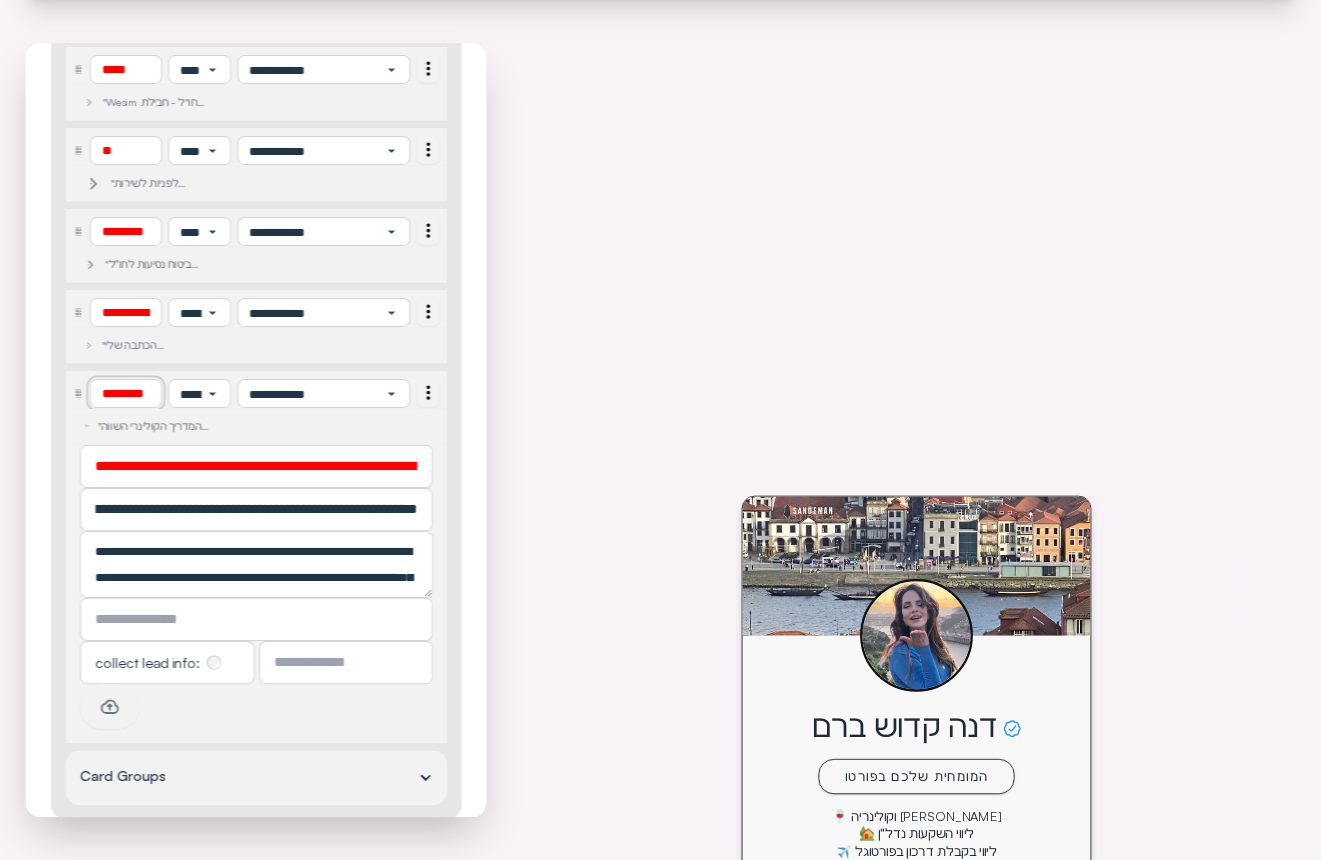 click on "*********" at bounding box center (125, 394) 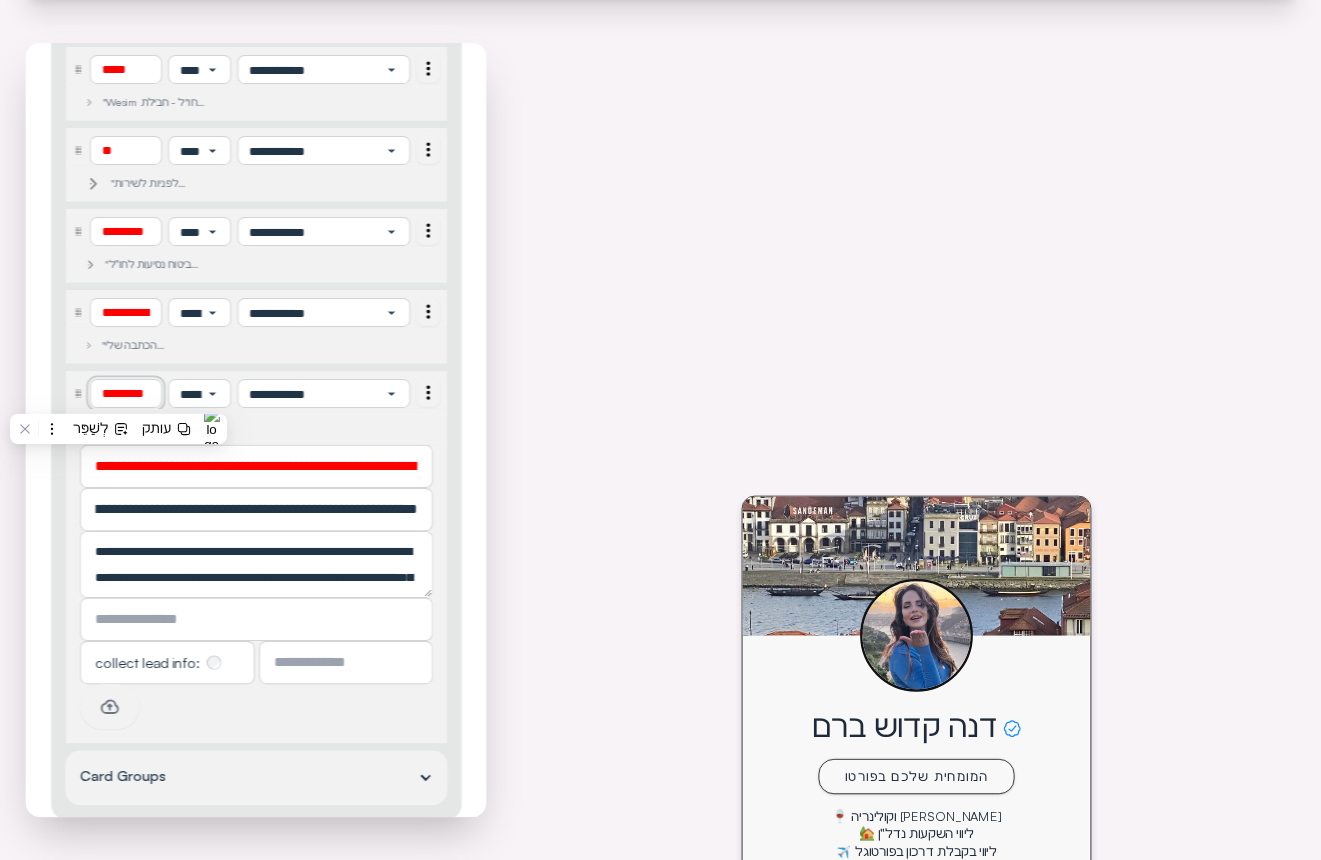 click on "*********" at bounding box center [125, 394] 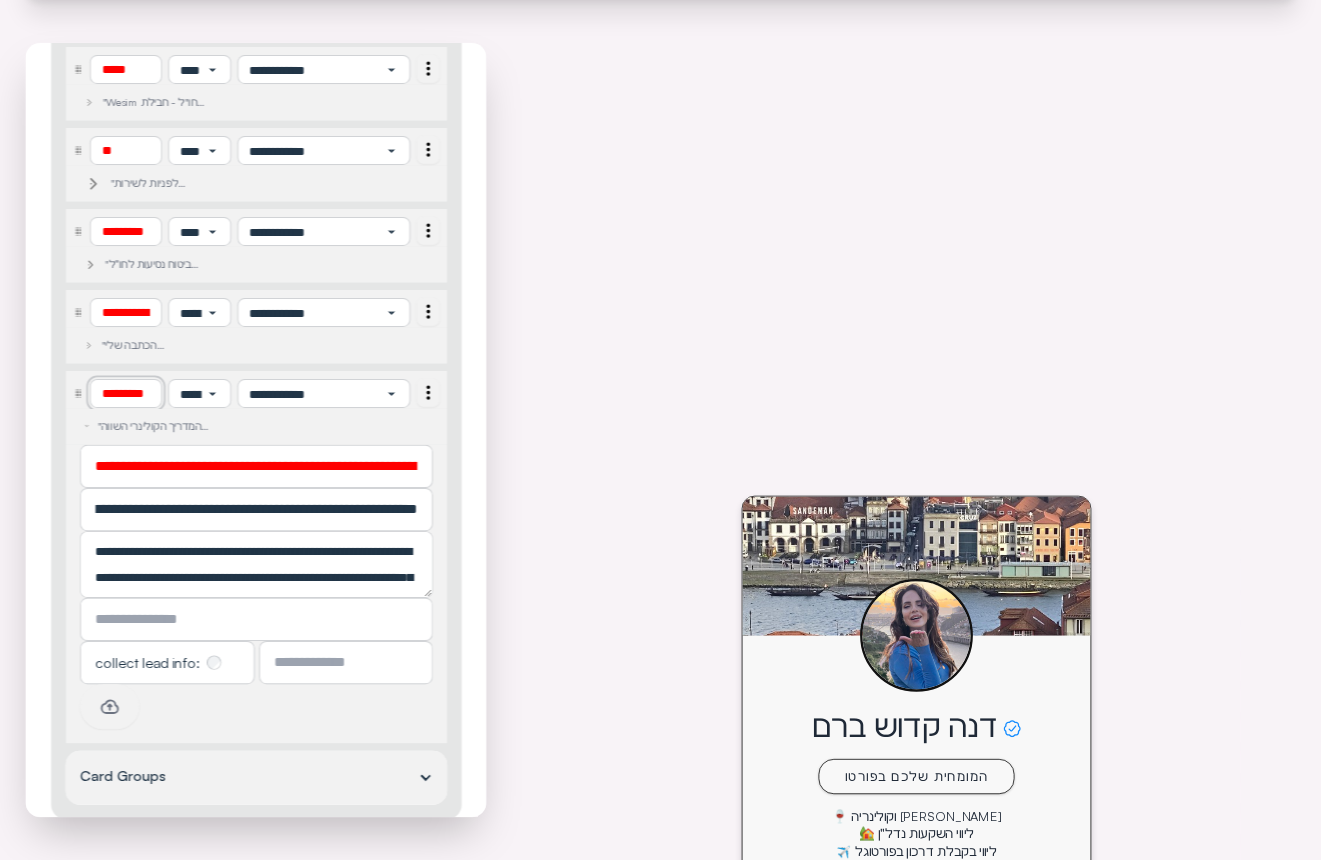click on "*********" at bounding box center (125, 394) 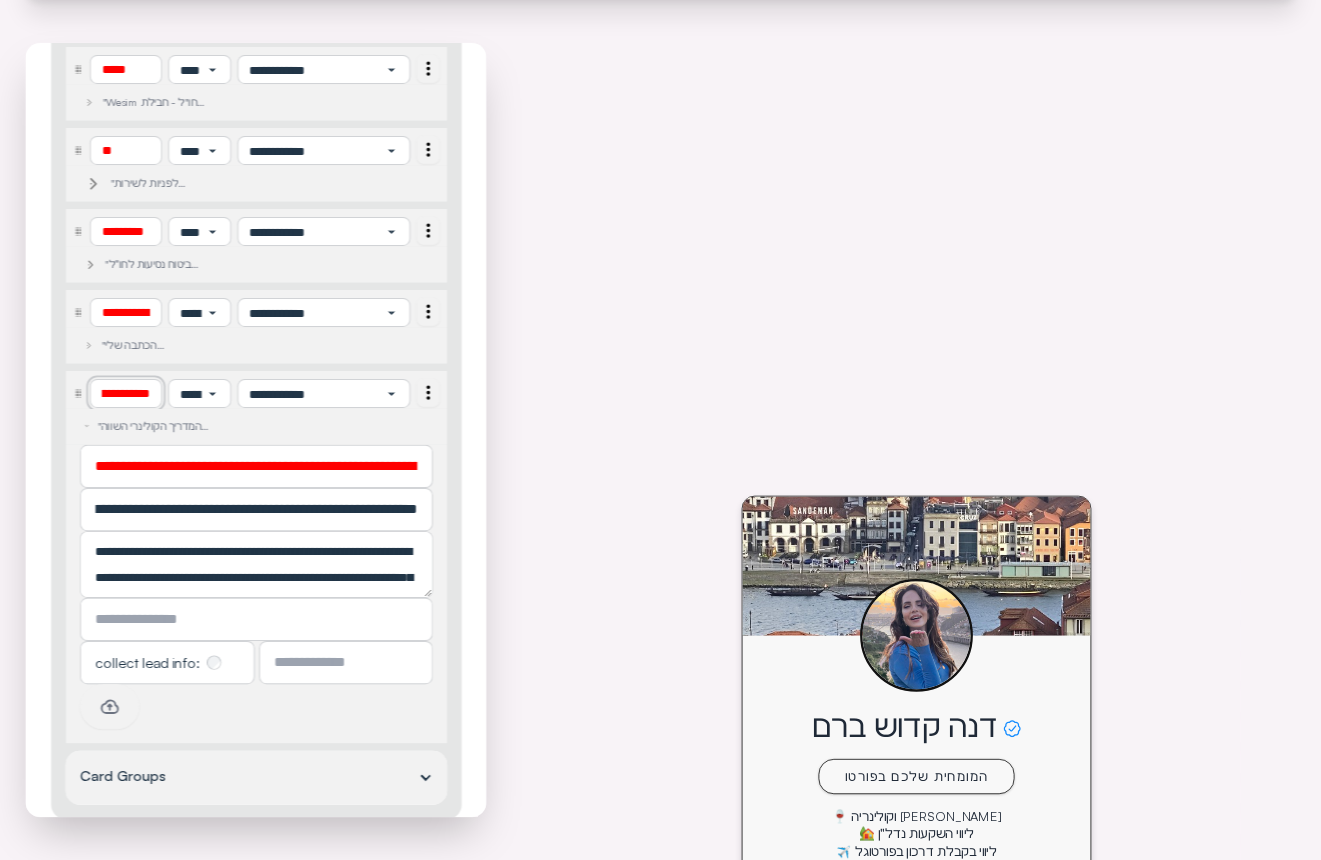 scroll, scrollTop: 0, scrollLeft: 74, axis: horizontal 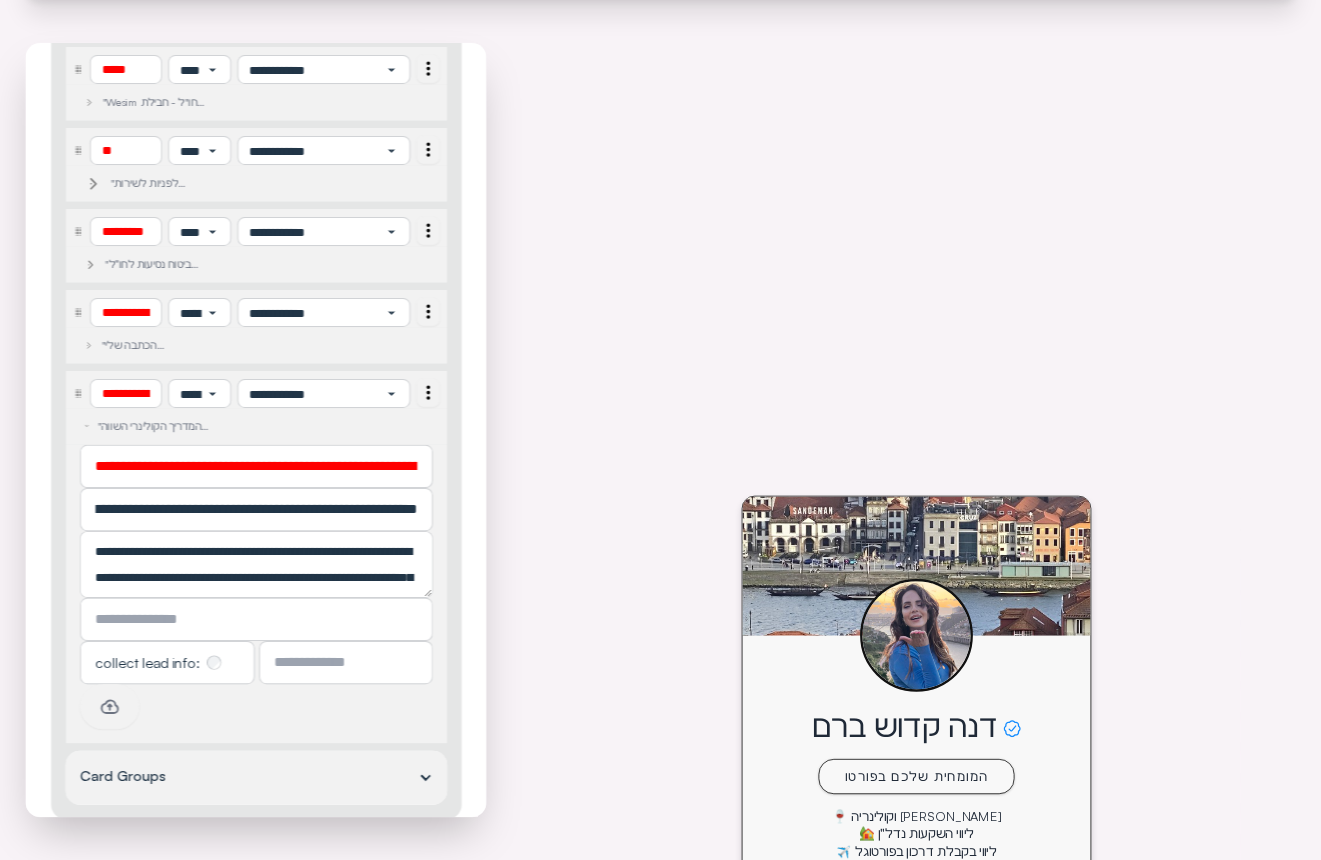 click on "**********" at bounding box center (916, 3401) 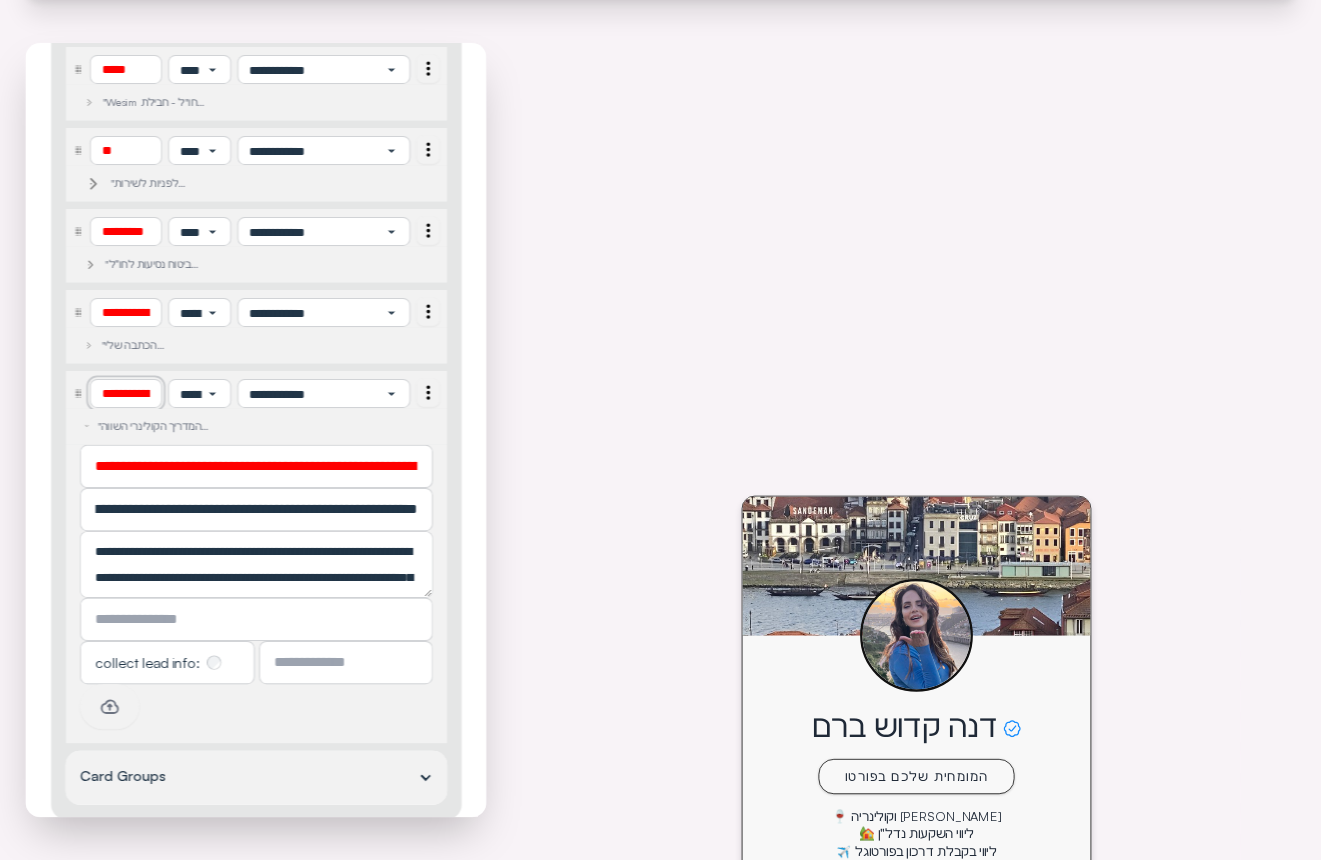 drag, startPoint x: 111, startPoint y: 393, endPoint x: 95, endPoint y: 397, distance: 16.492422 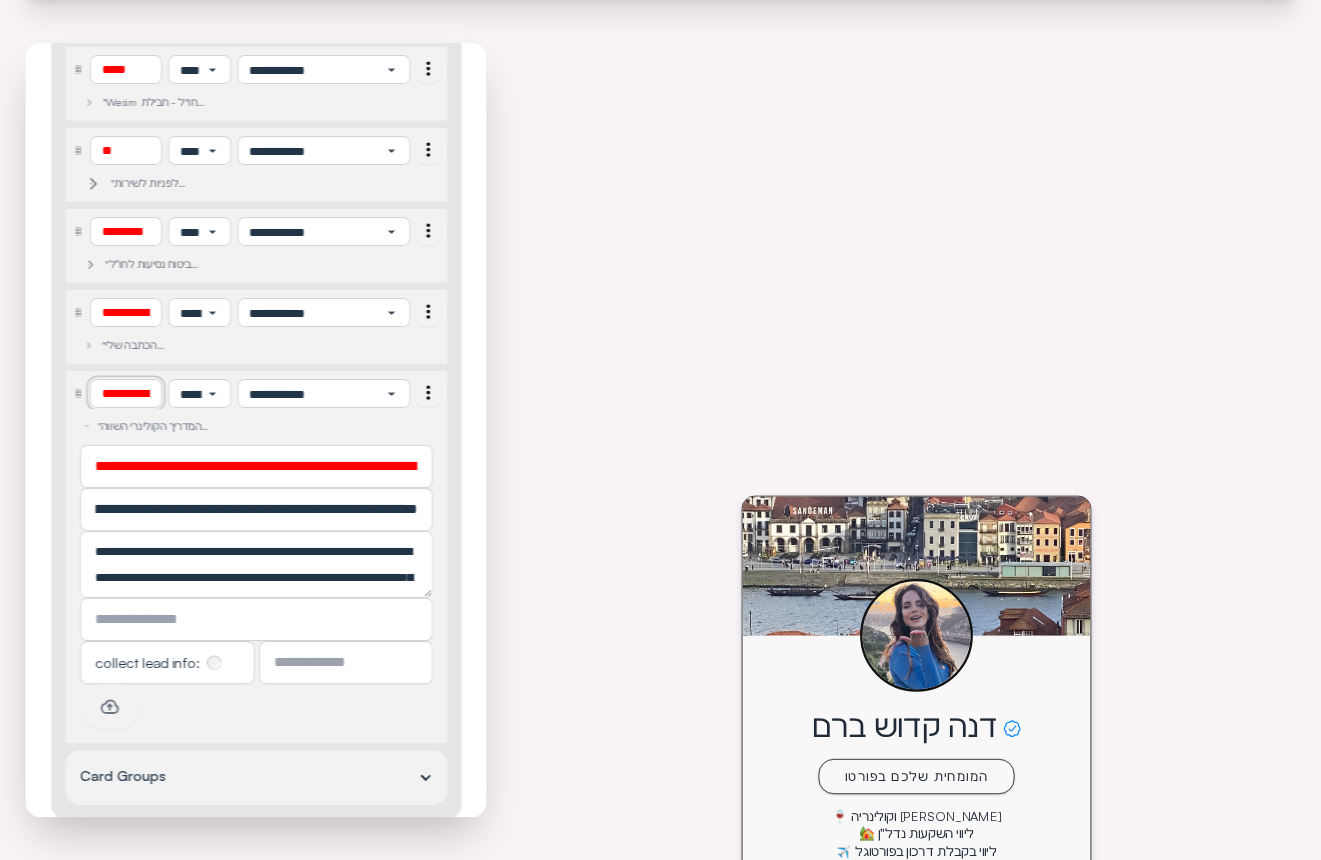 click on "**********" at bounding box center (126, 394) 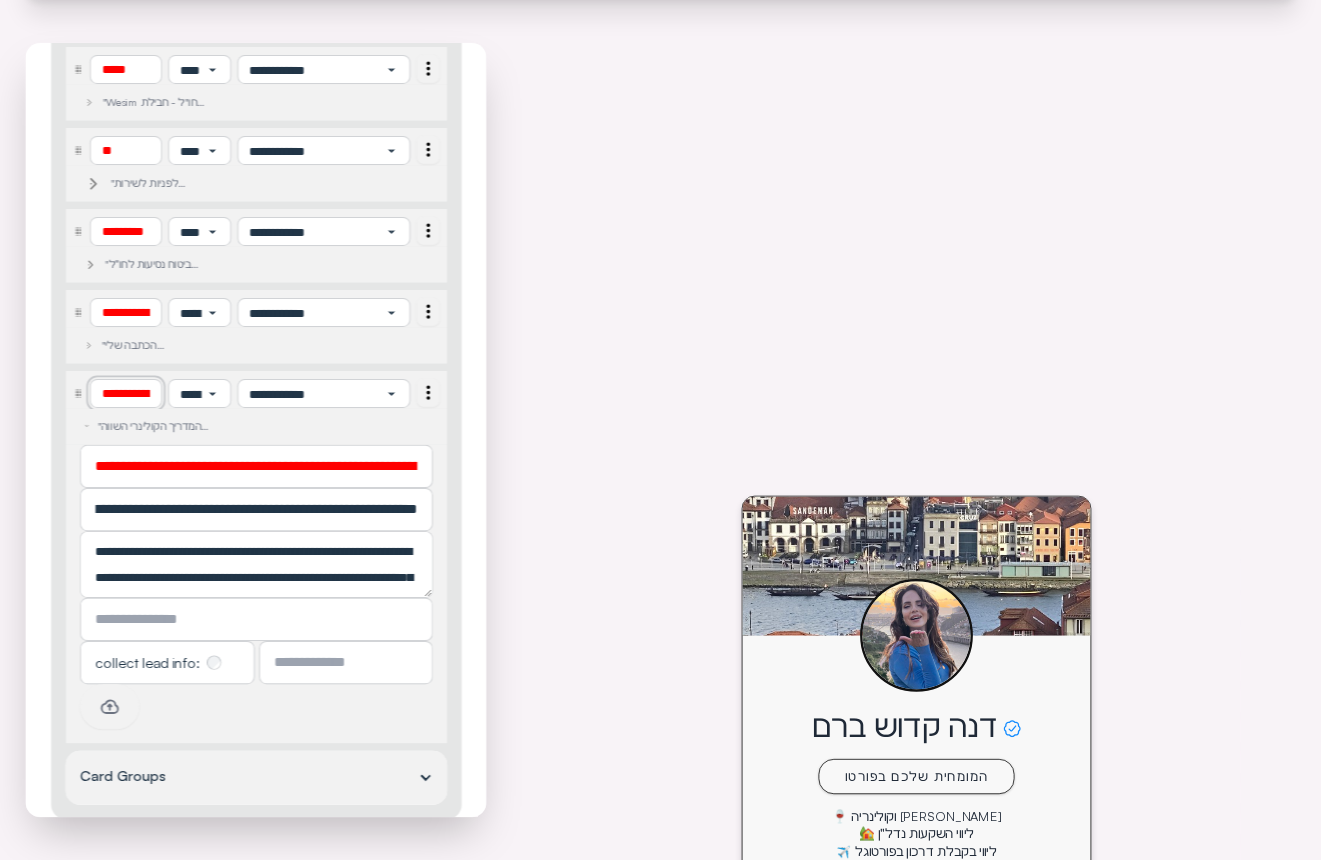 drag, startPoint x: 148, startPoint y: 397, endPoint x: 221, endPoint y: 406, distance: 73.552704 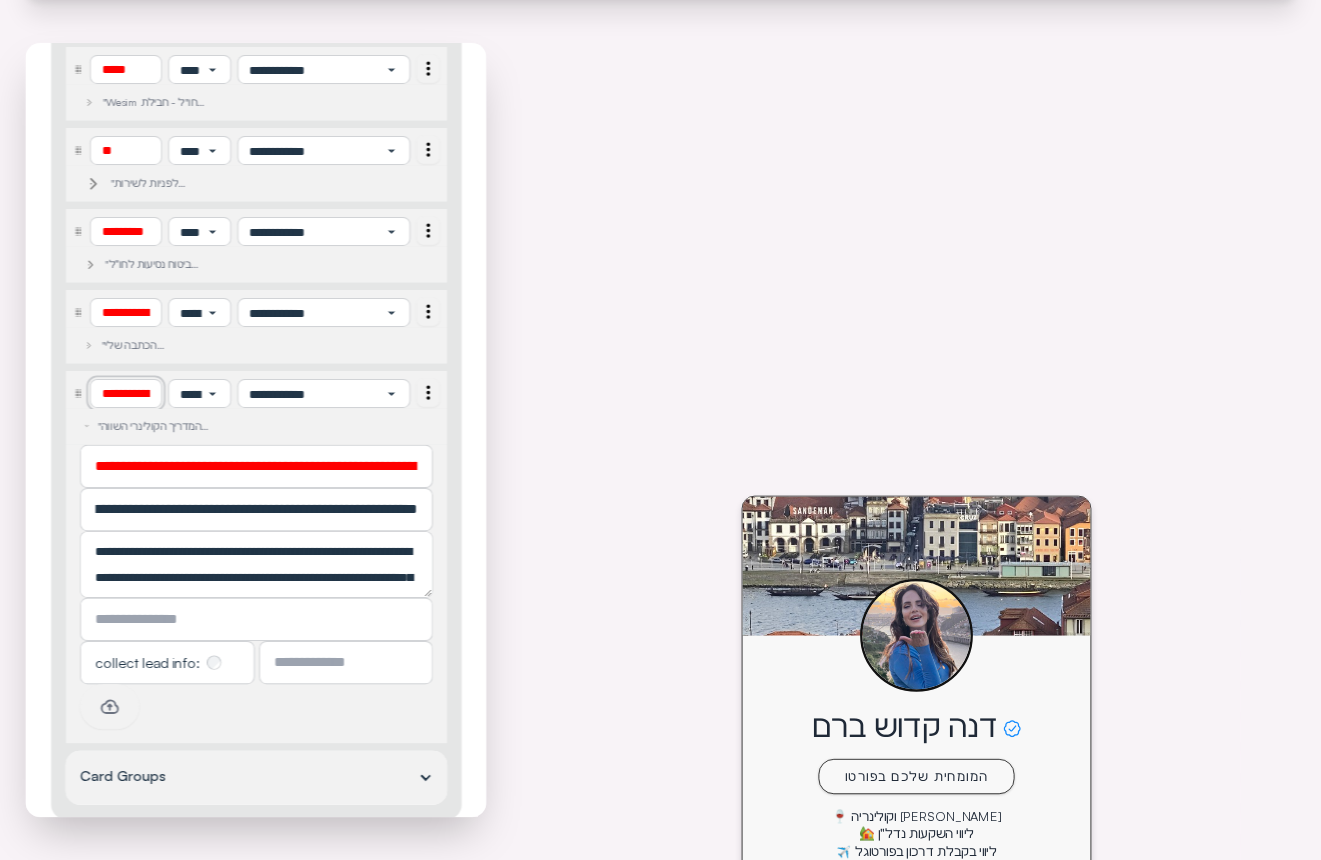 click on "**********" at bounding box center (125, 394) 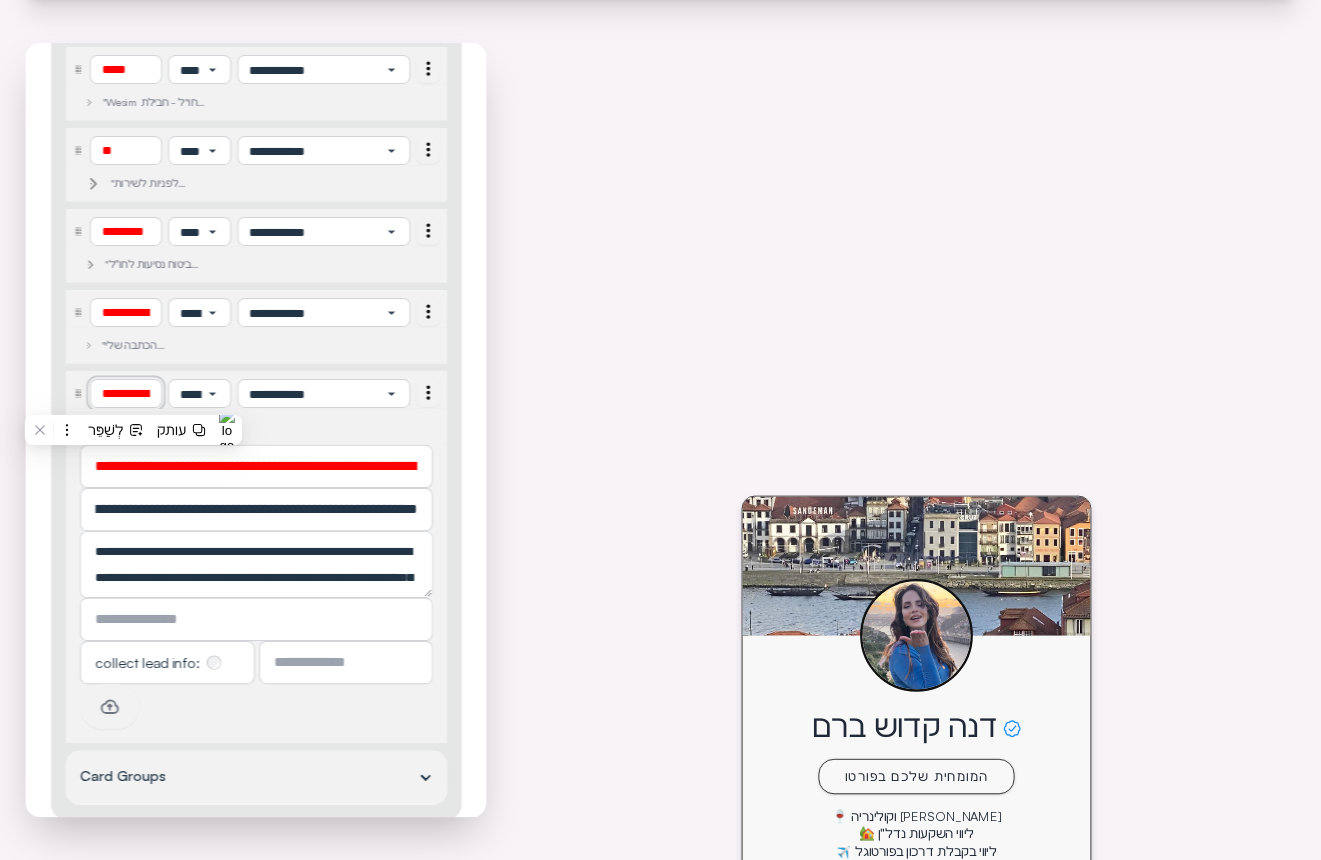 click on "**********" at bounding box center (125, 394) 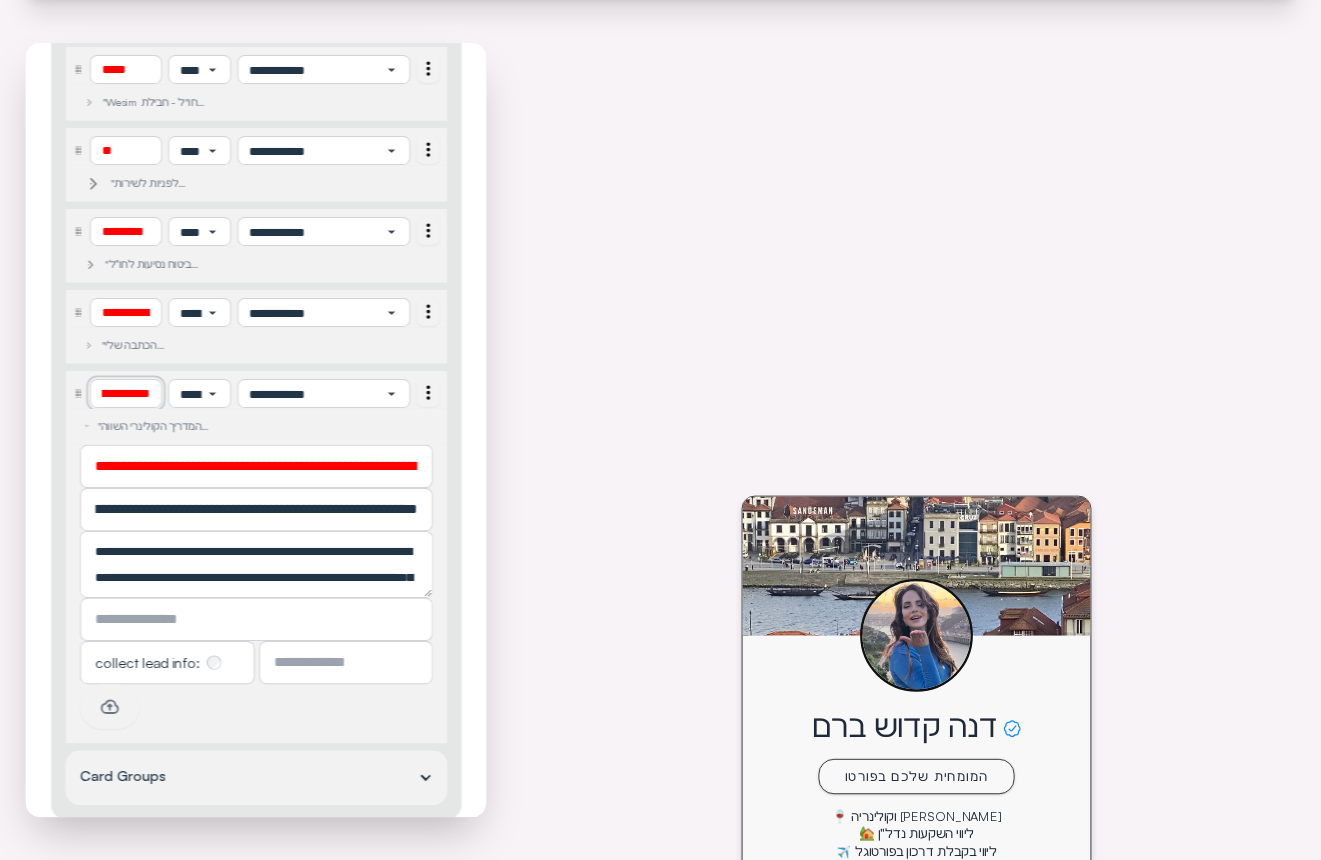 scroll, scrollTop: 0, scrollLeft: 61, axis: horizontal 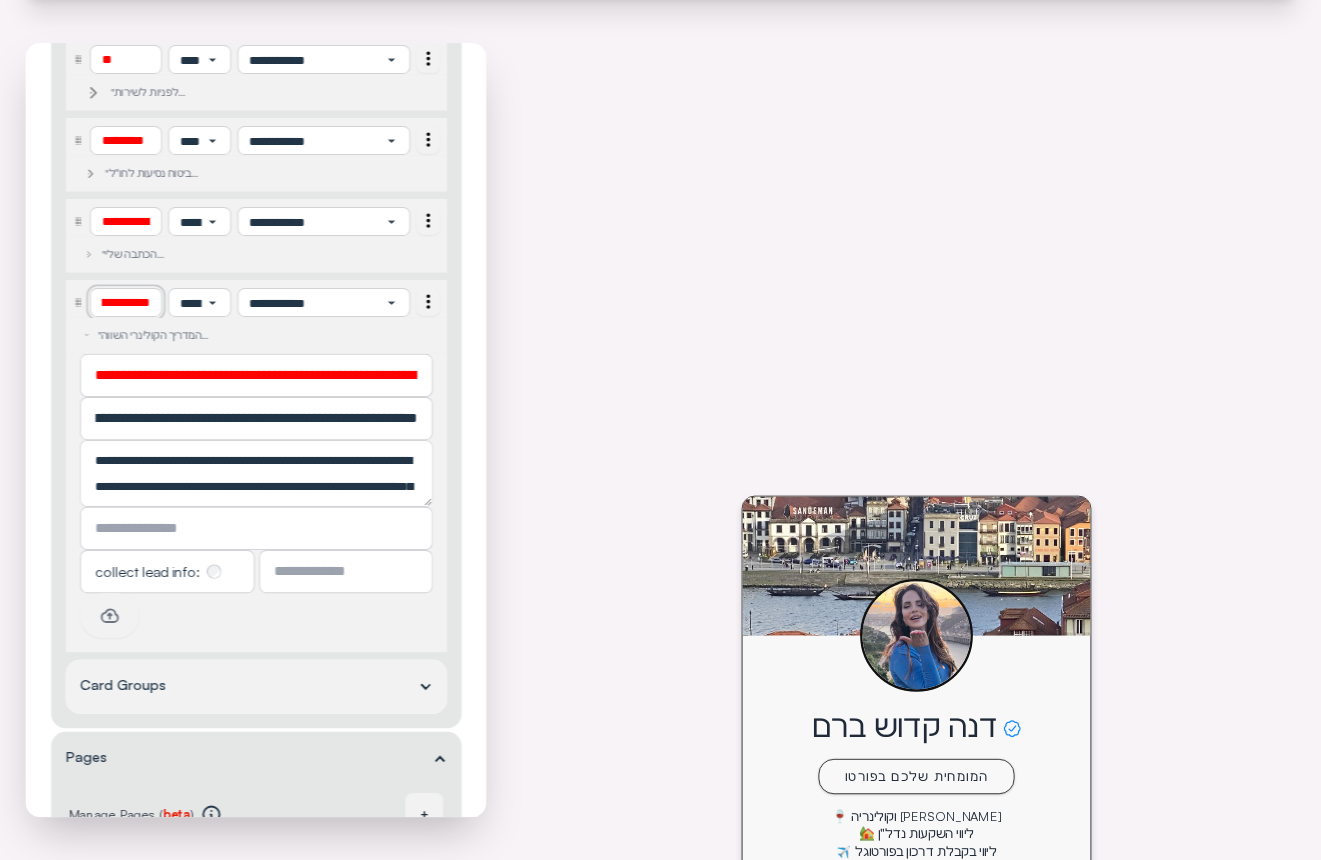 type on "**********" 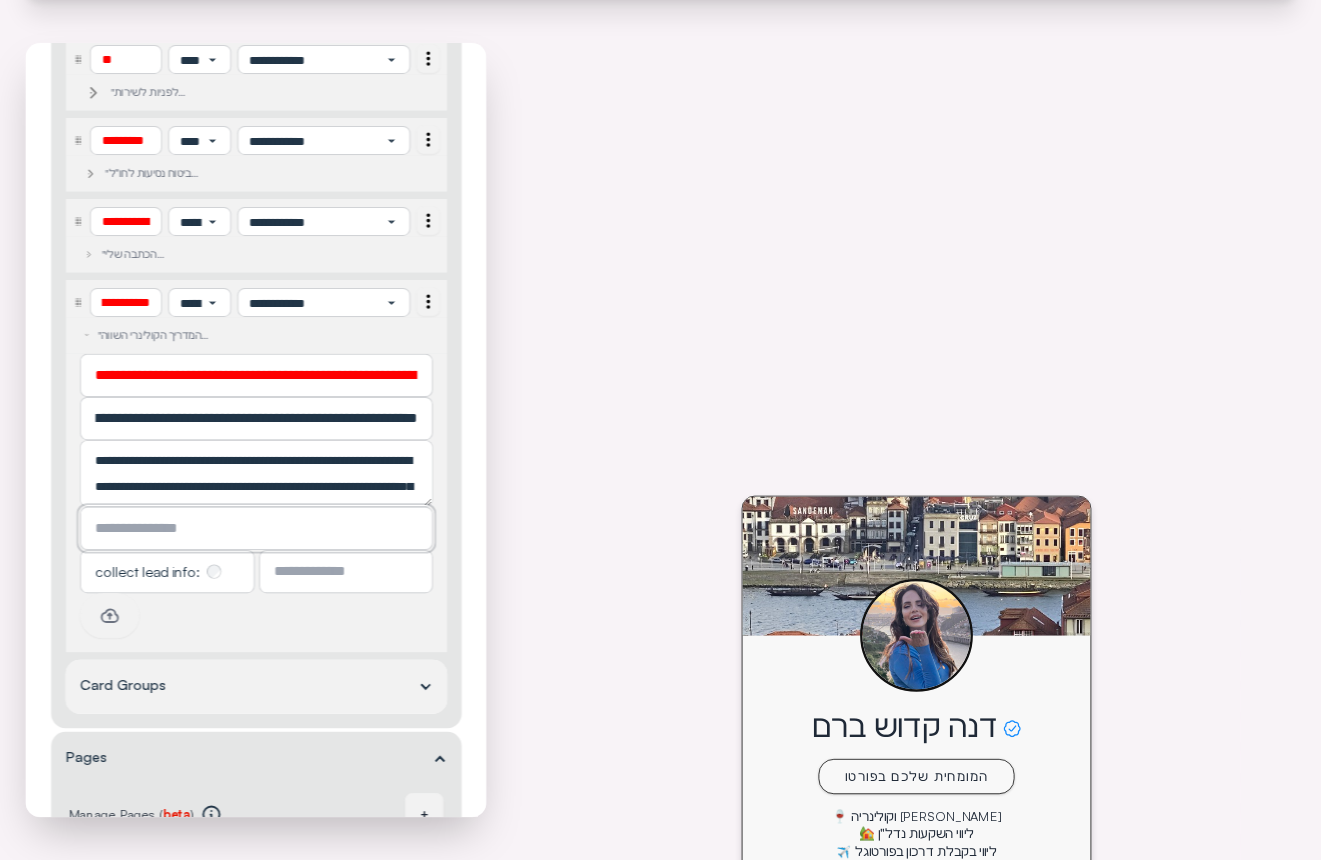 scroll, scrollTop: 0, scrollLeft: 0, axis: both 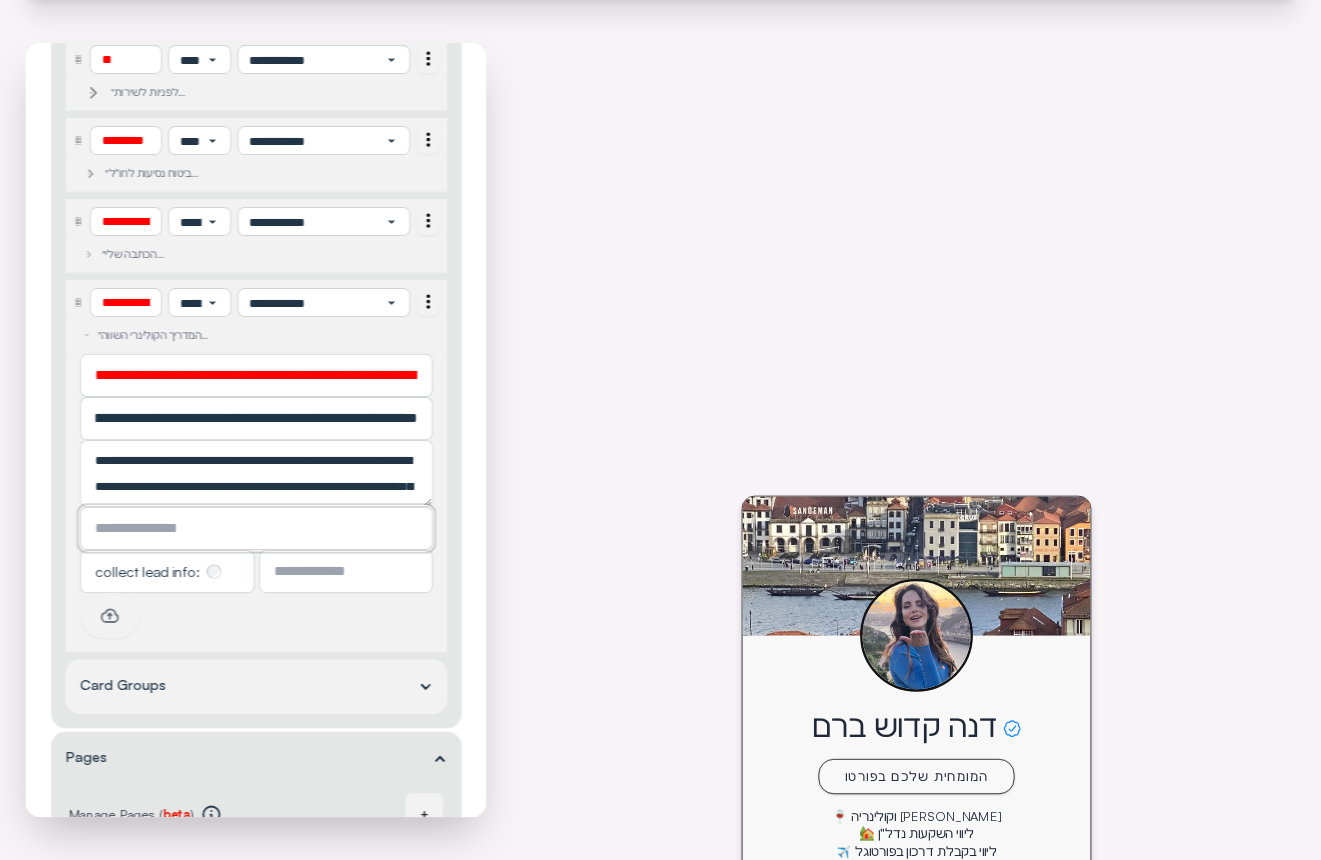 click at bounding box center [256, 528] 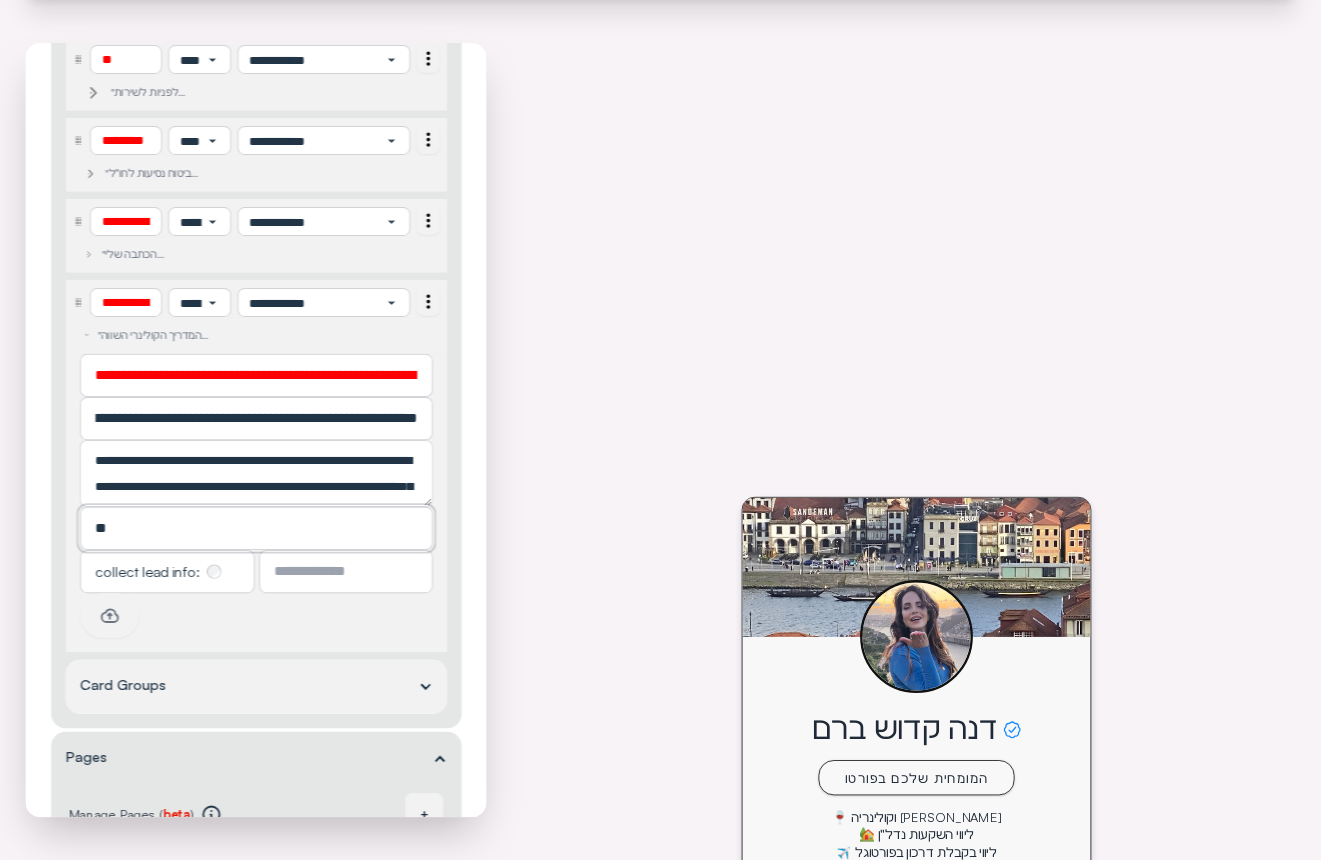type on "*" 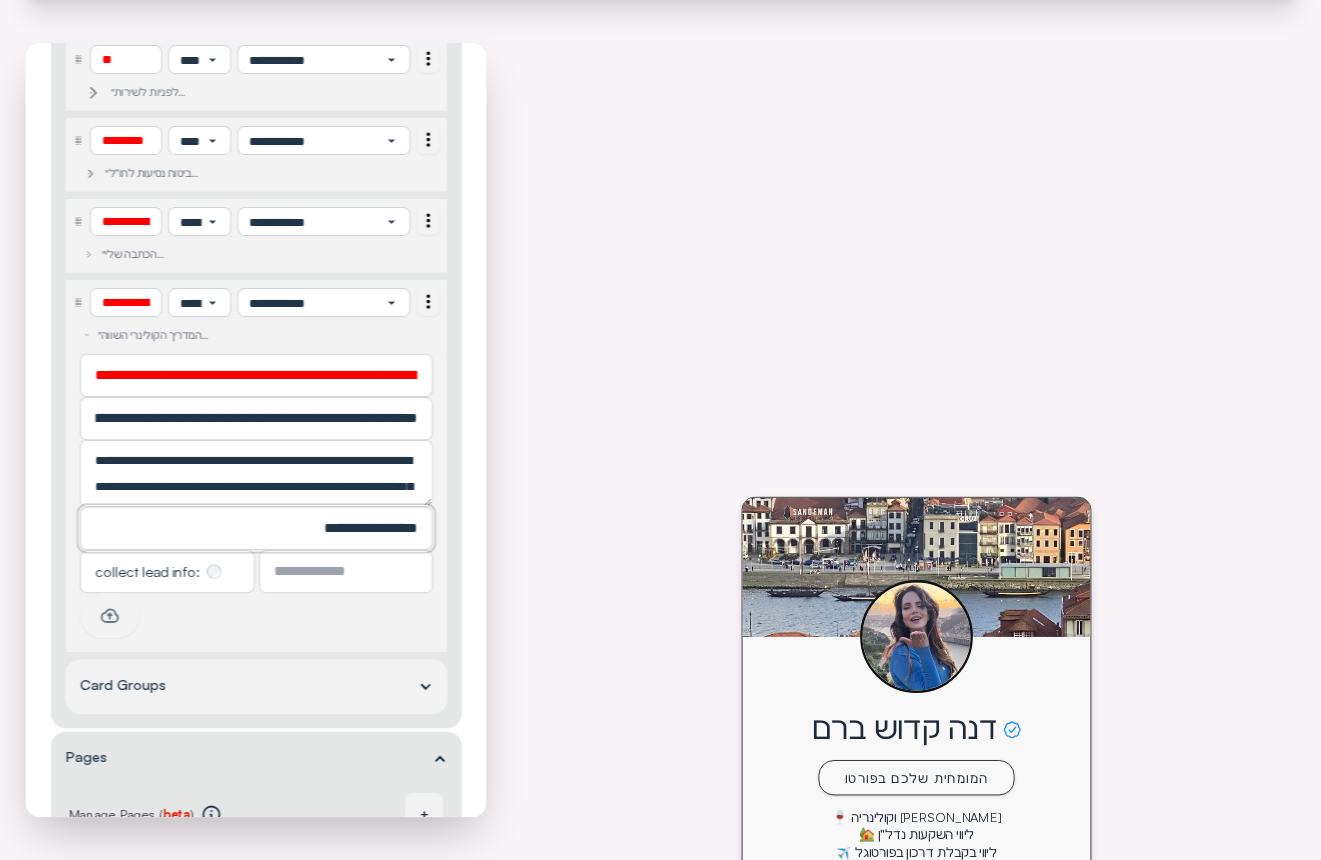 type on "**********" 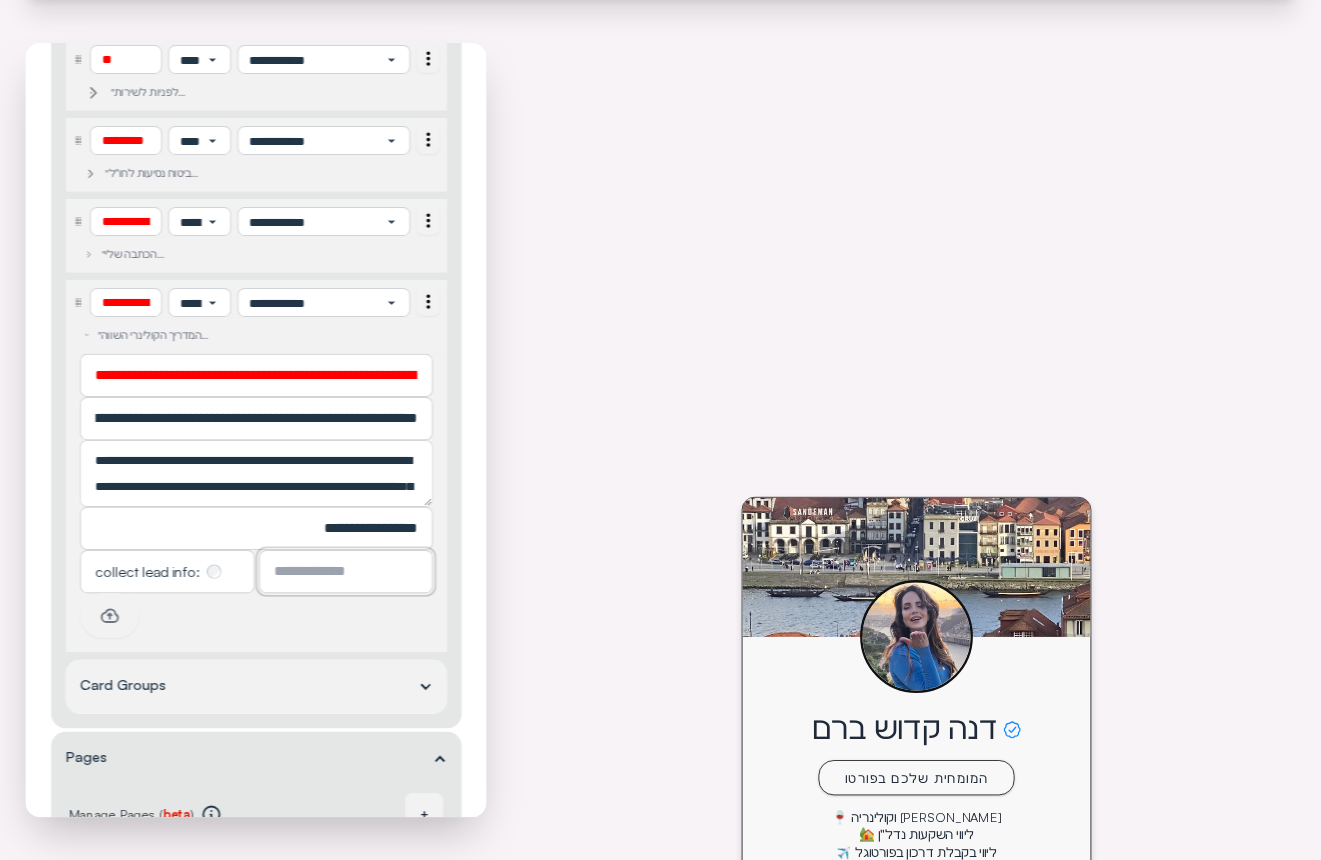 click at bounding box center [346, 572] 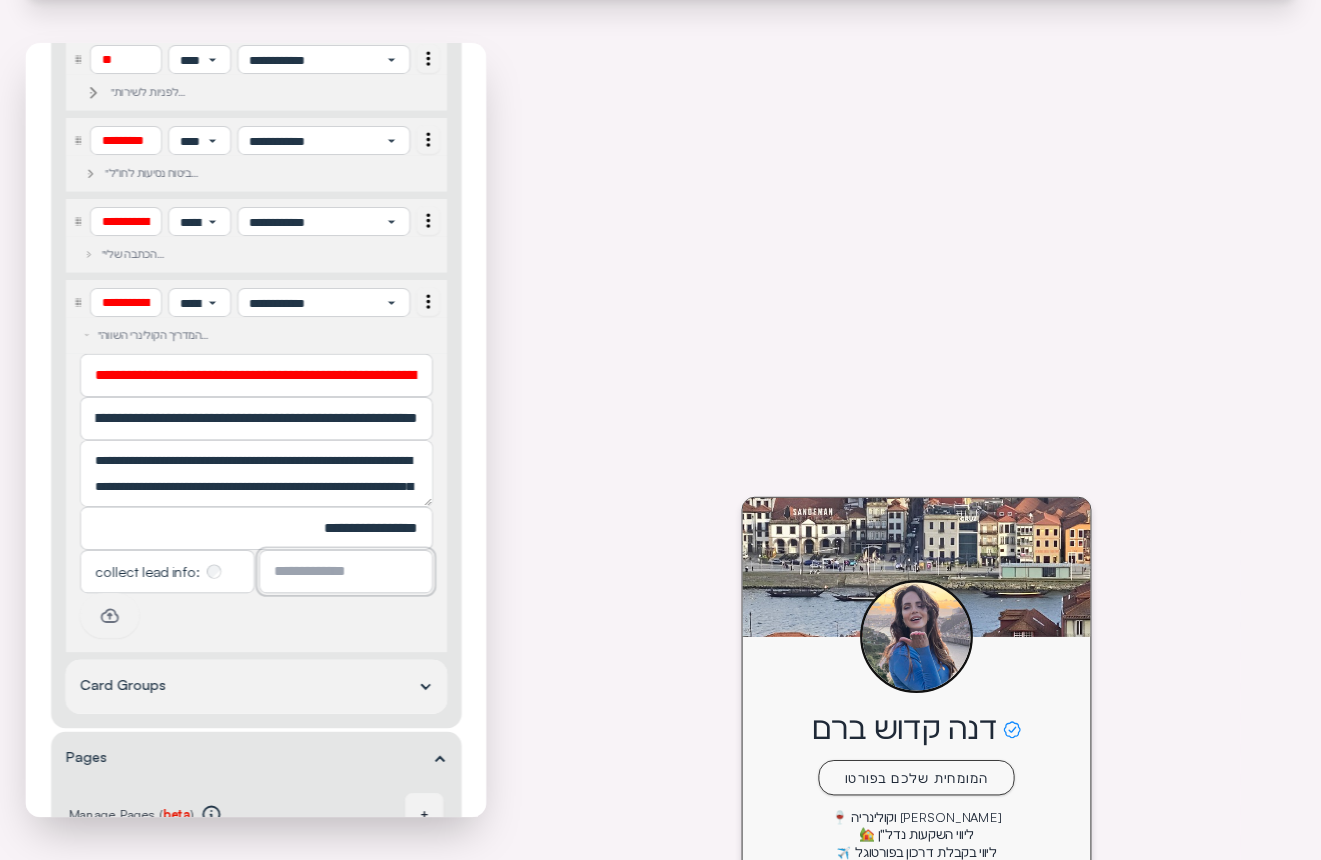 click at bounding box center (346, 572) 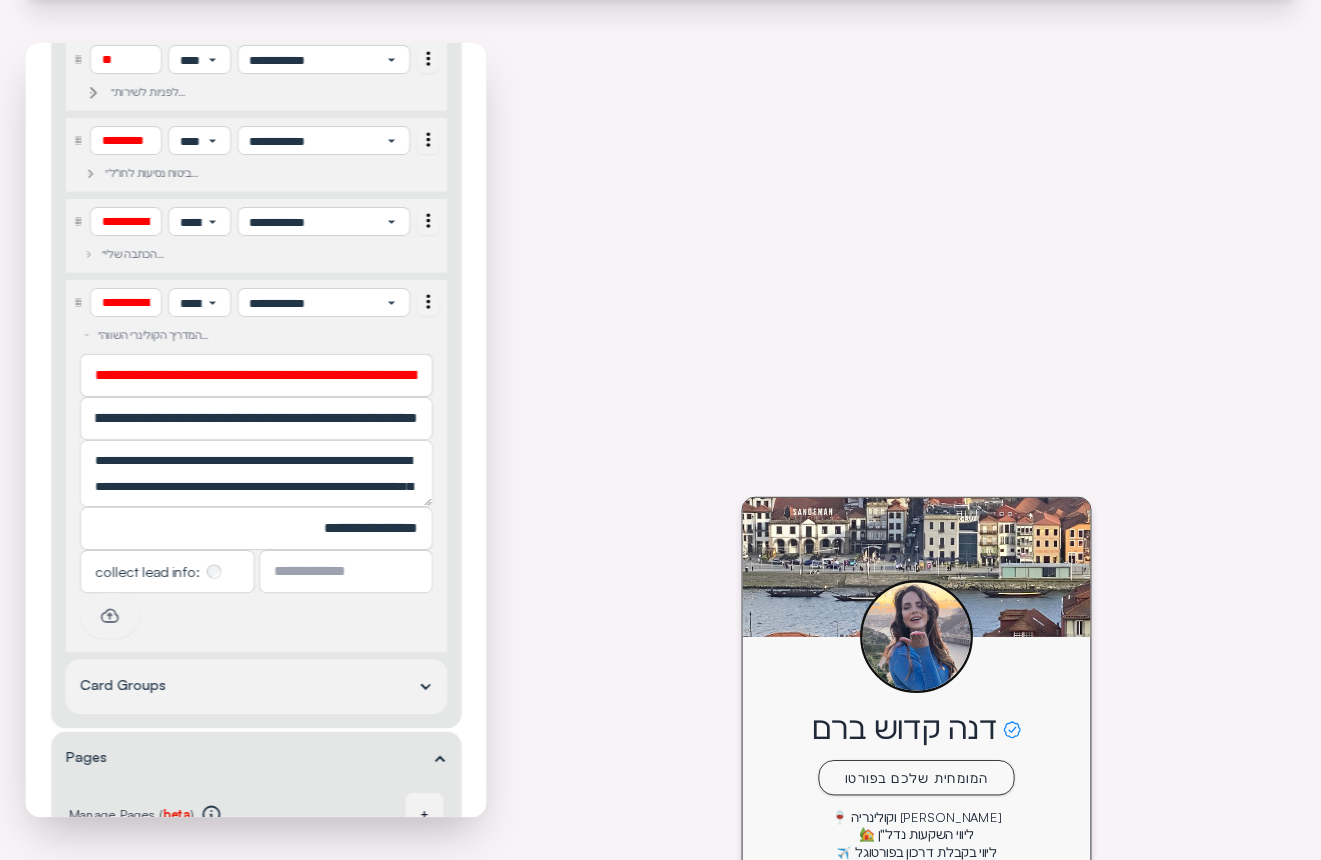 click at bounding box center (256, 615) 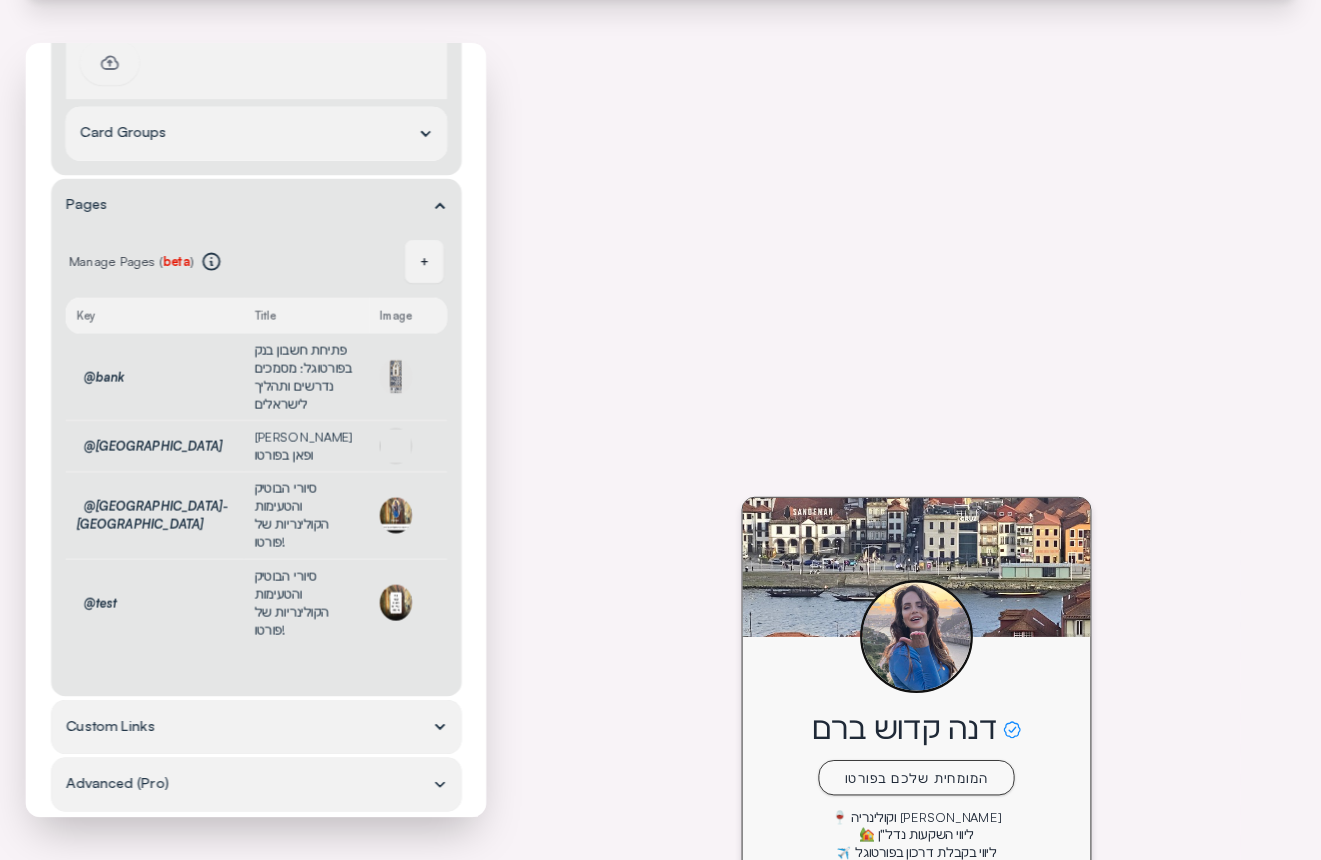 scroll, scrollTop: 2165, scrollLeft: 0, axis: vertical 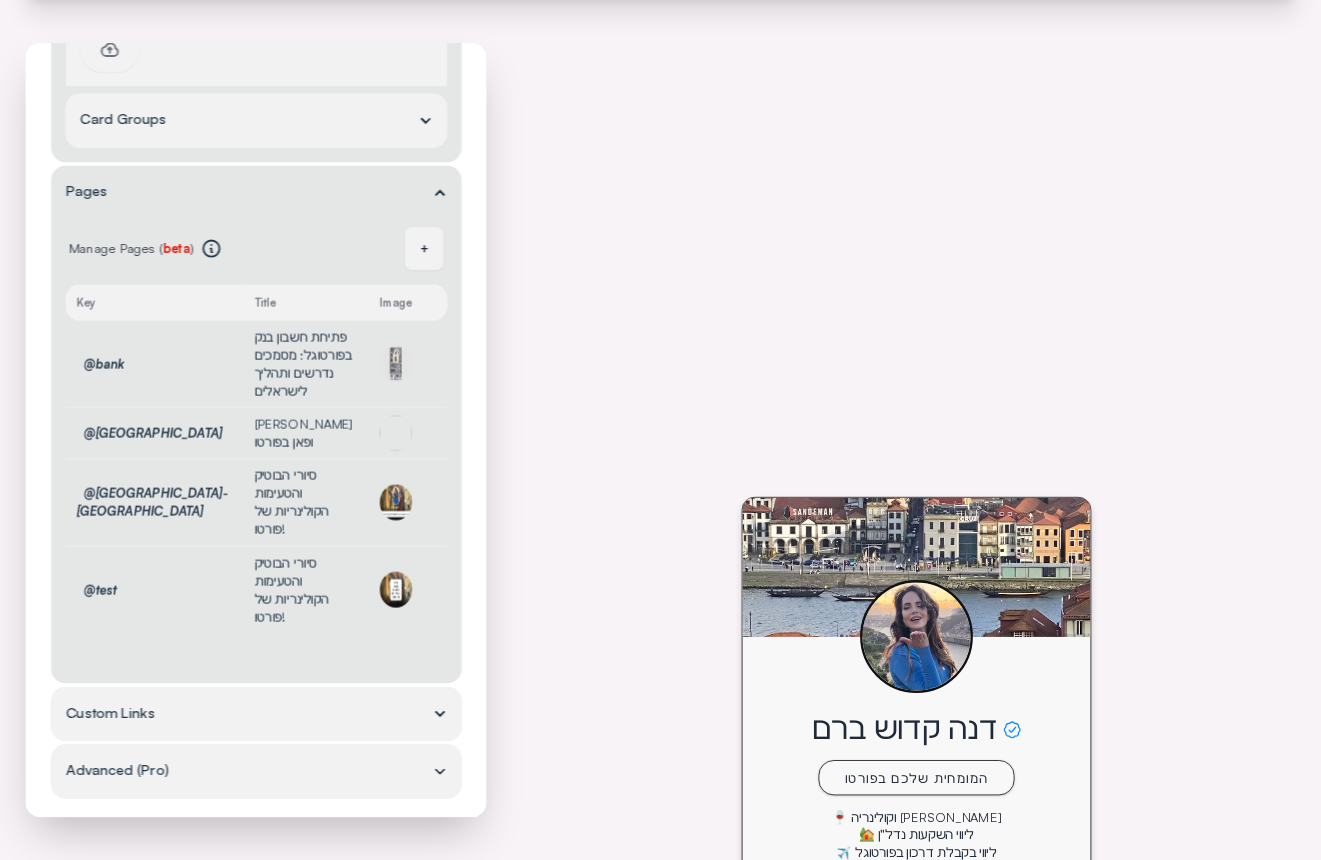 click on "Save" at bounding box center [431, 878] 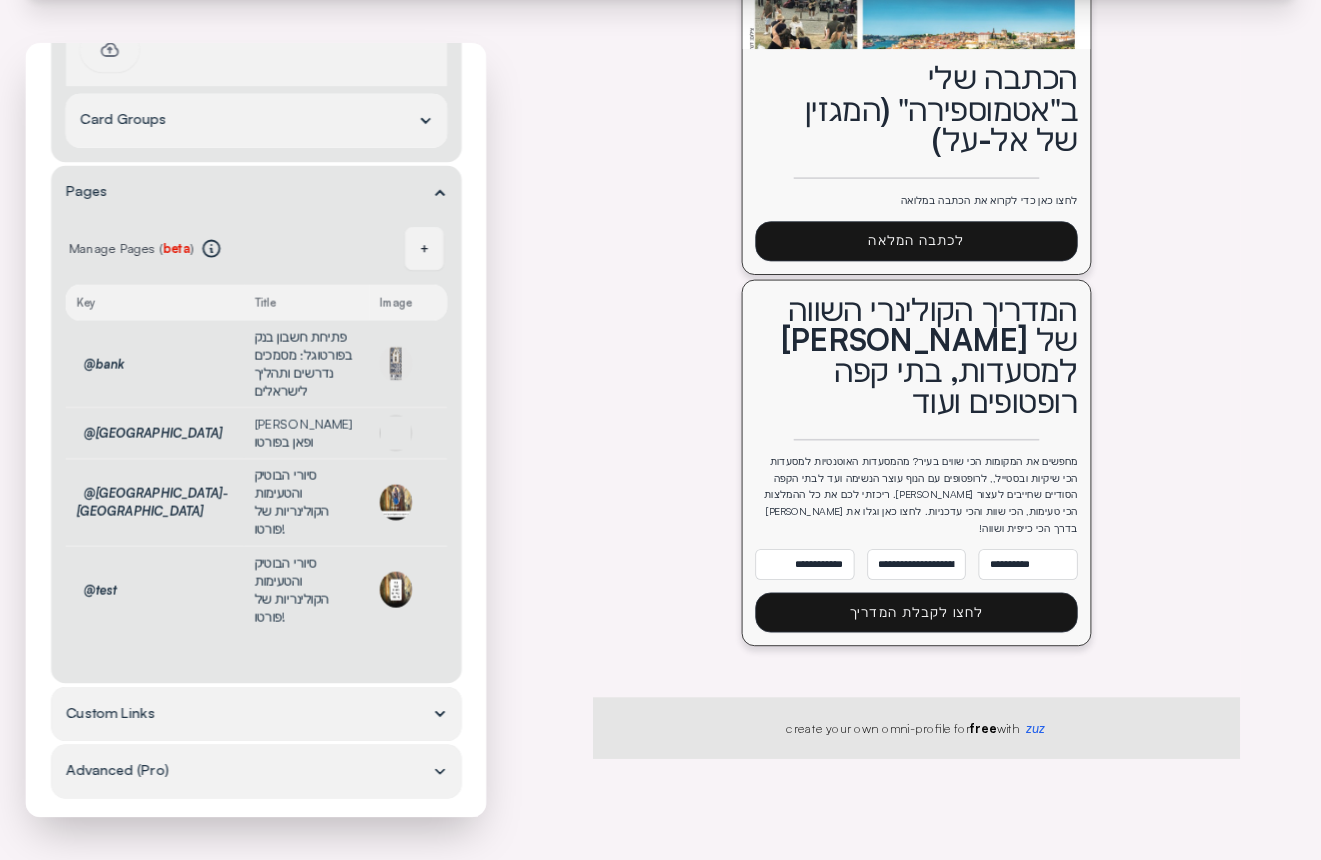 scroll, scrollTop: 6460, scrollLeft: 0, axis: vertical 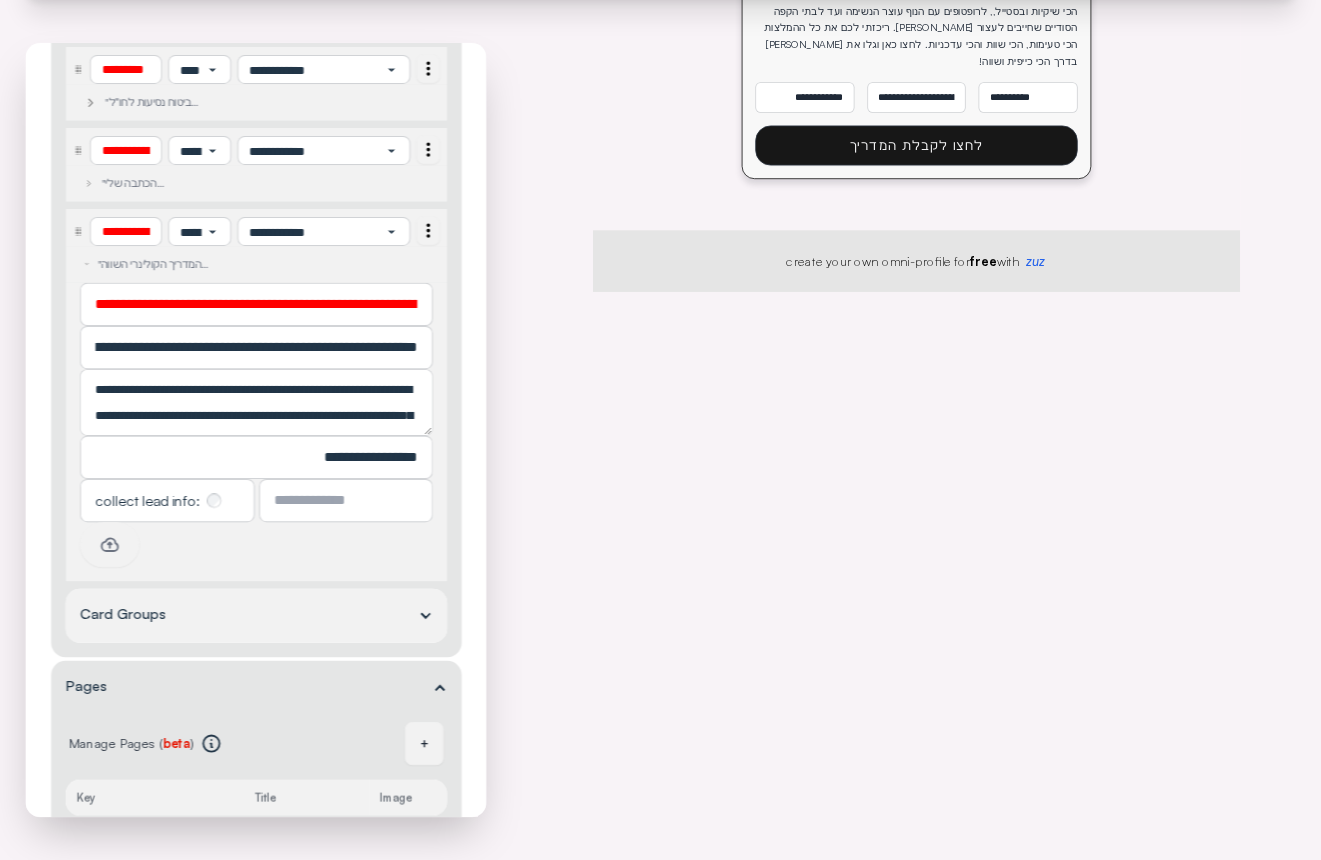 click 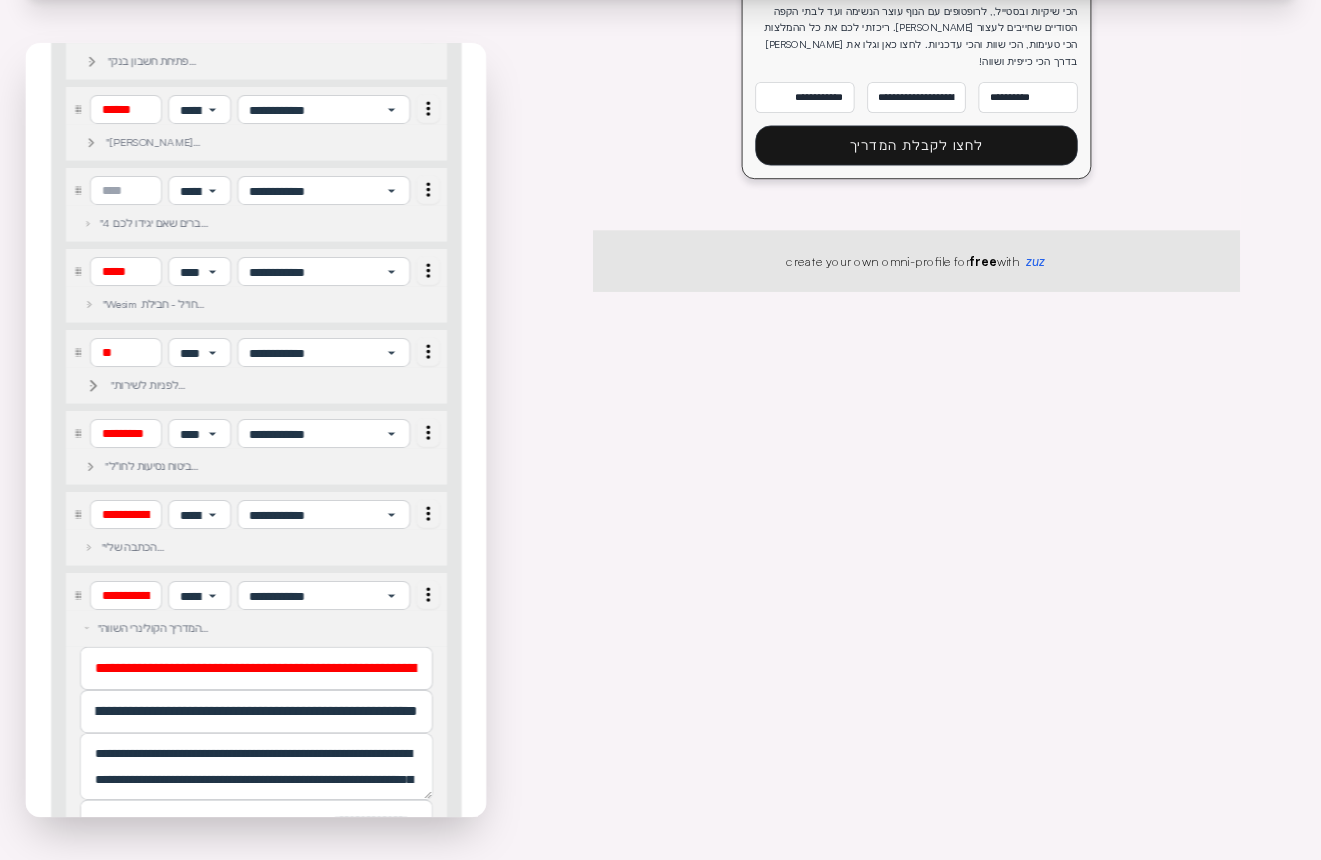 scroll, scrollTop: 1135, scrollLeft: 0, axis: vertical 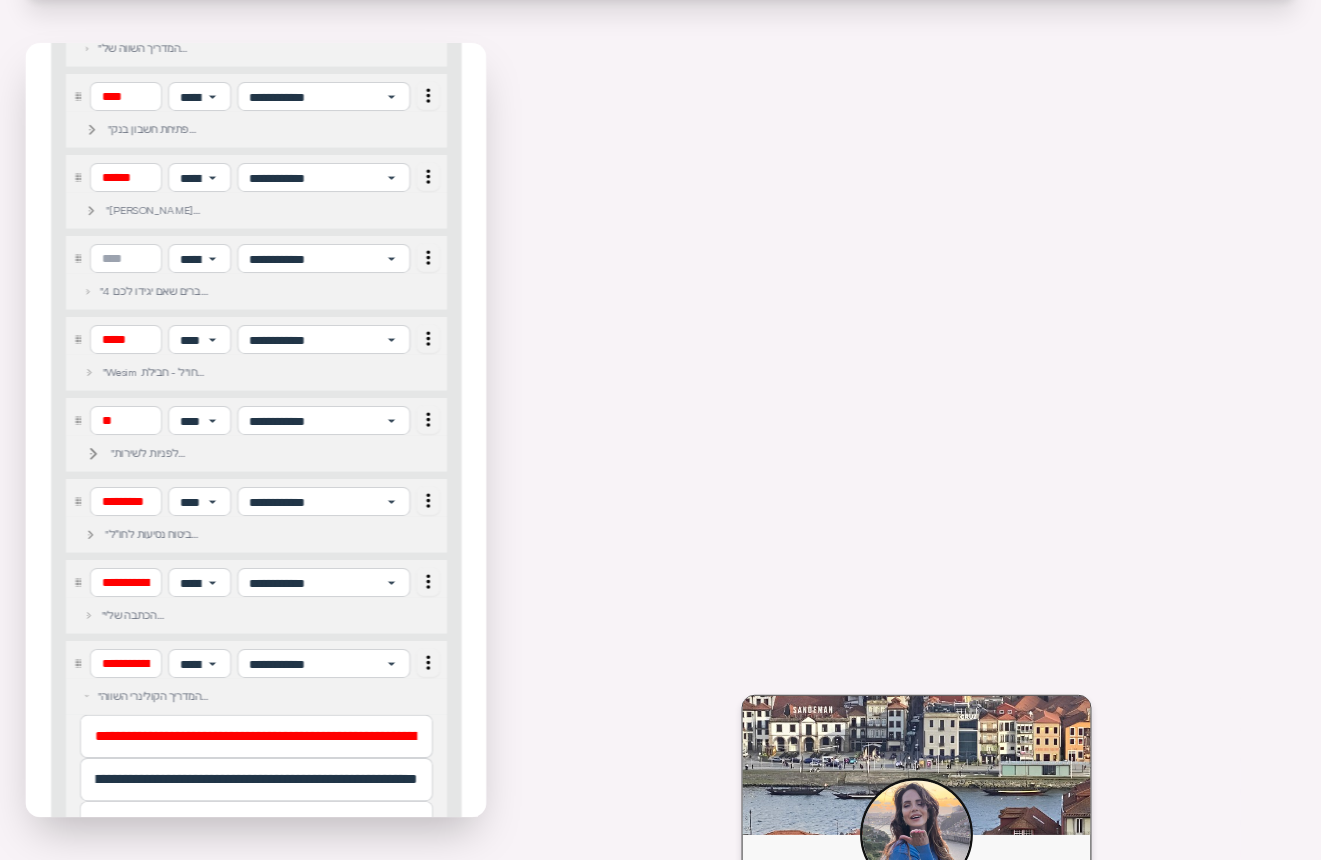 click at bounding box center [934, 1152] 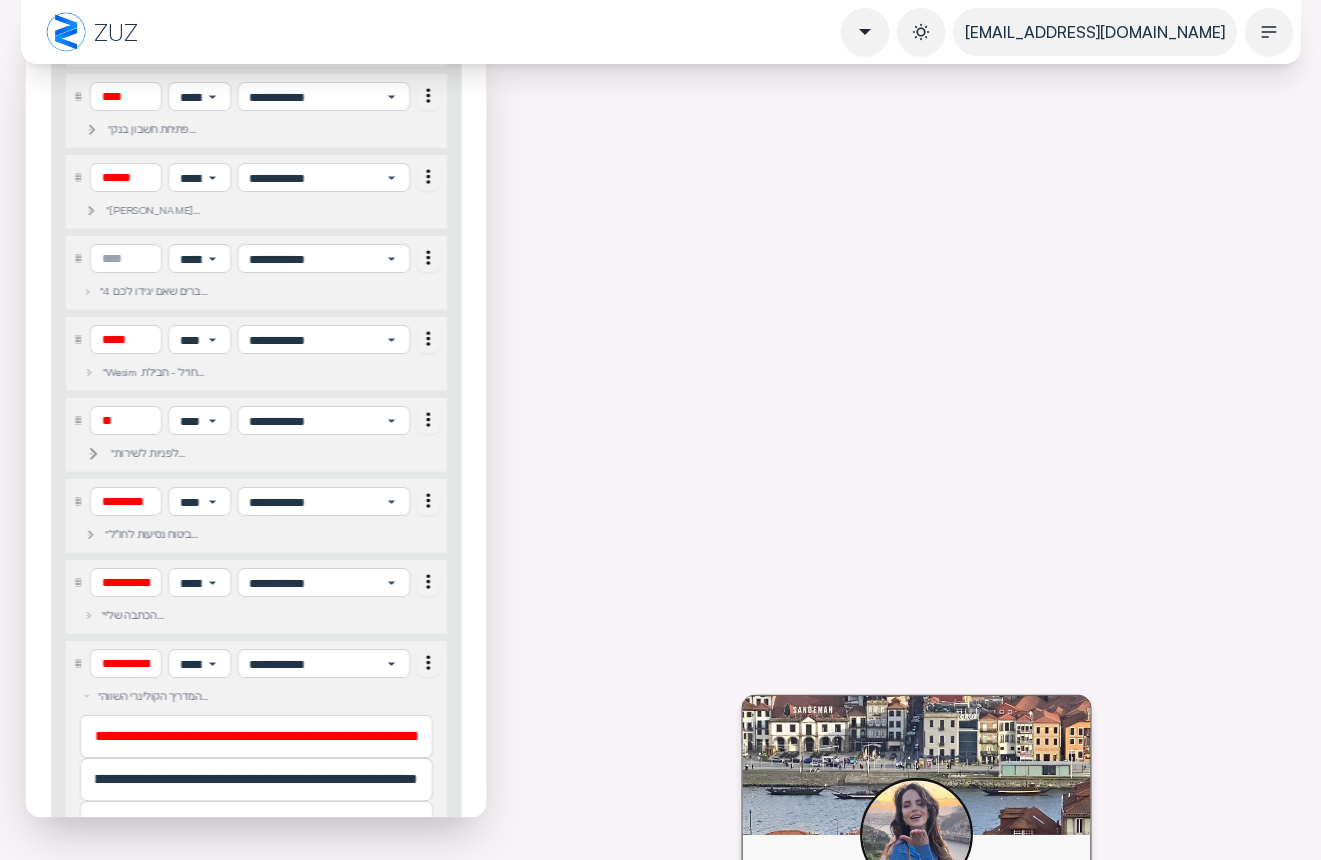 scroll, scrollTop: 0, scrollLeft: 0, axis: both 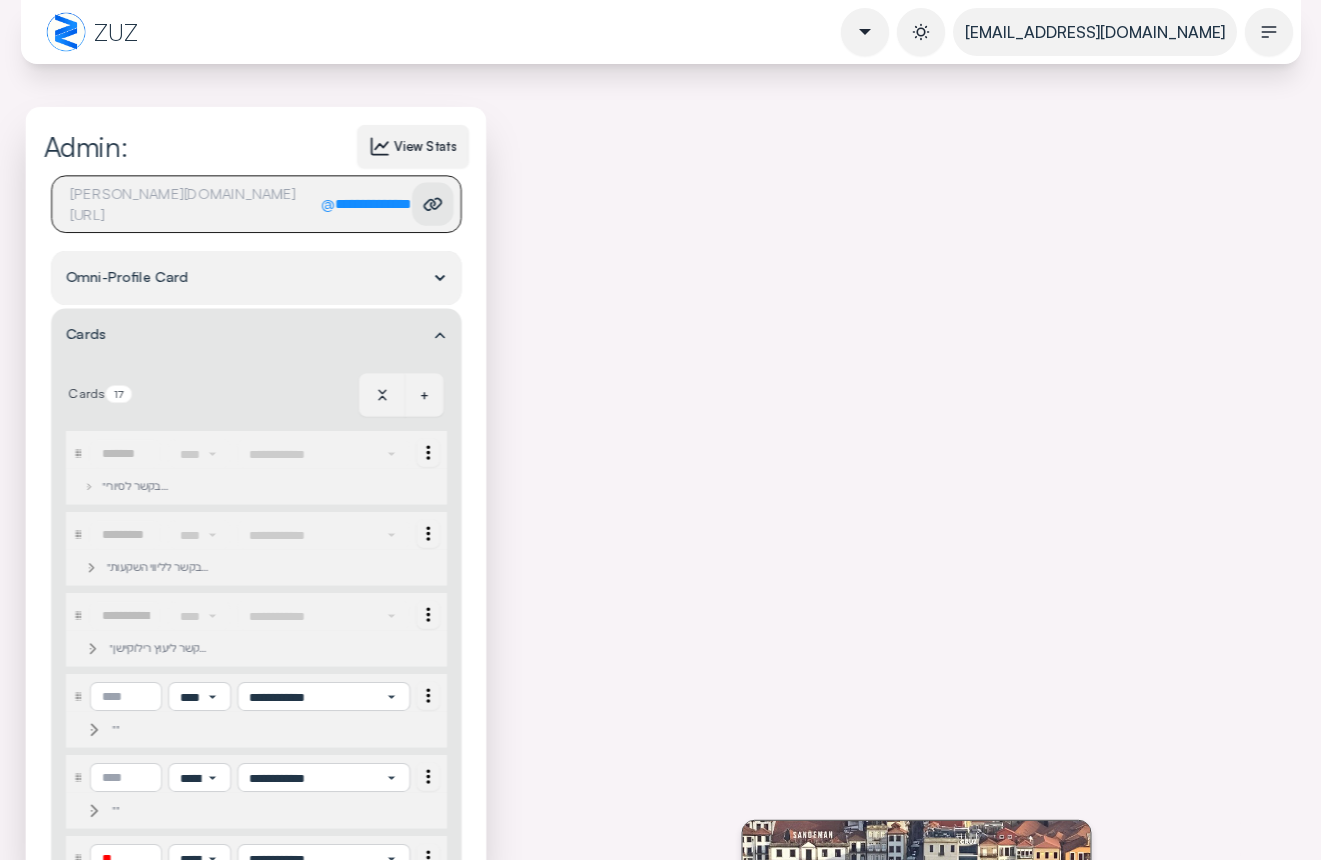 click on "Omni-Profile Card" at bounding box center (256, 278) 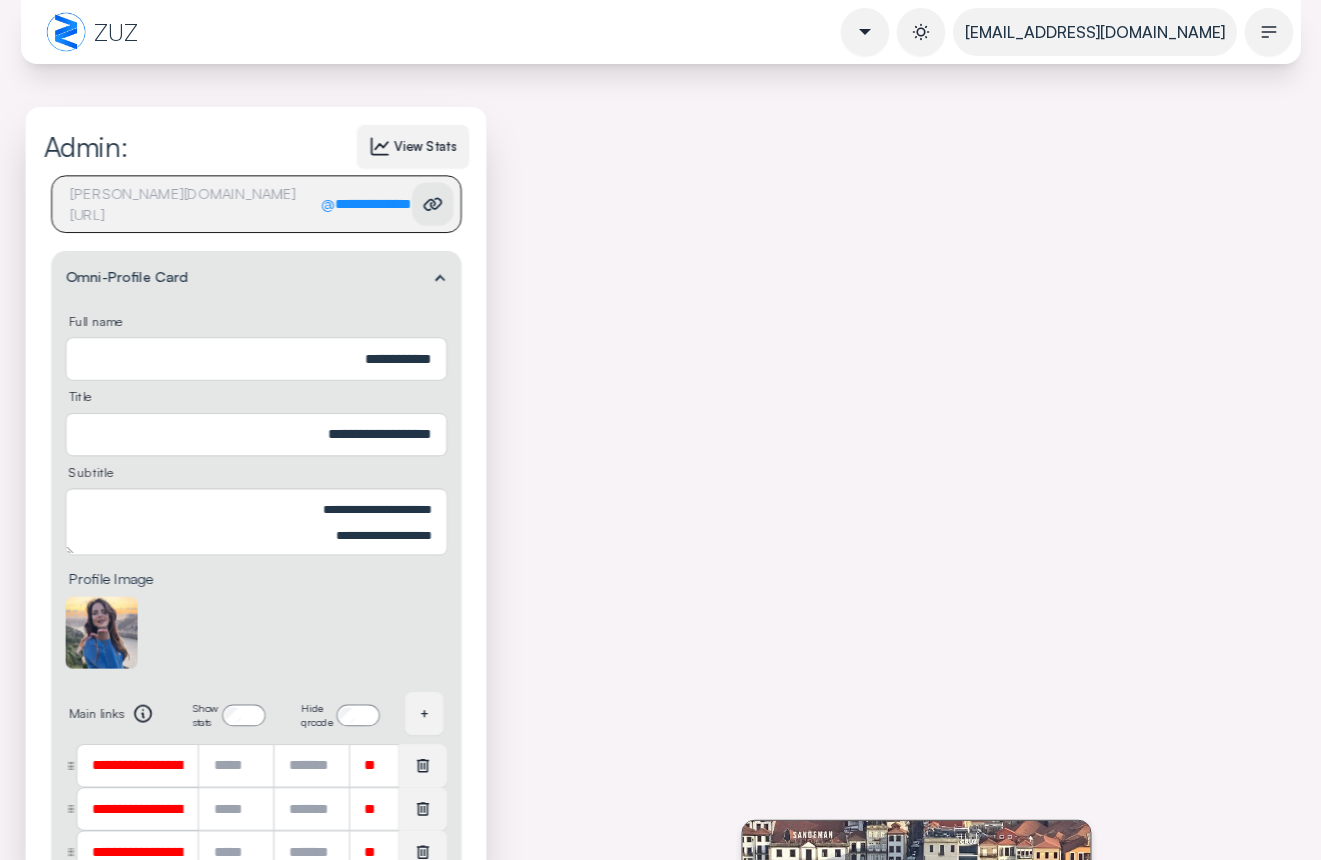 click on "Omni-Profile Card" at bounding box center [256, 278] 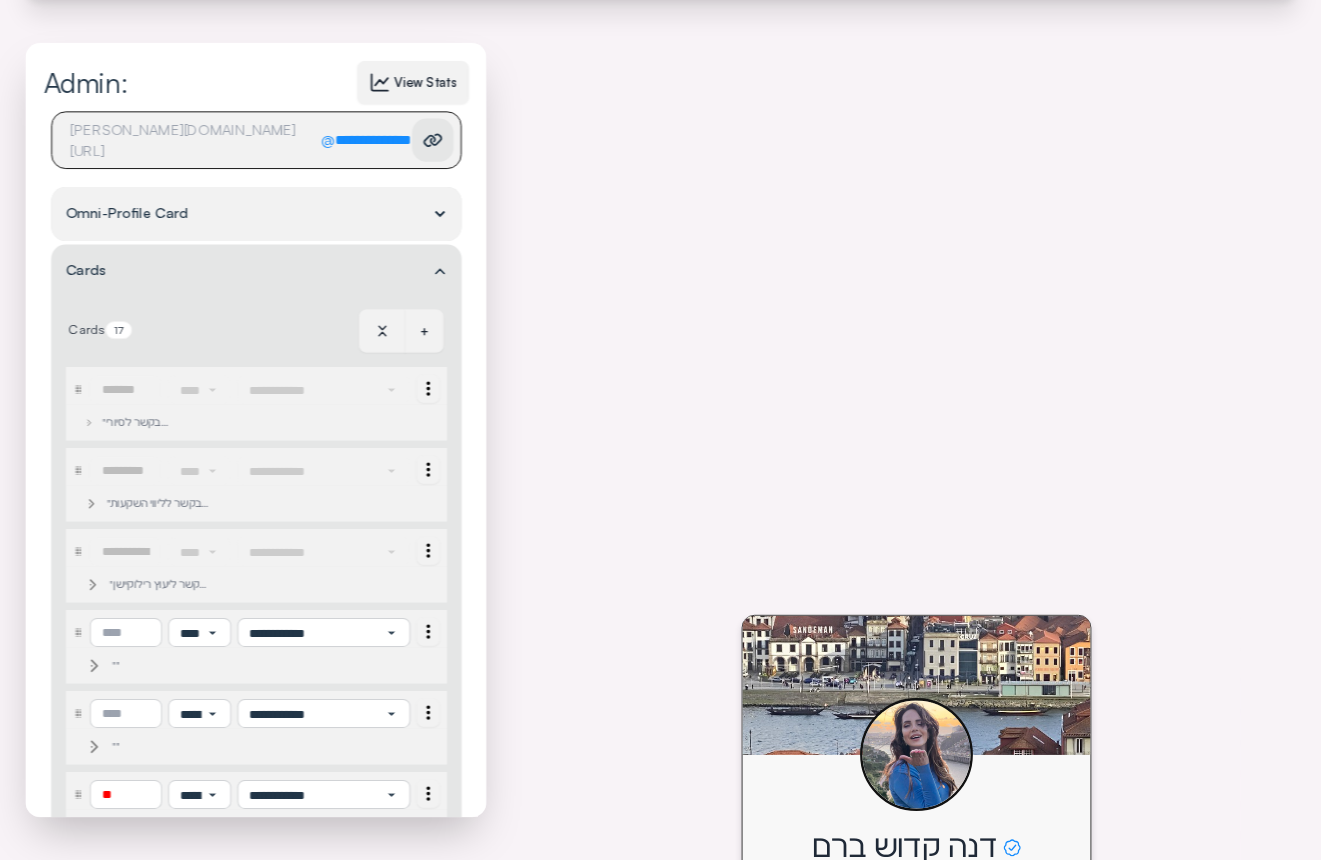 scroll, scrollTop: 215, scrollLeft: 0, axis: vertical 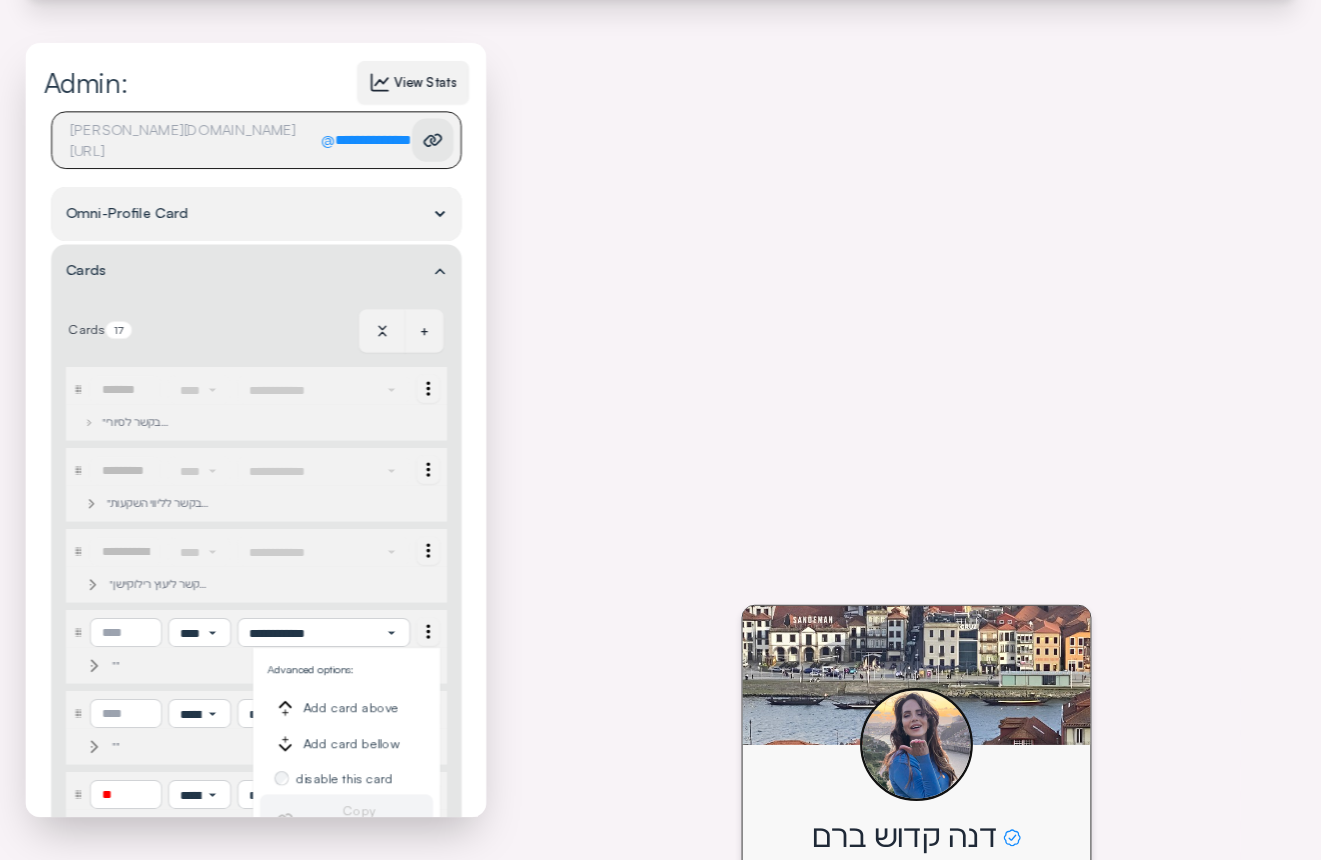 click 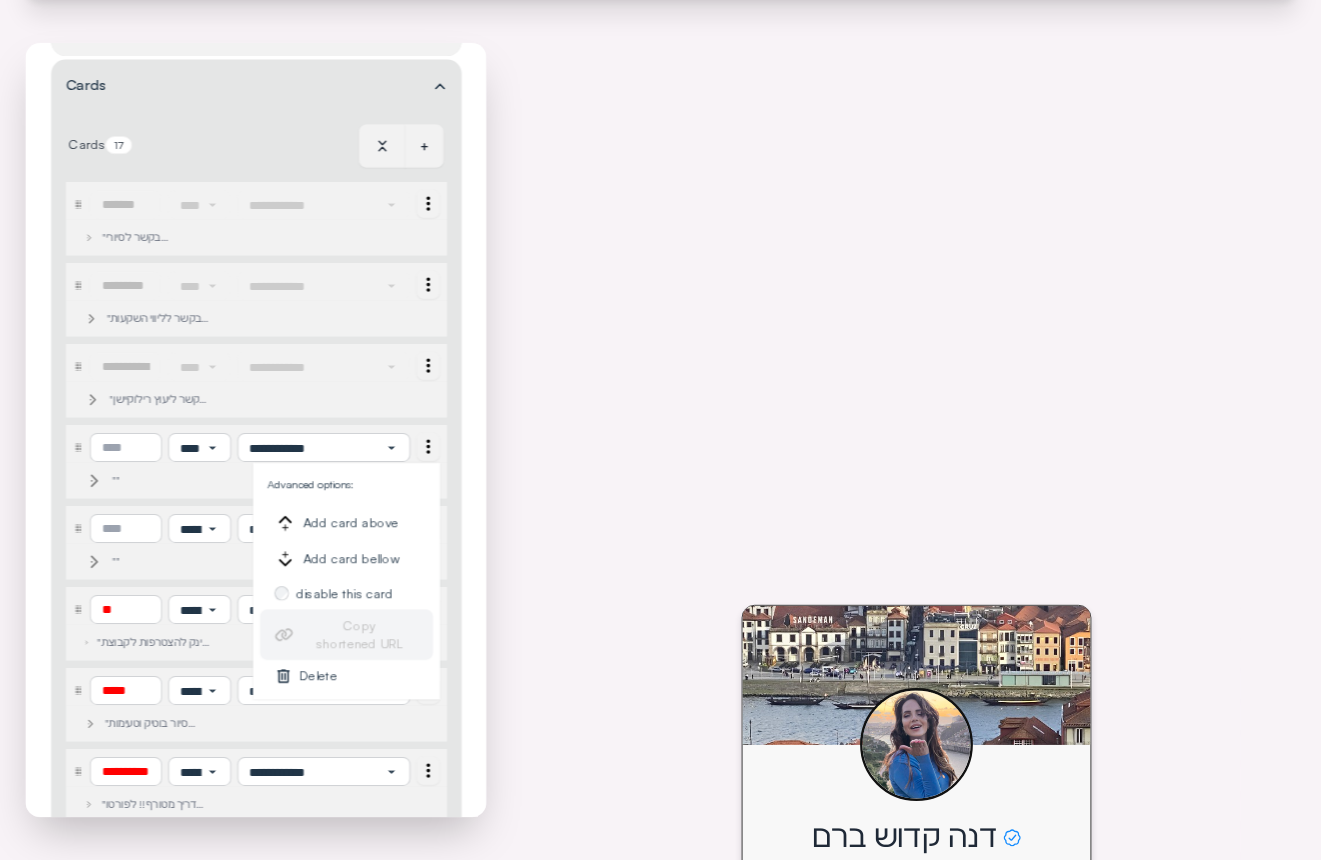scroll, scrollTop: 226, scrollLeft: 0, axis: vertical 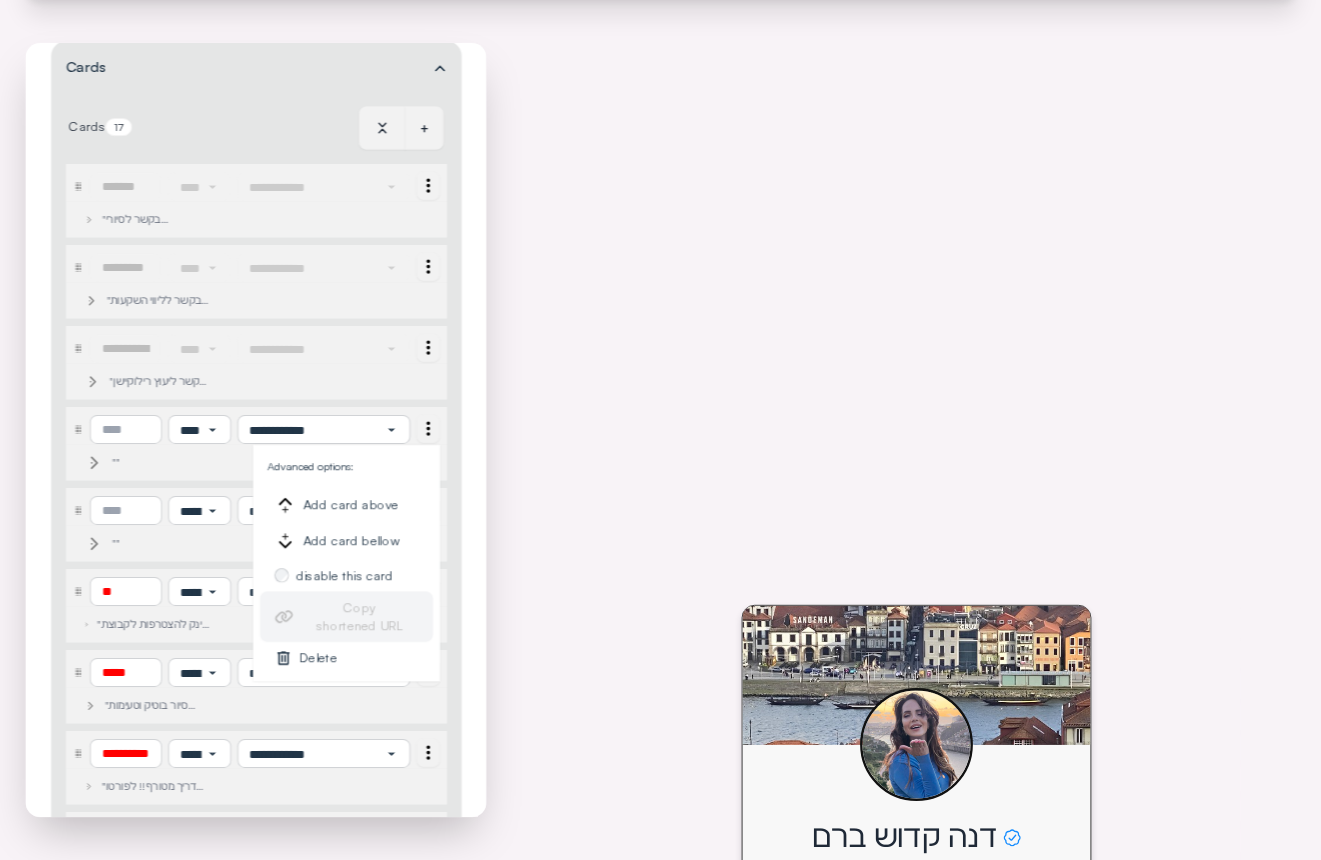 click 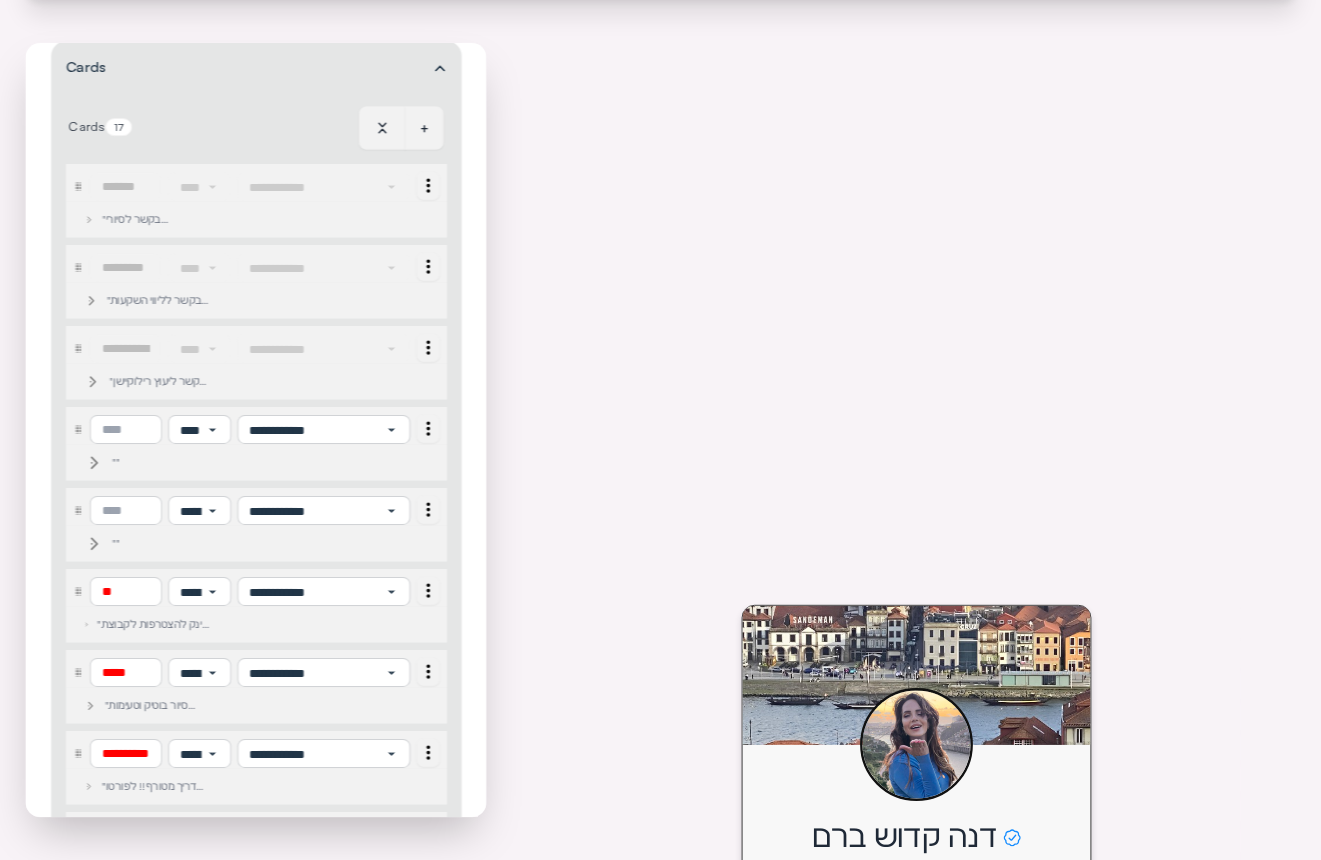 click 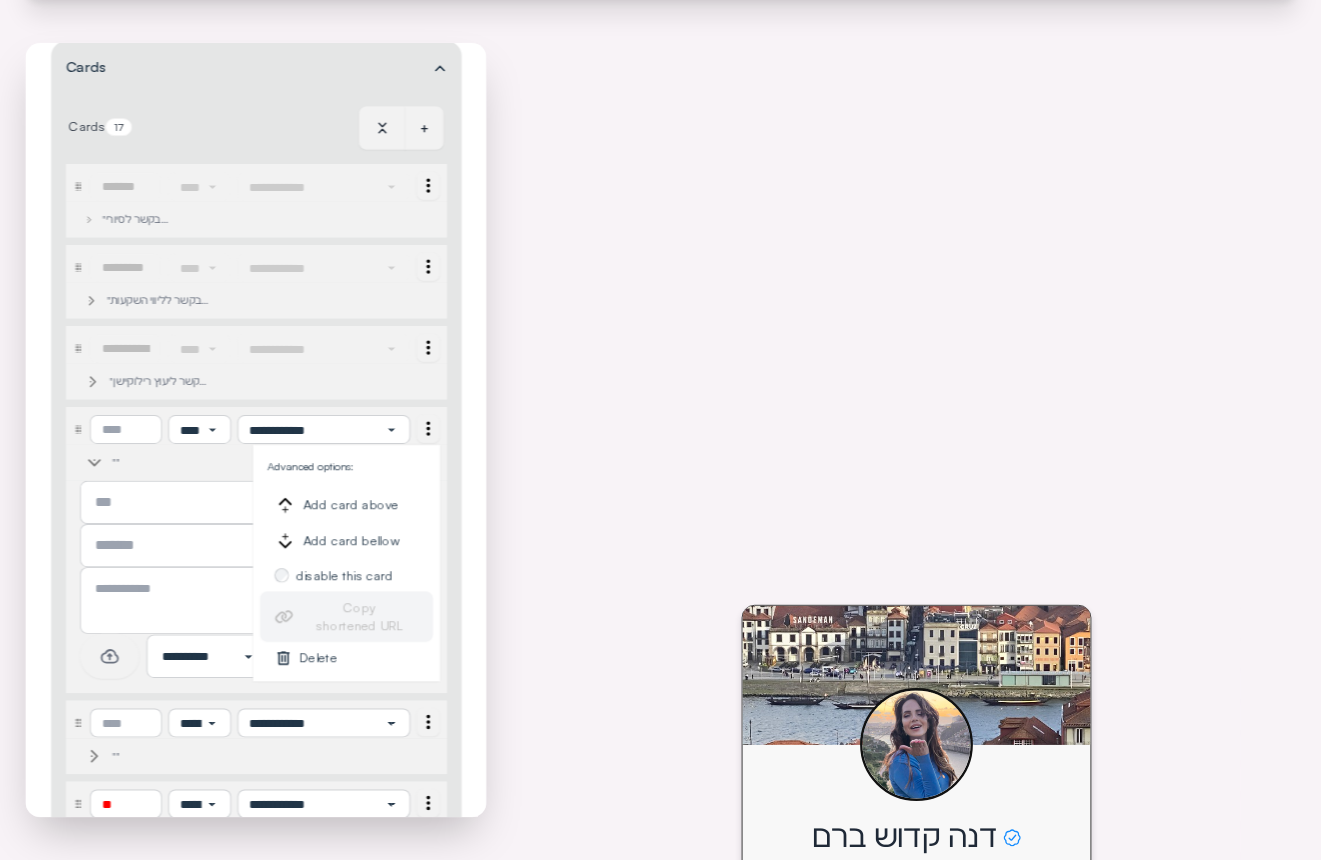 click 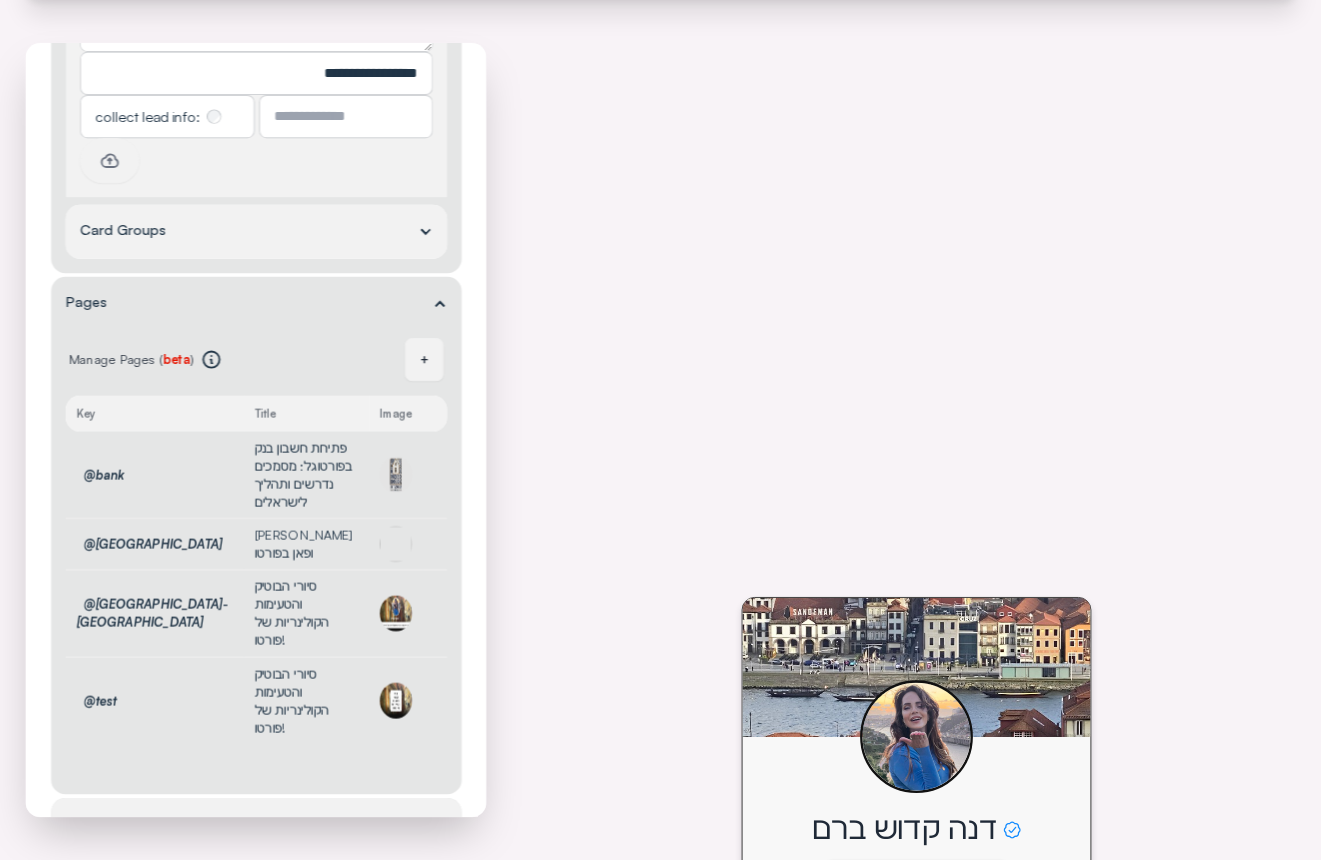 scroll, scrollTop: 2075, scrollLeft: 0, axis: vertical 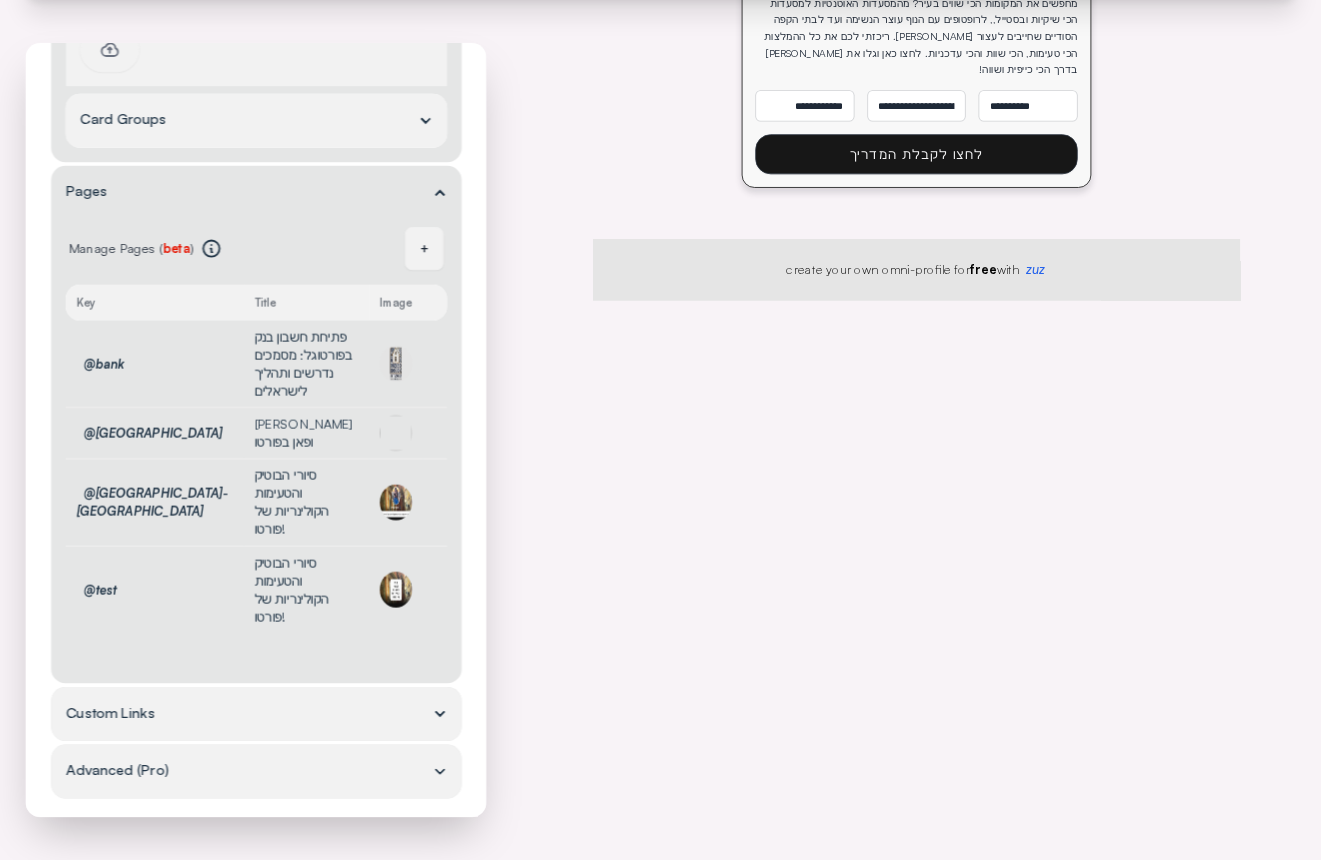 click on "המדריך הקולינרי השווה של פורטו למסעדות, בתי קפה רופטופים ועוד" at bounding box center [916, -97] 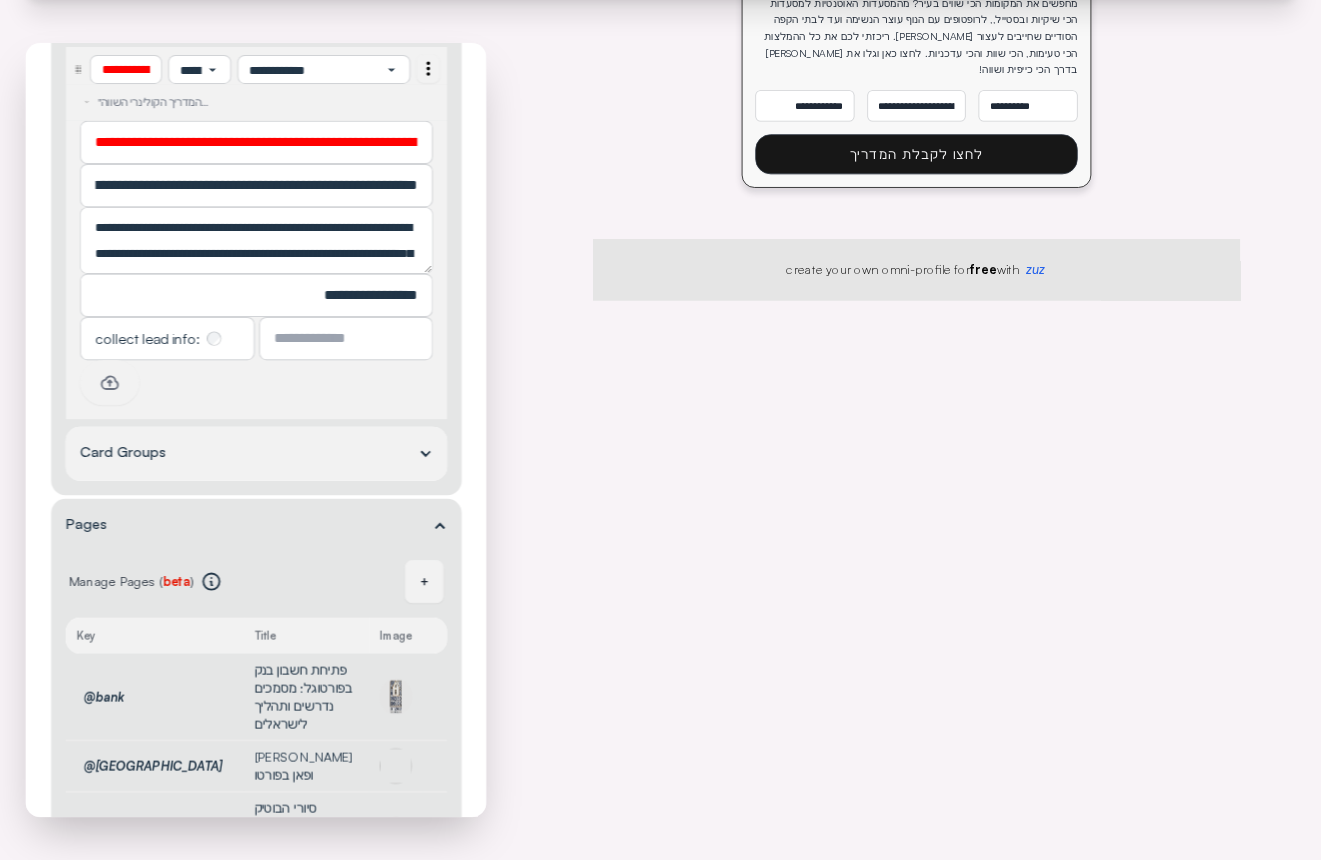 scroll, scrollTop: 1656, scrollLeft: 0, axis: vertical 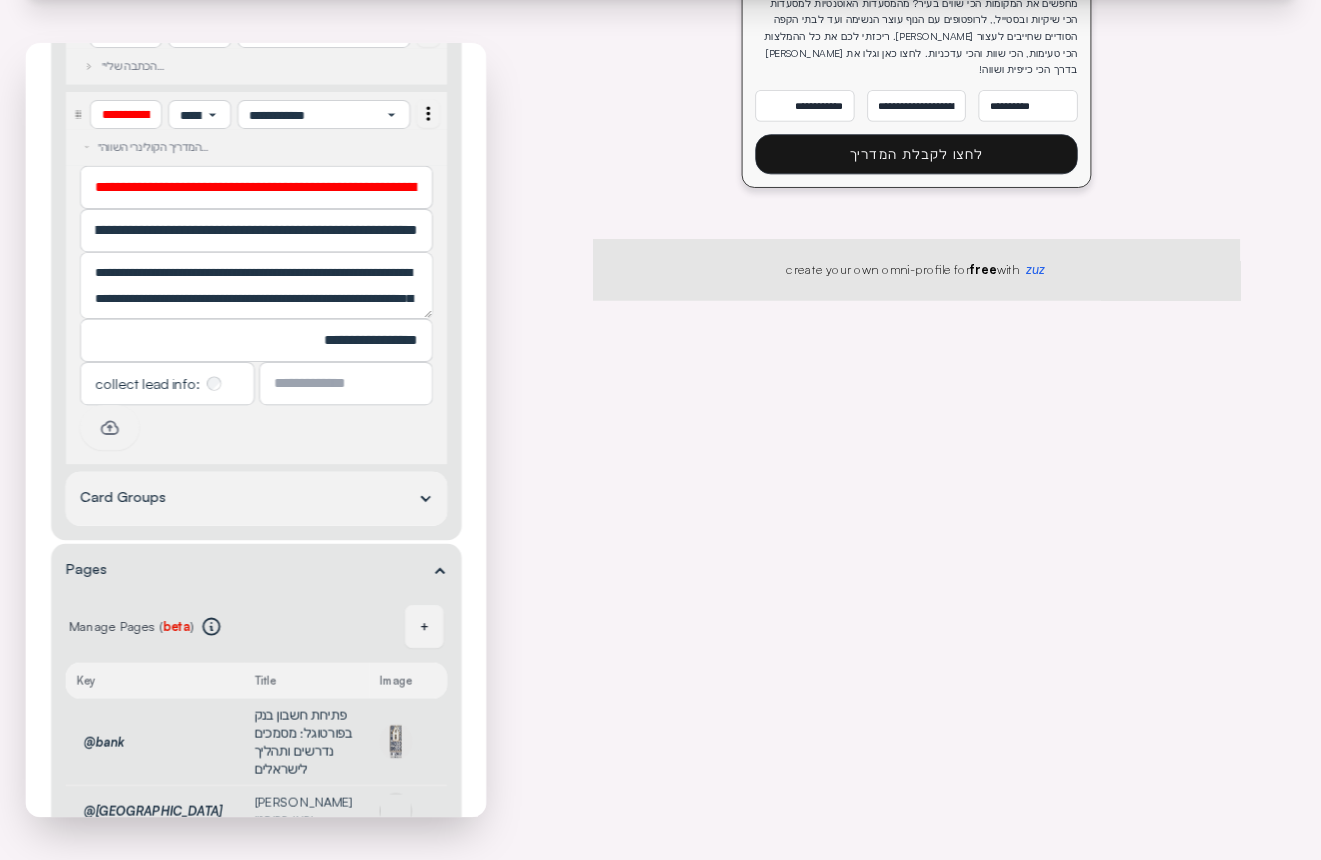 click 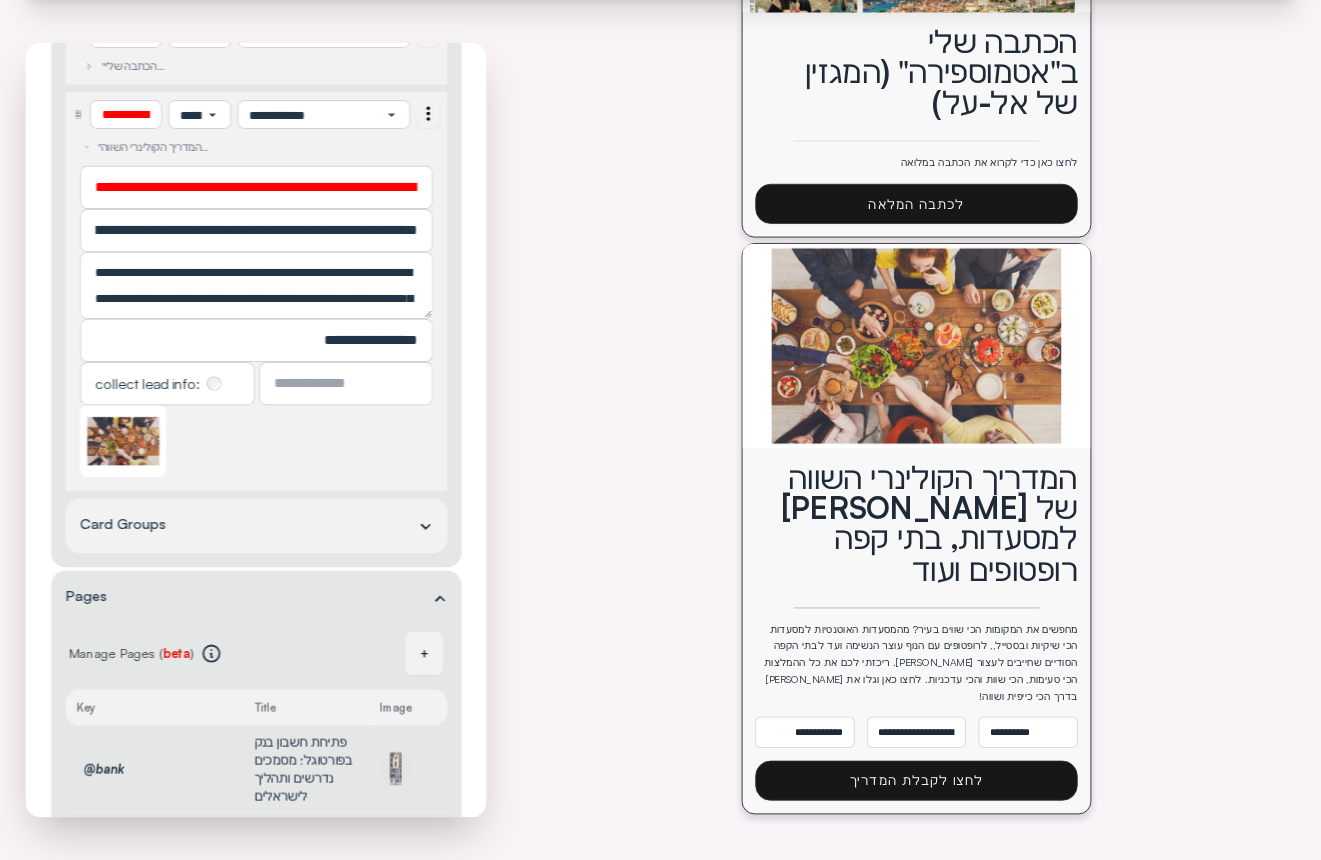 scroll, scrollTop: 5989, scrollLeft: 0, axis: vertical 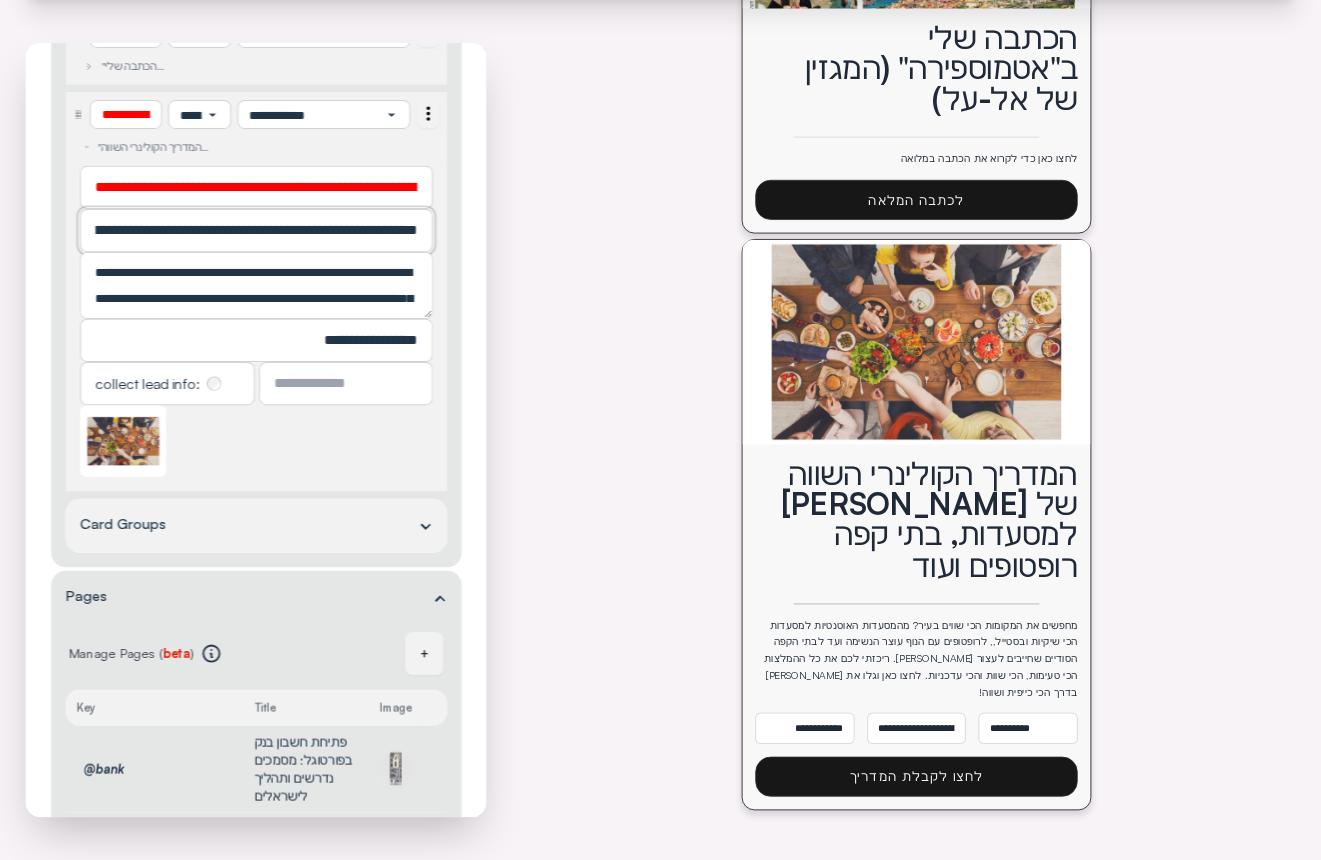 click on "**********" at bounding box center [256, 230] 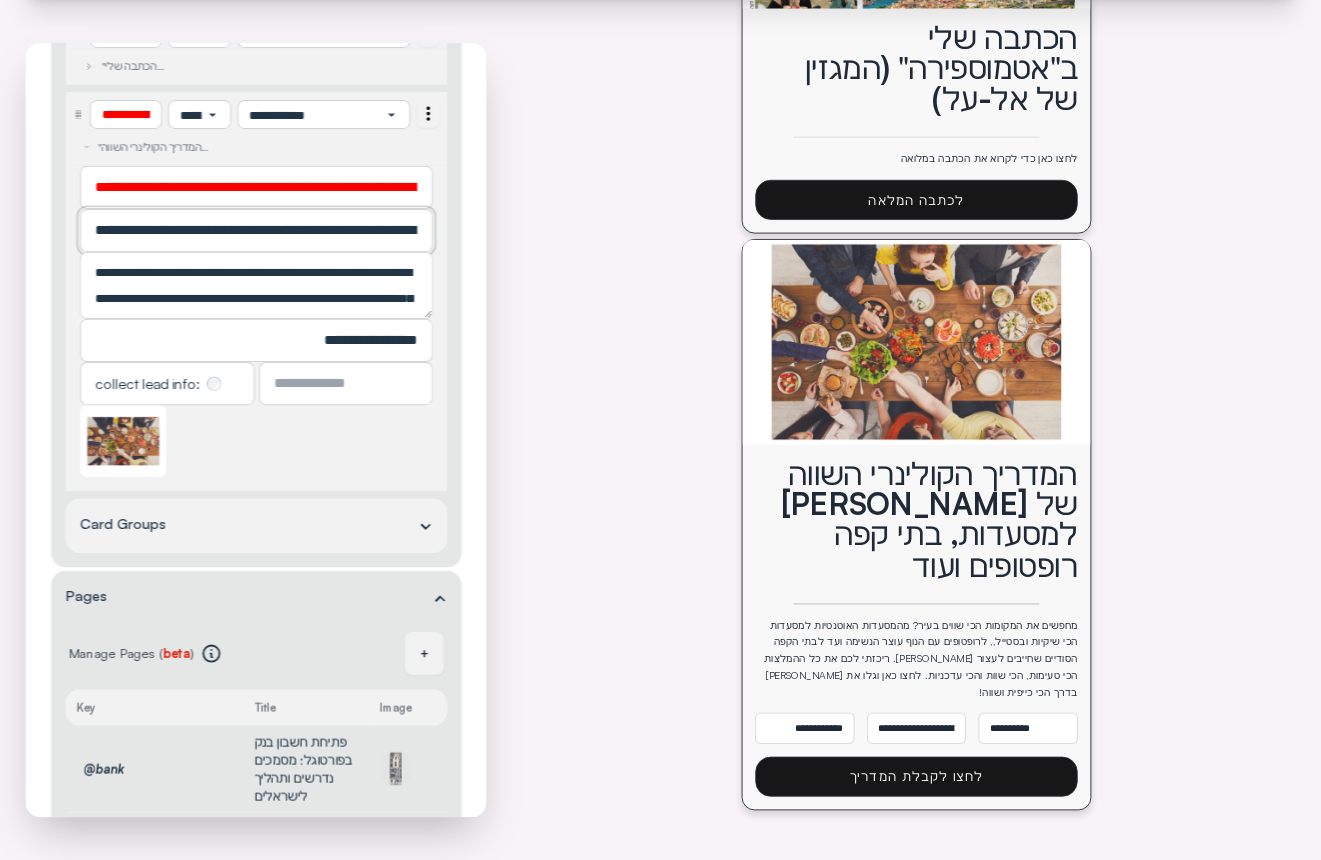 click on "**********" at bounding box center (256, 230) 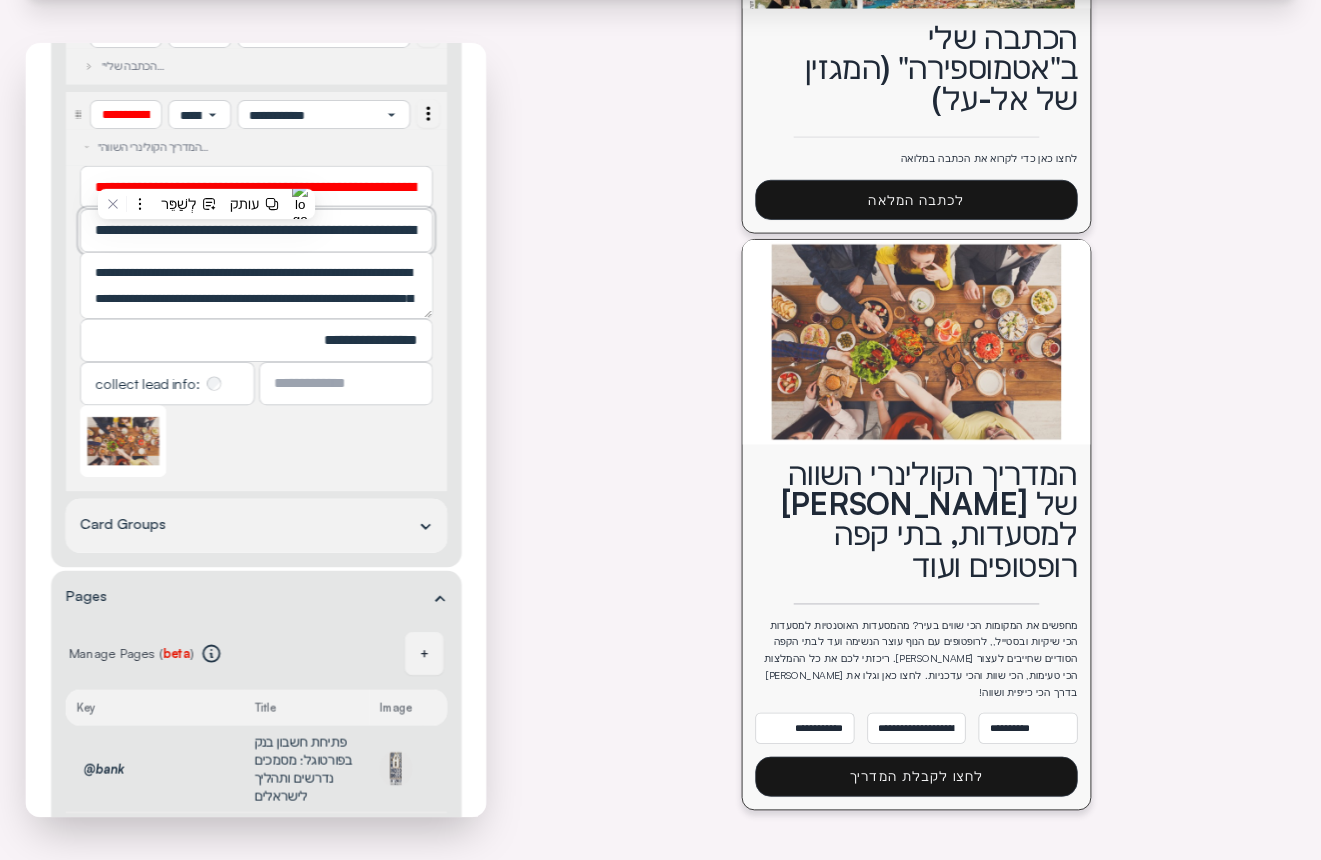 click on "**********" at bounding box center [256, 230] 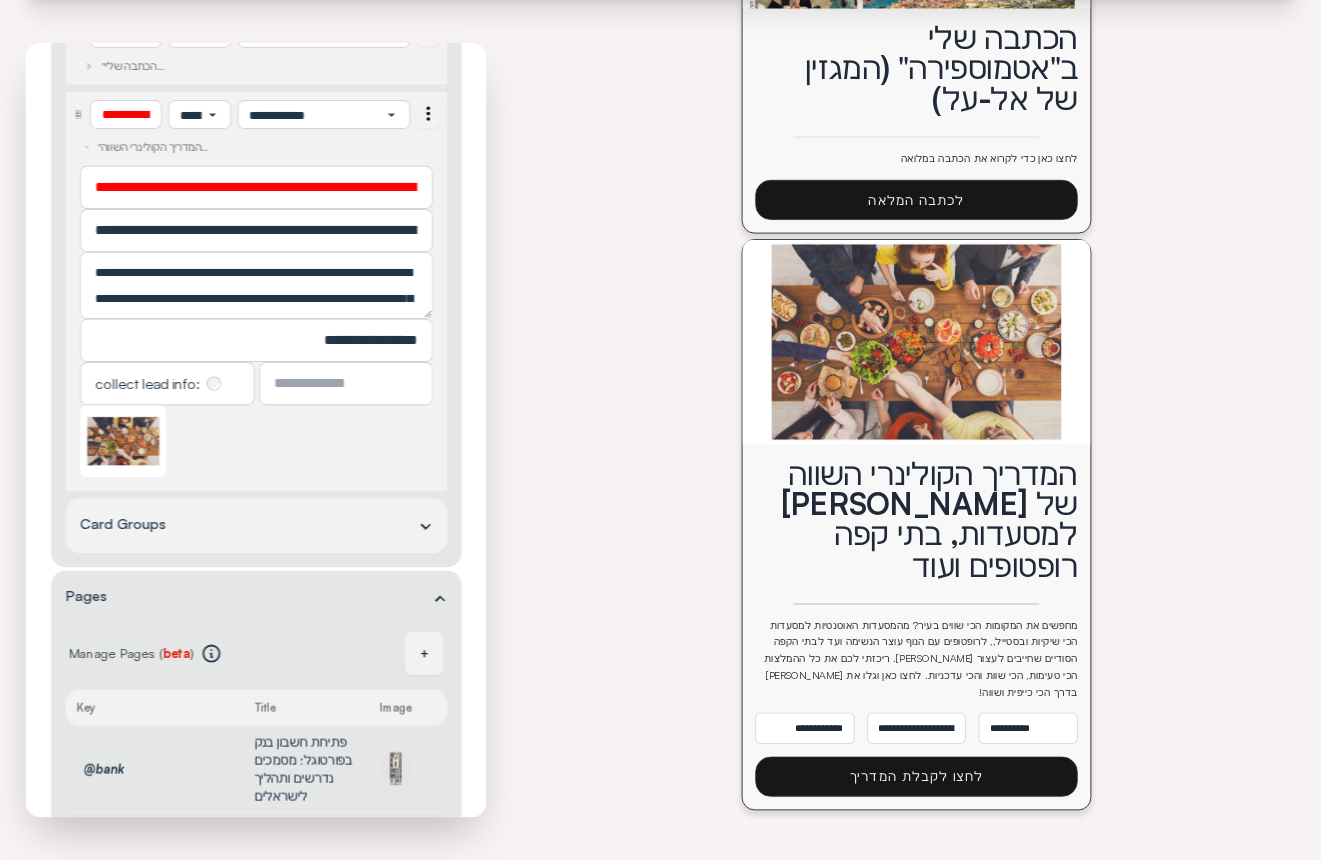 scroll, scrollTop: 0, scrollLeft: 0, axis: both 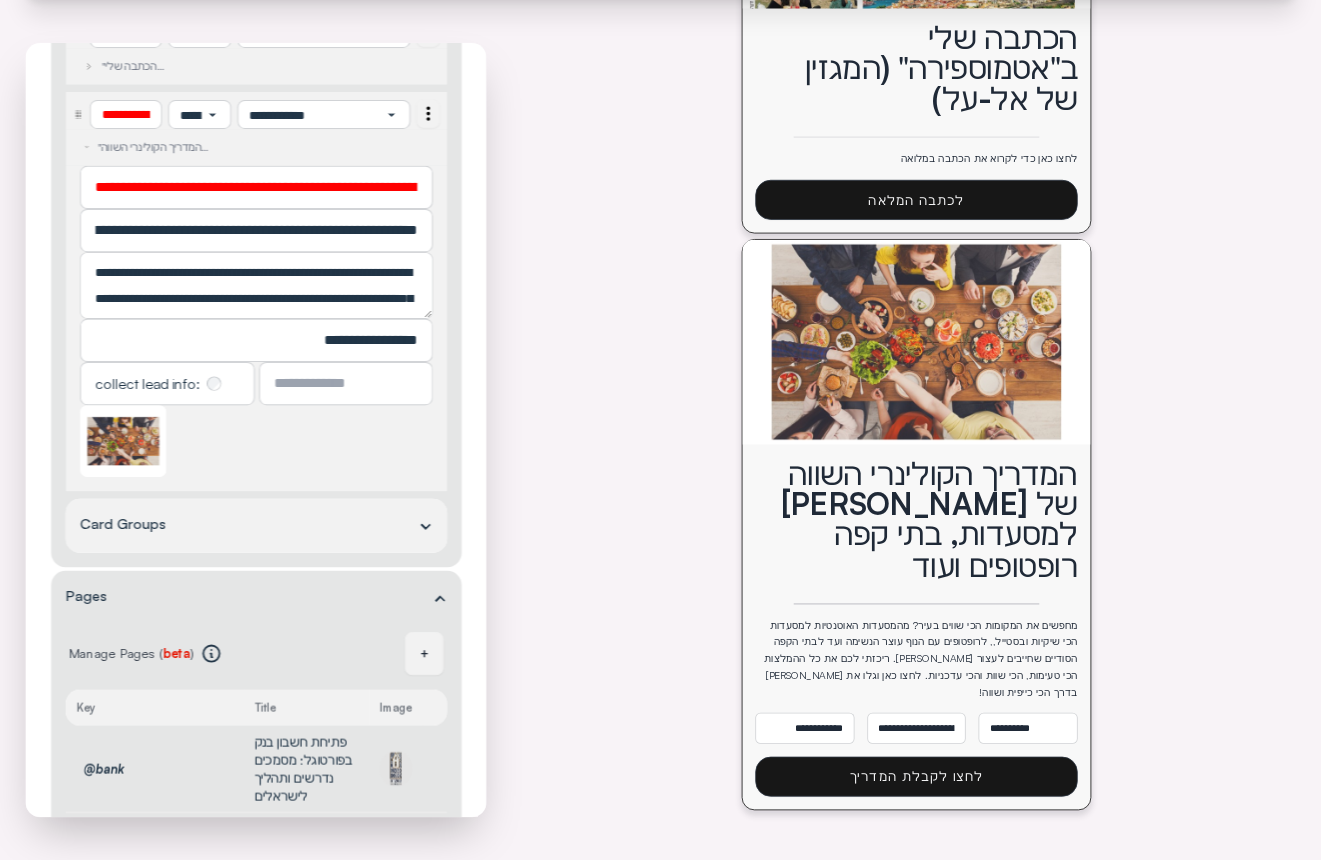 click on "**********" at bounding box center (256, 230) 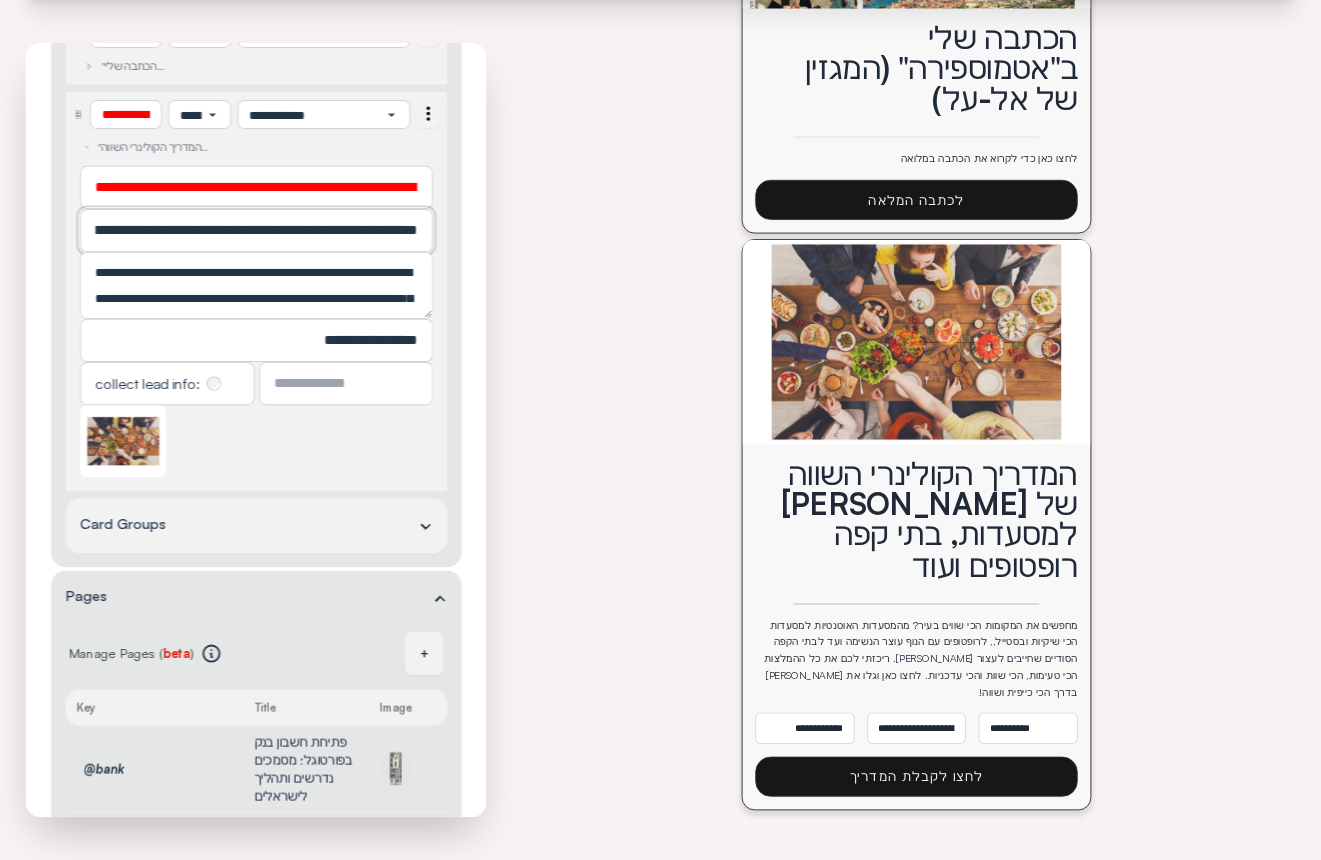 click on "**********" at bounding box center (256, 230) 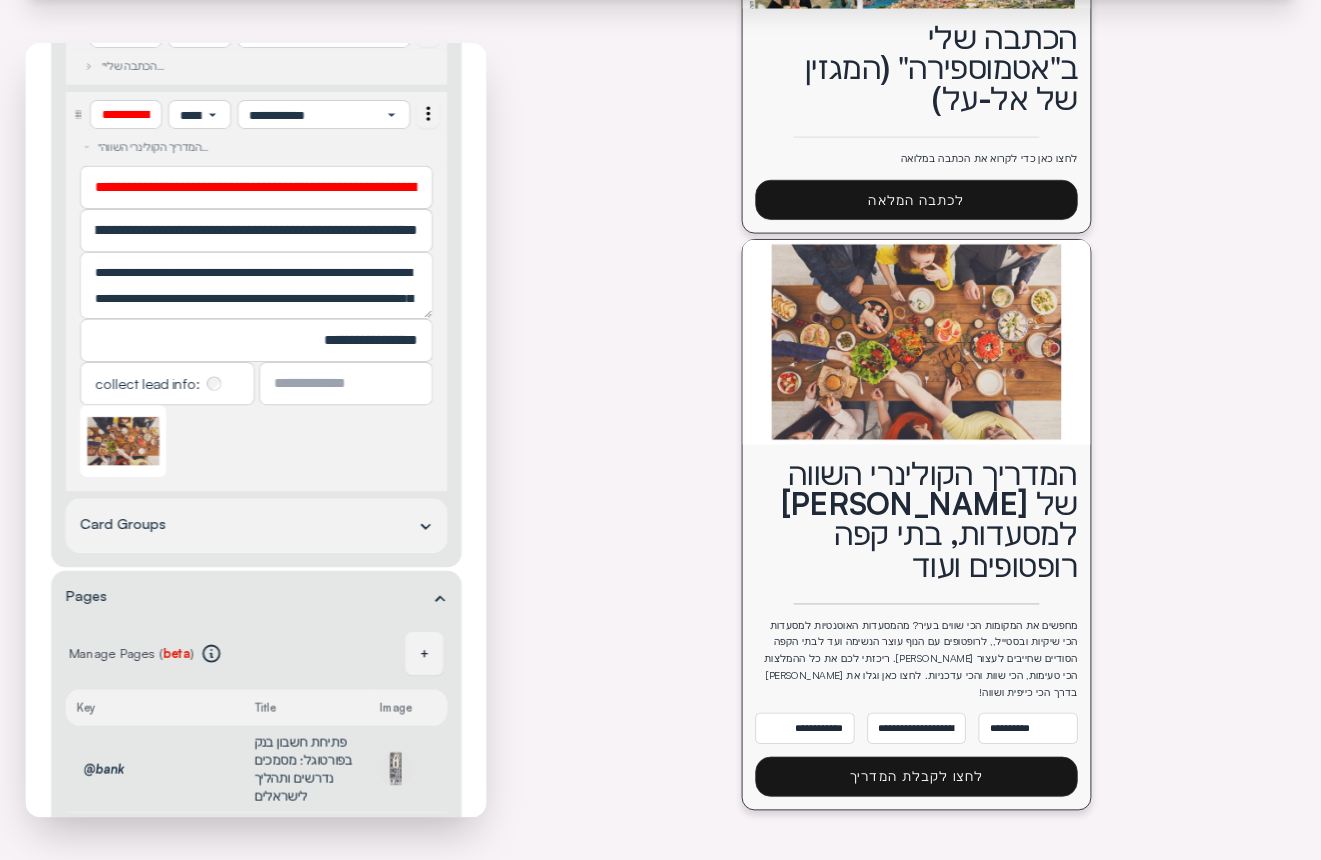 click on "**********" at bounding box center [256, 230] 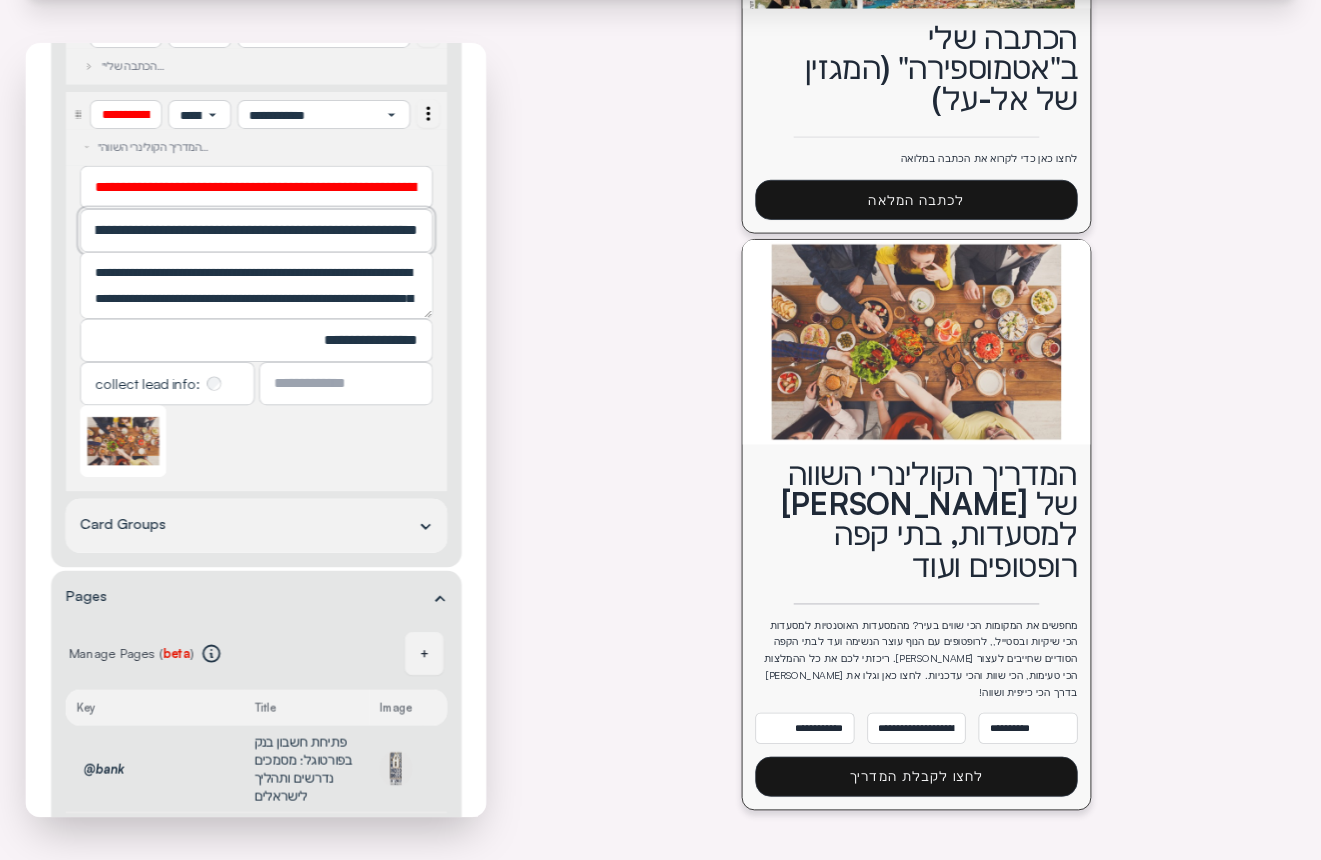 click on "**********" at bounding box center (256, 230) 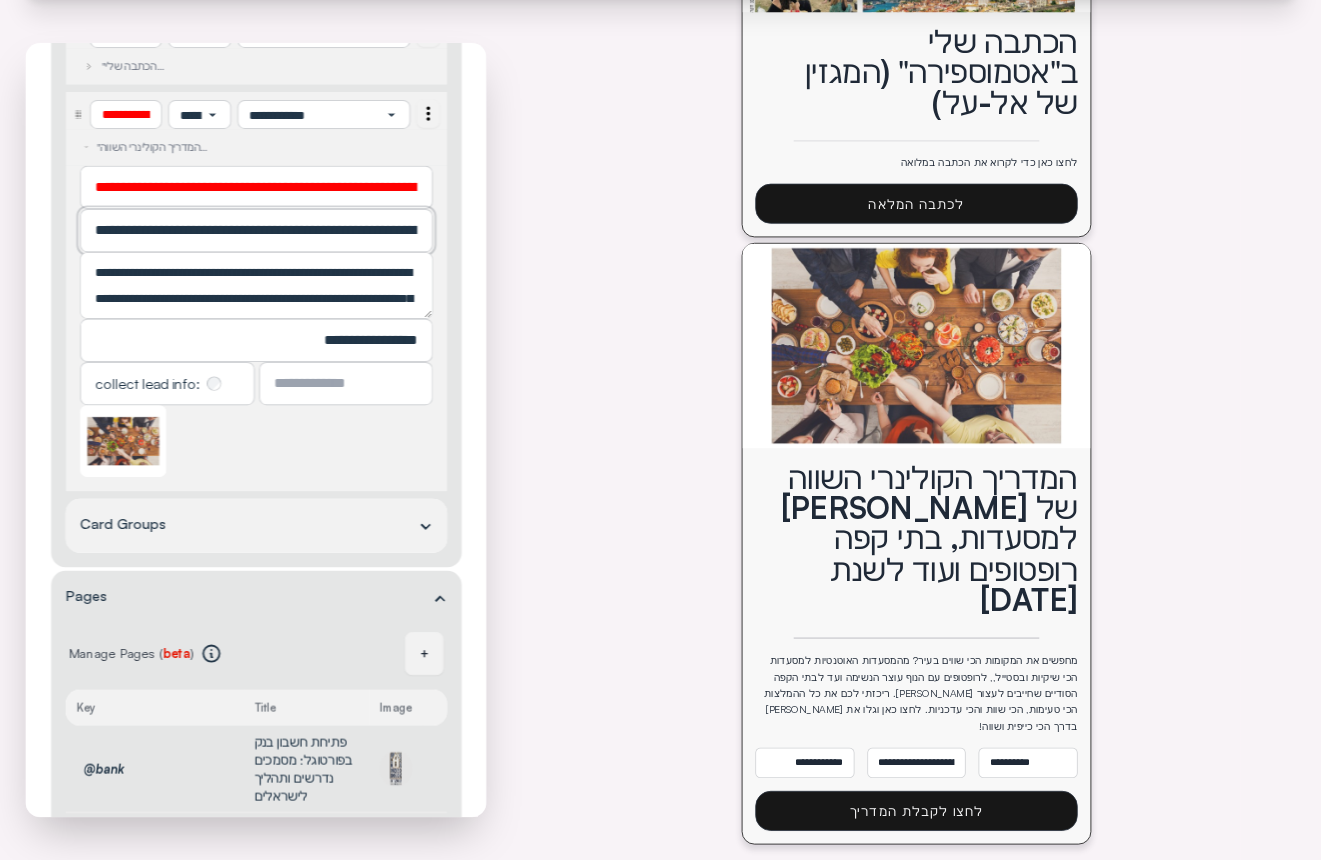 scroll, scrollTop: 0, scrollLeft: -145, axis: horizontal 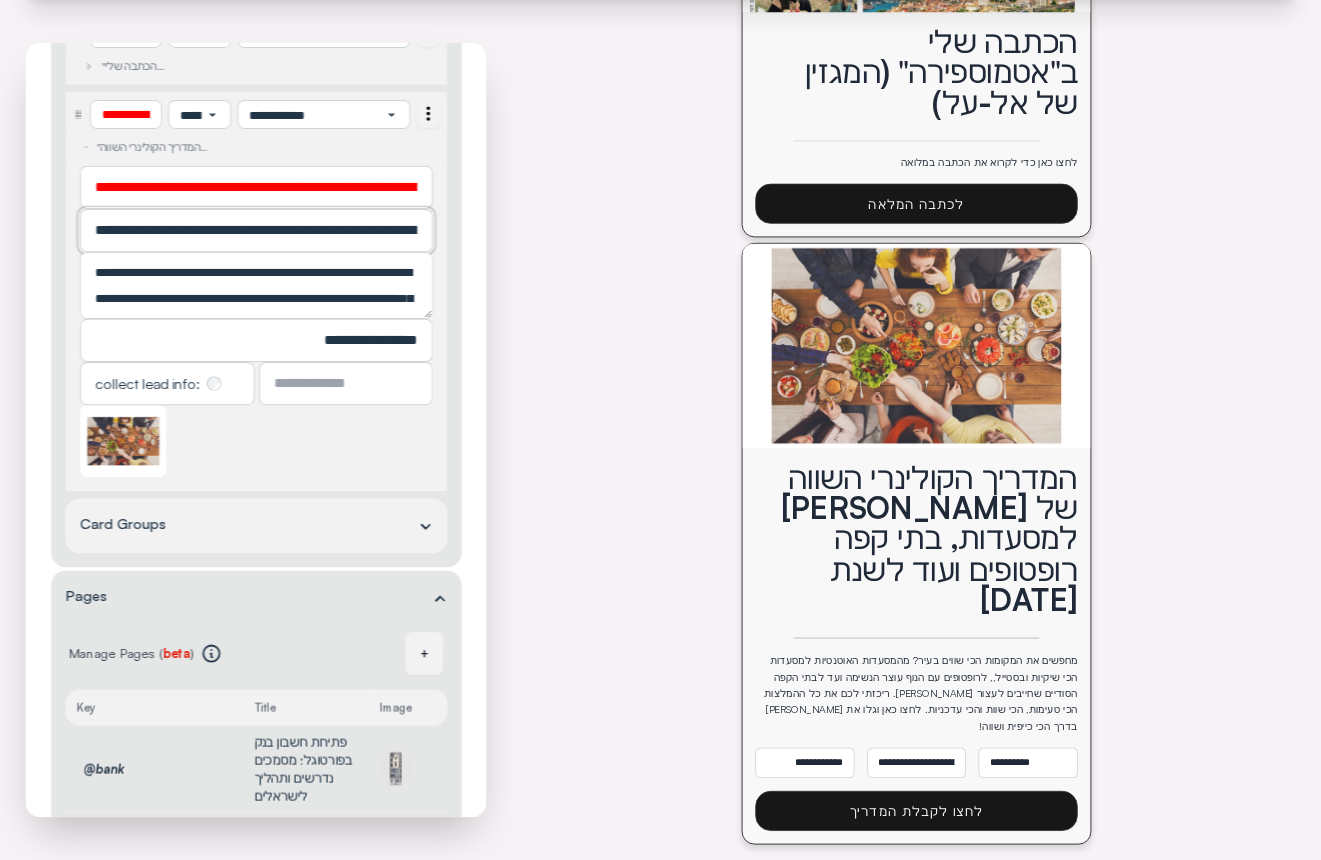 type on "**********" 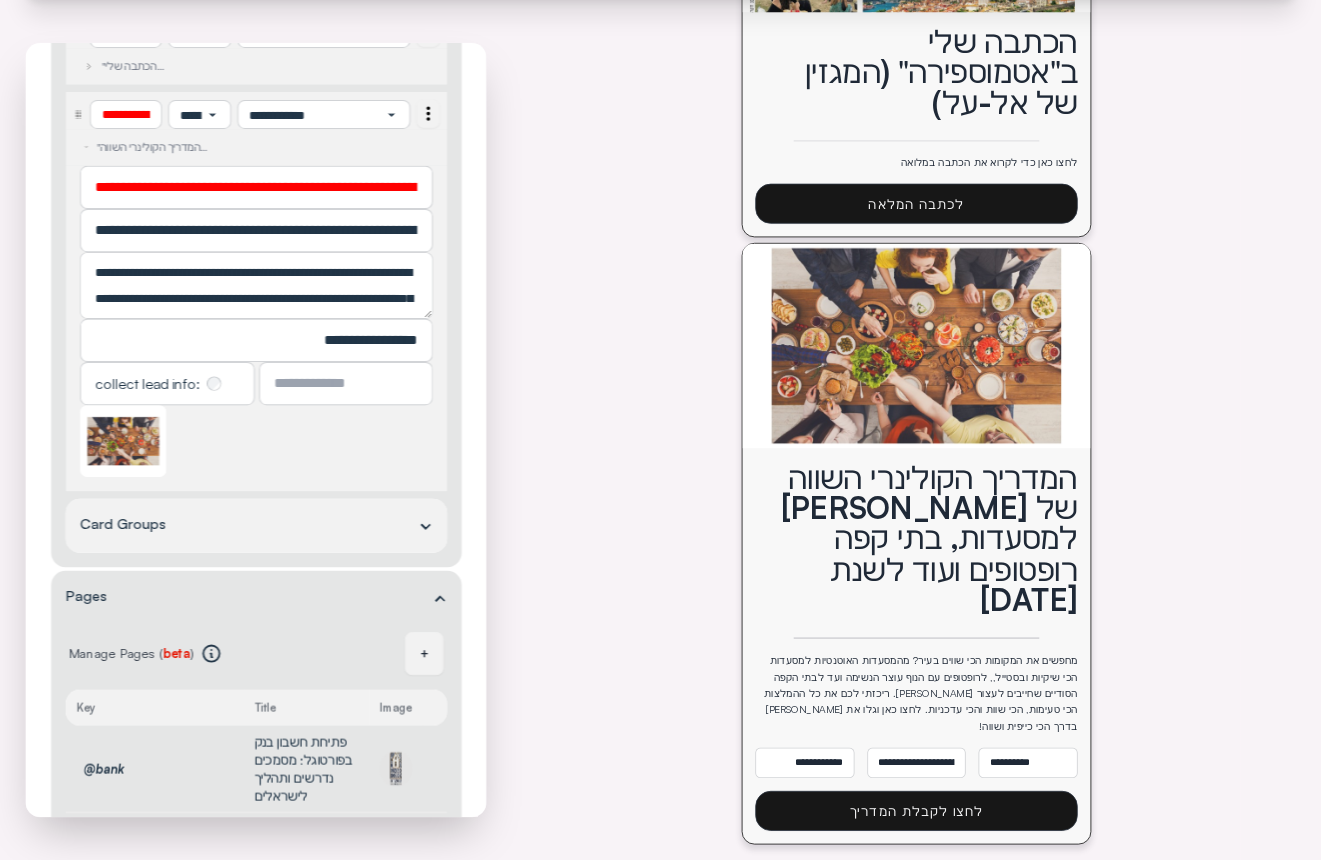 scroll, scrollTop: 0, scrollLeft: 0, axis: both 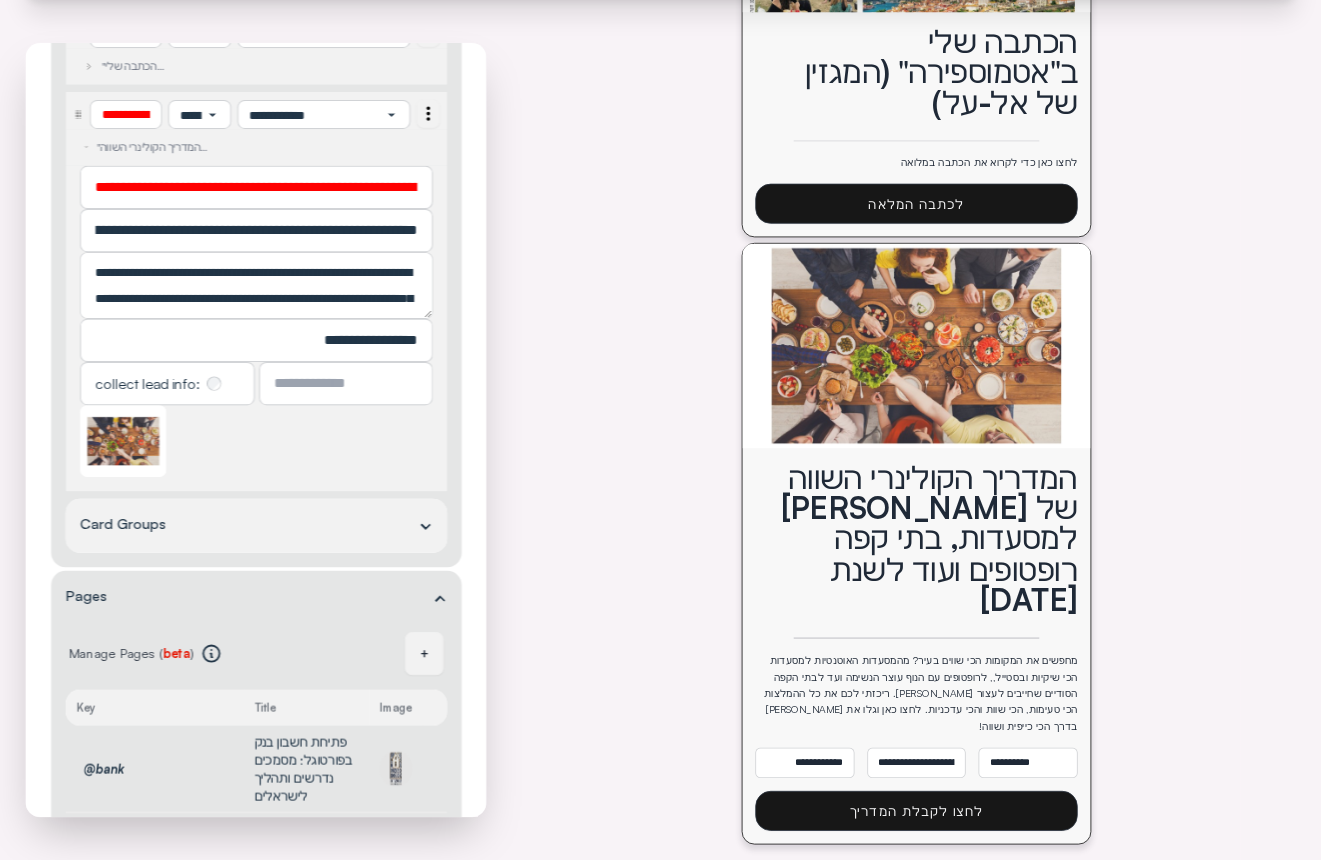 click at bounding box center [256, 441] 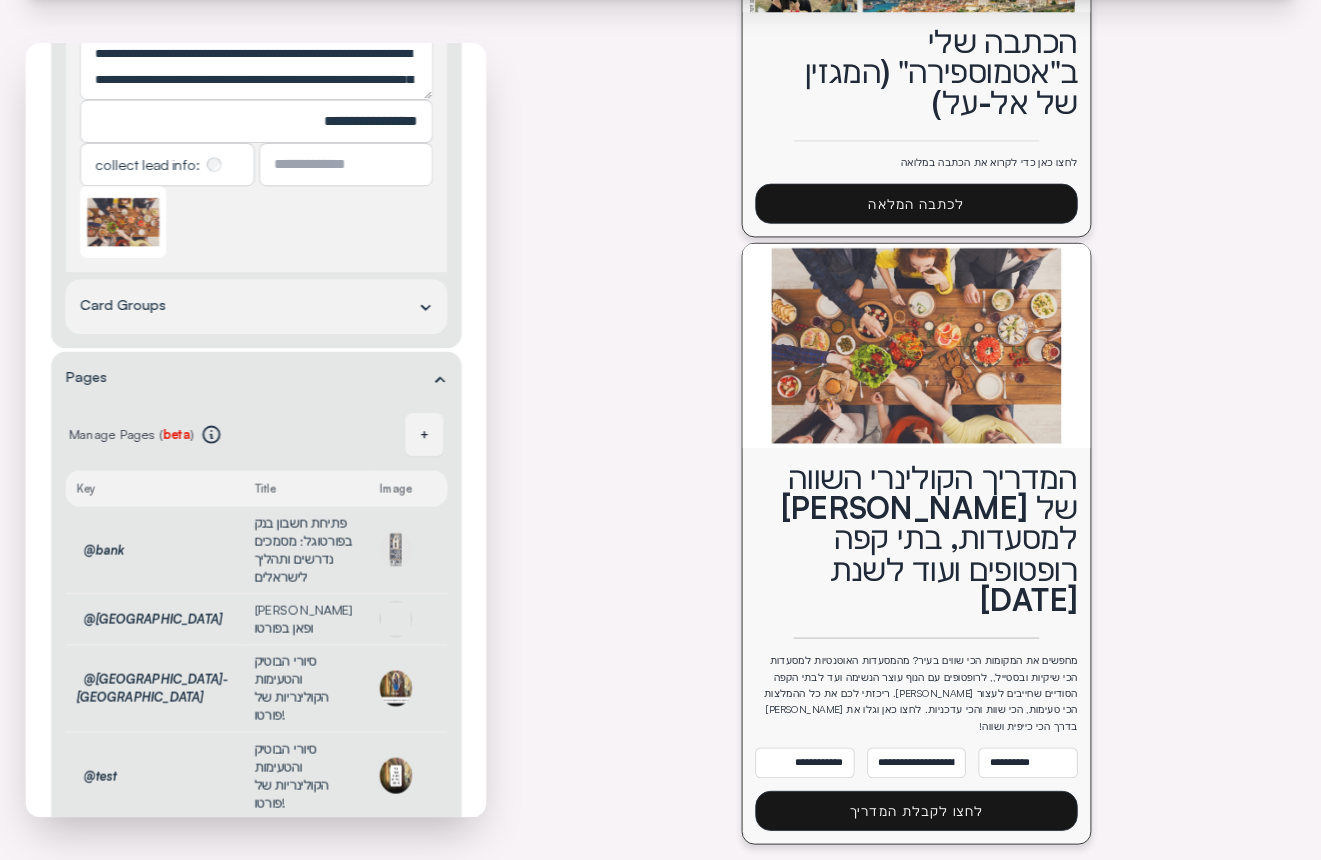 scroll, scrollTop: 2105, scrollLeft: 0, axis: vertical 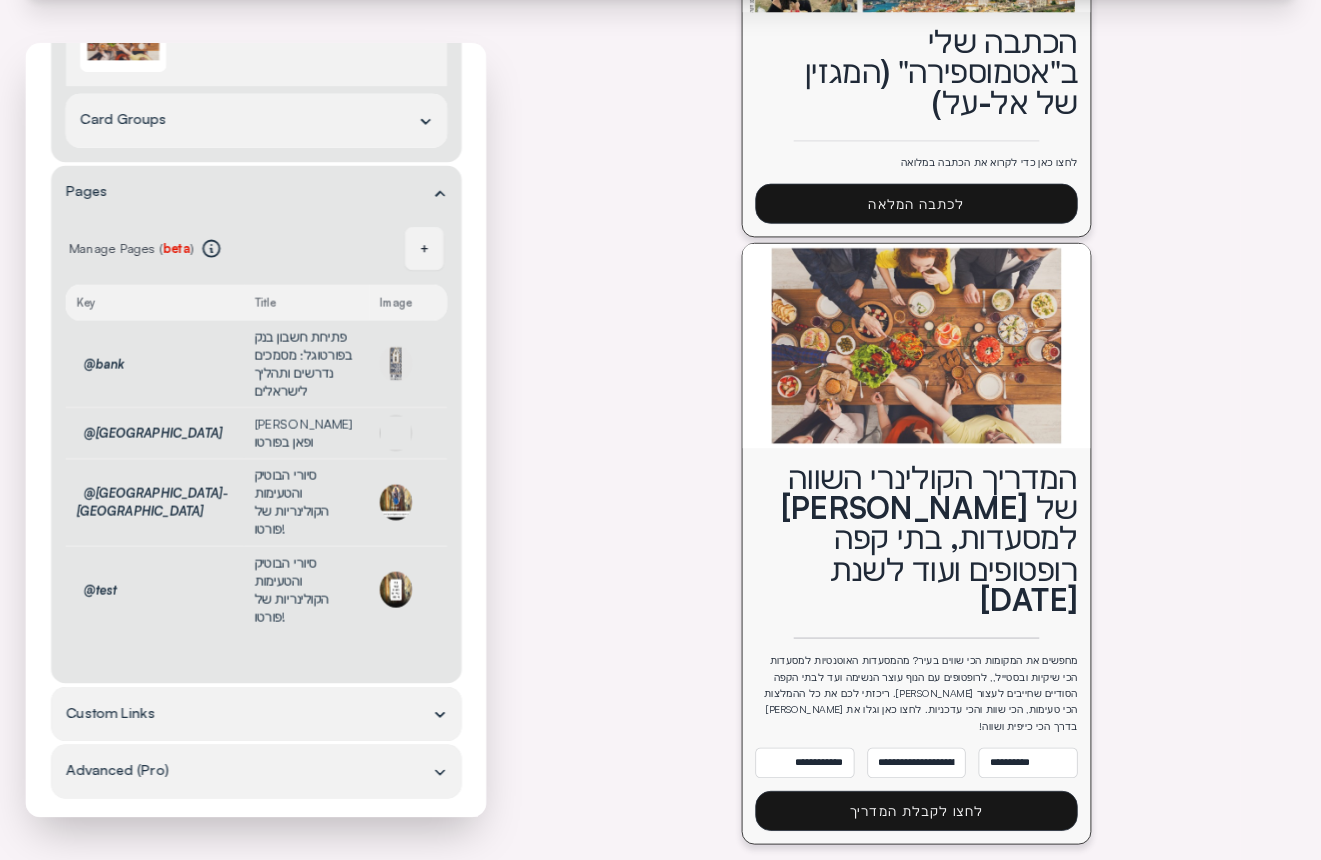 click on "Save" at bounding box center (431, 878) 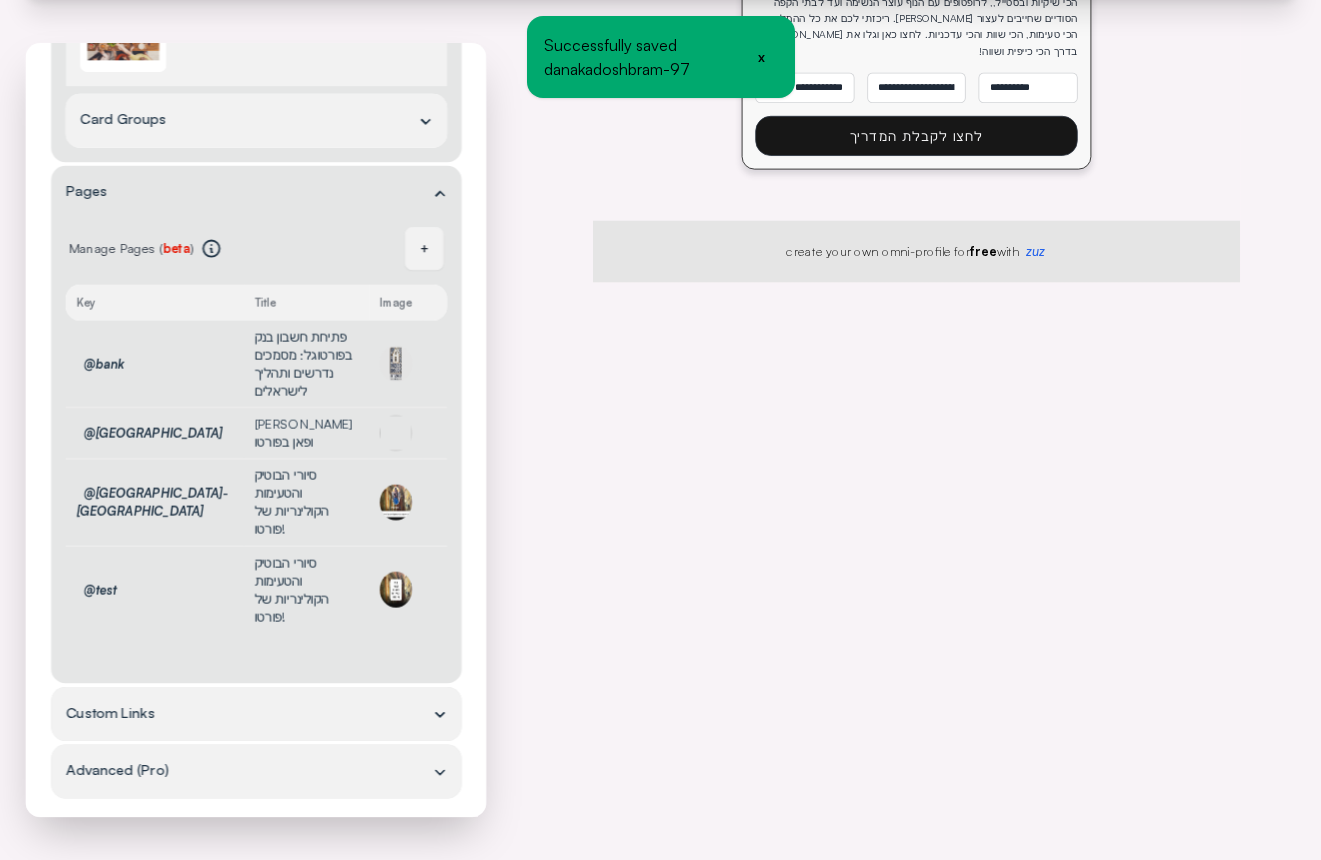scroll, scrollTop: 6676, scrollLeft: 0, axis: vertical 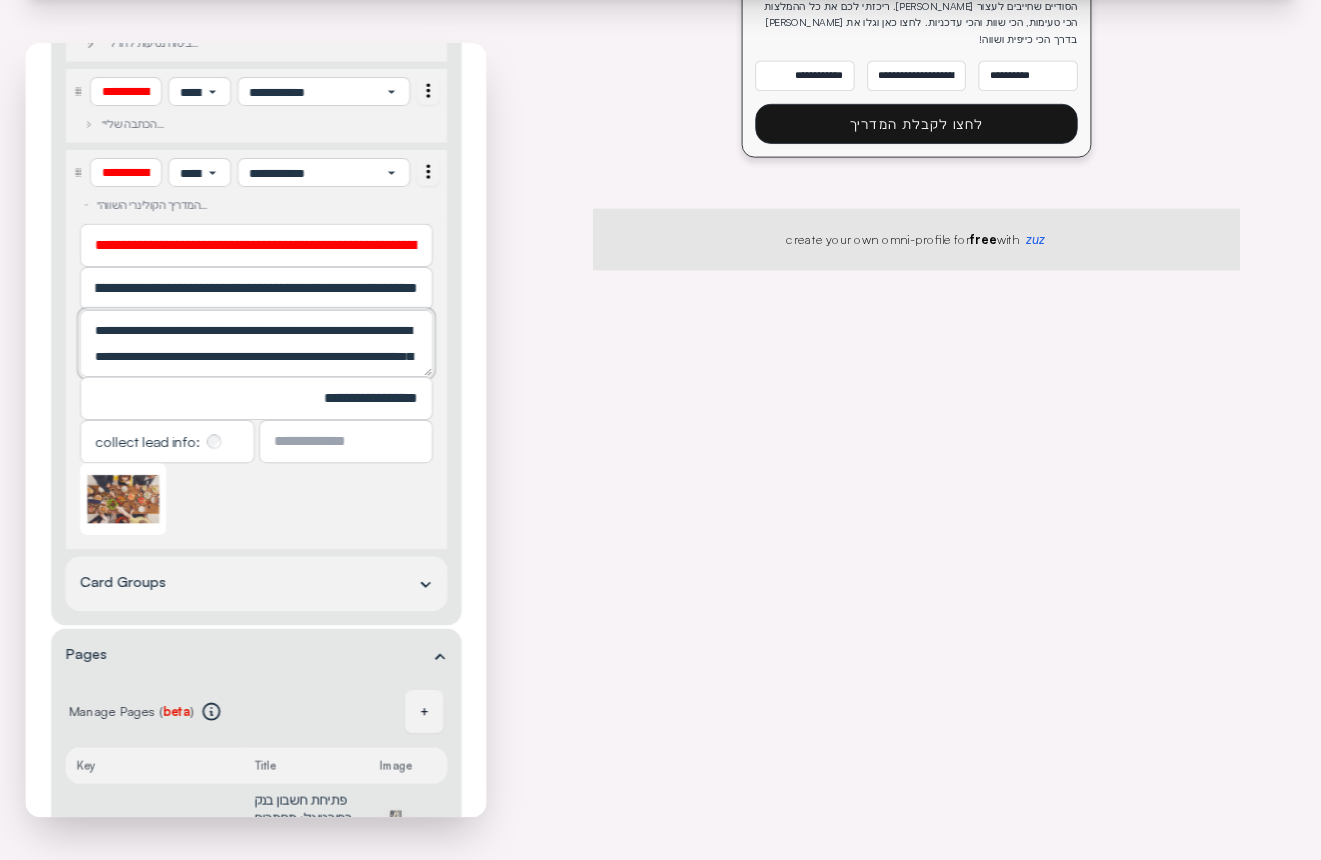 click on "**********" at bounding box center [256, -872] 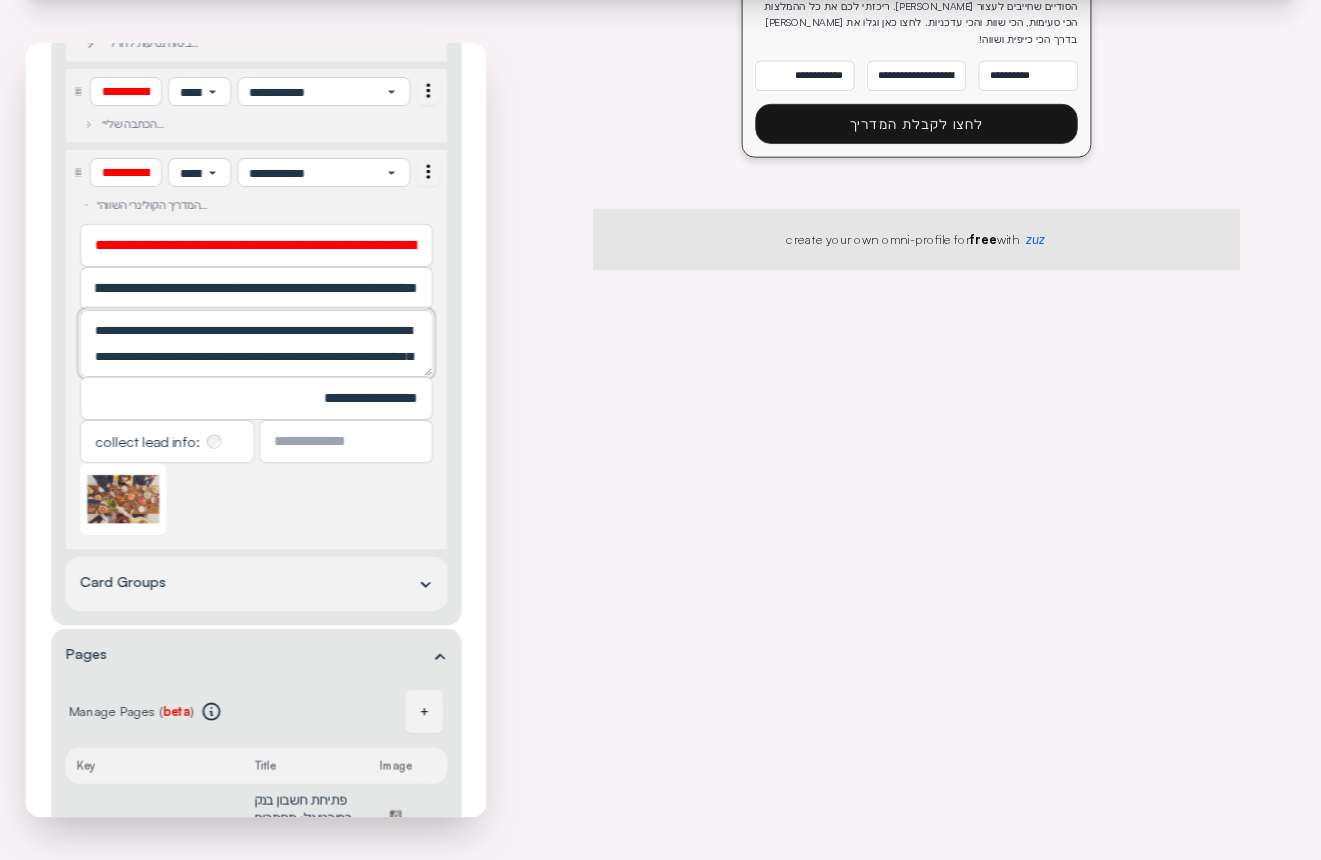 click on "**********" at bounding box center [256, -872] 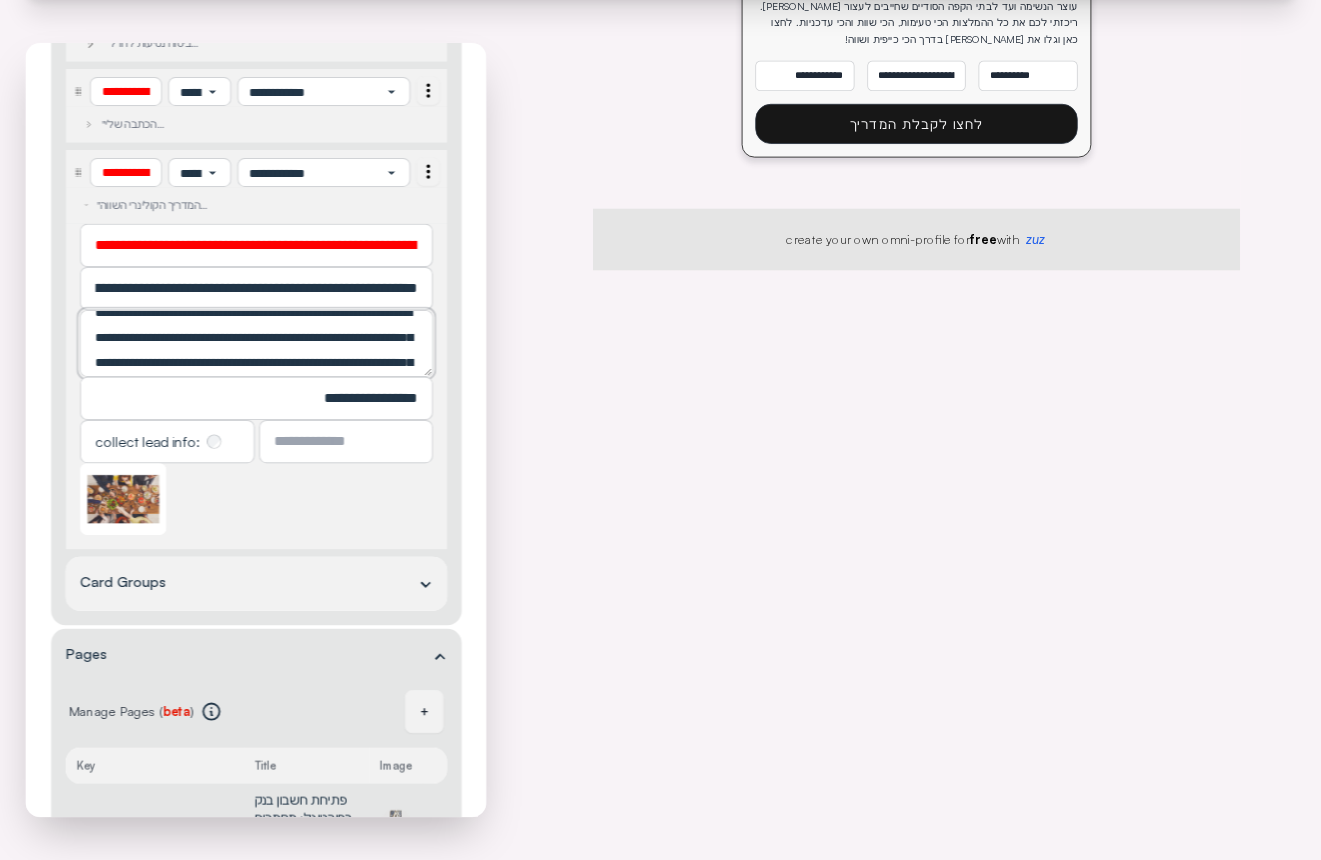 scroll, scrollTop: 56, scrollLeft: 0, axis: vertical 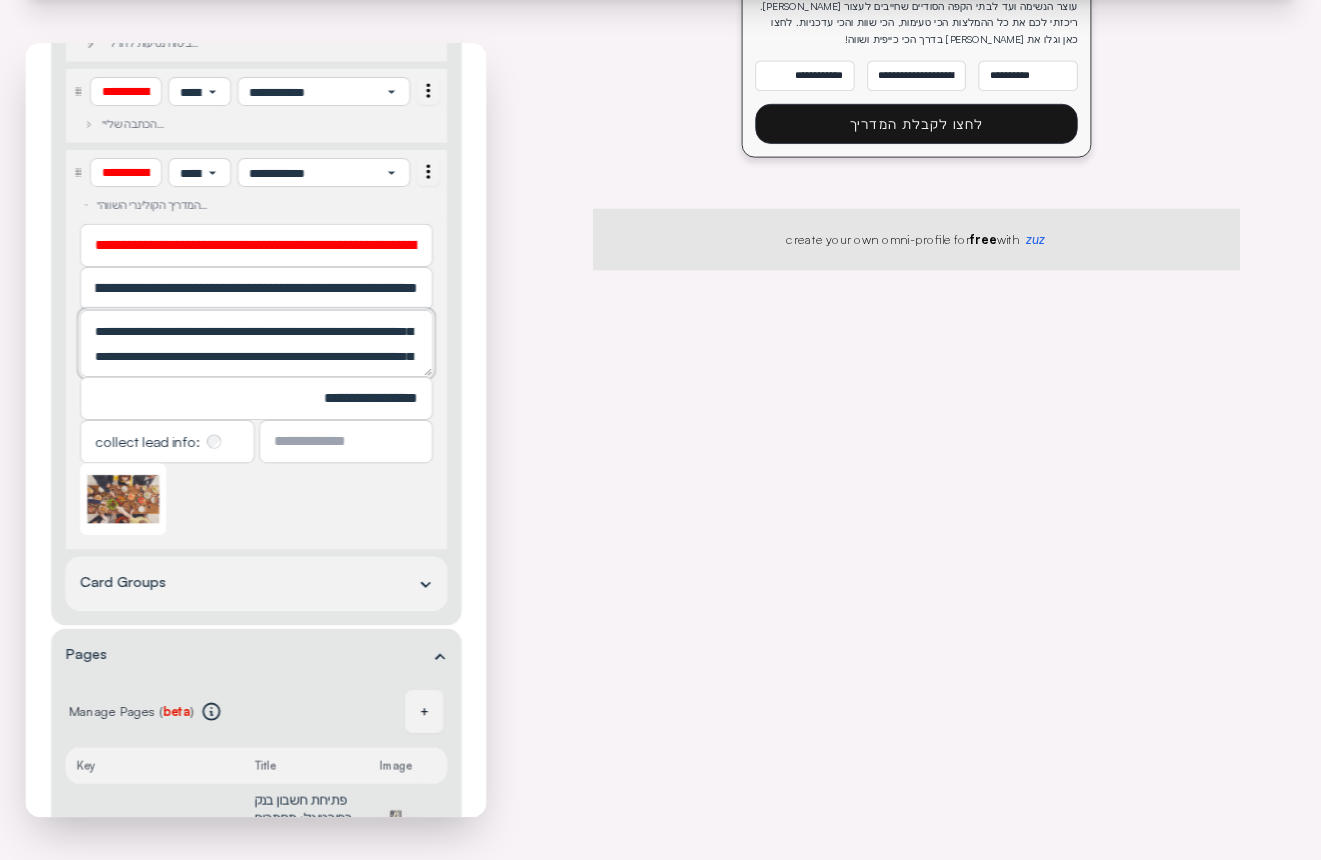 click on "**********" at bounding box center [256, -872] 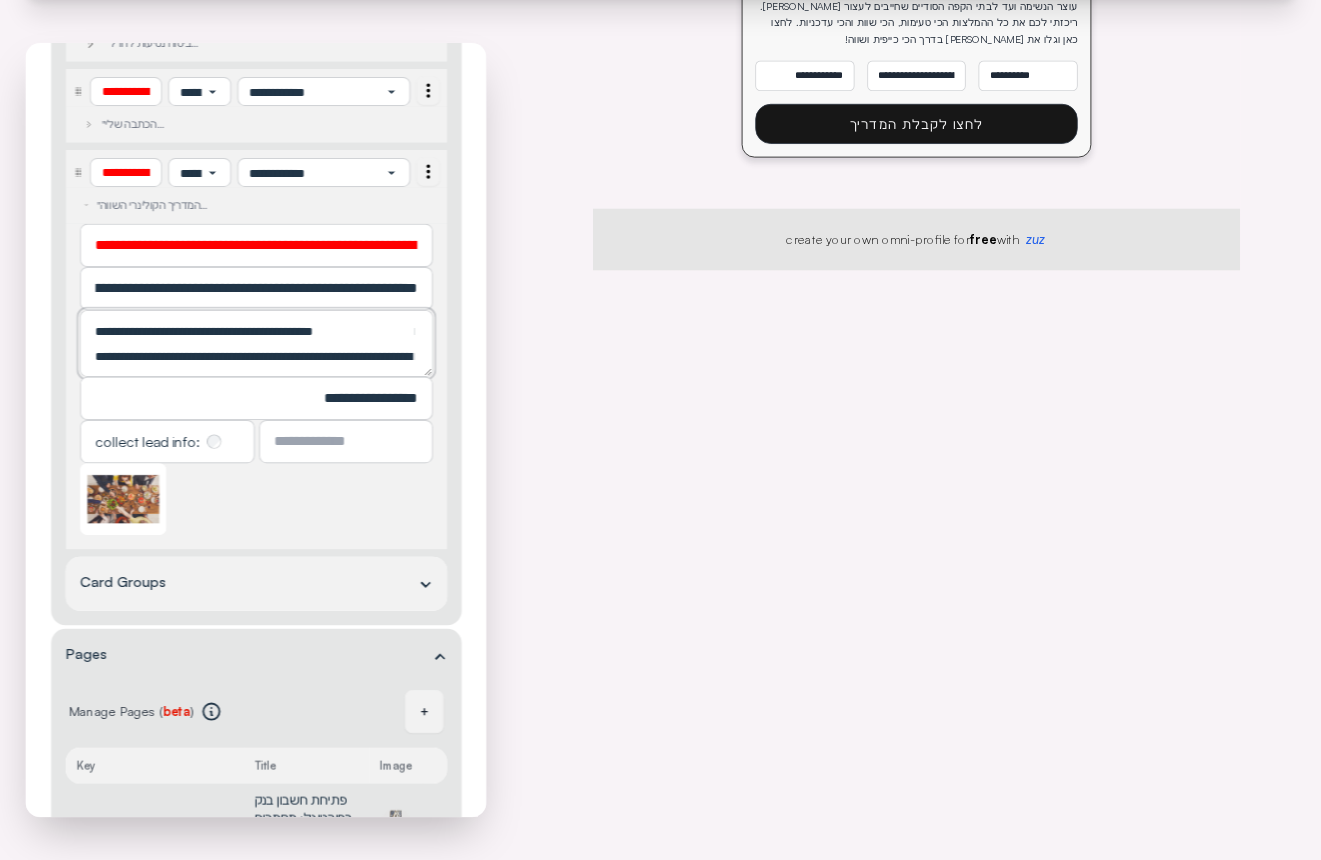scroll, scrollTop: 112, scrollLeft: 0, axis: vertical 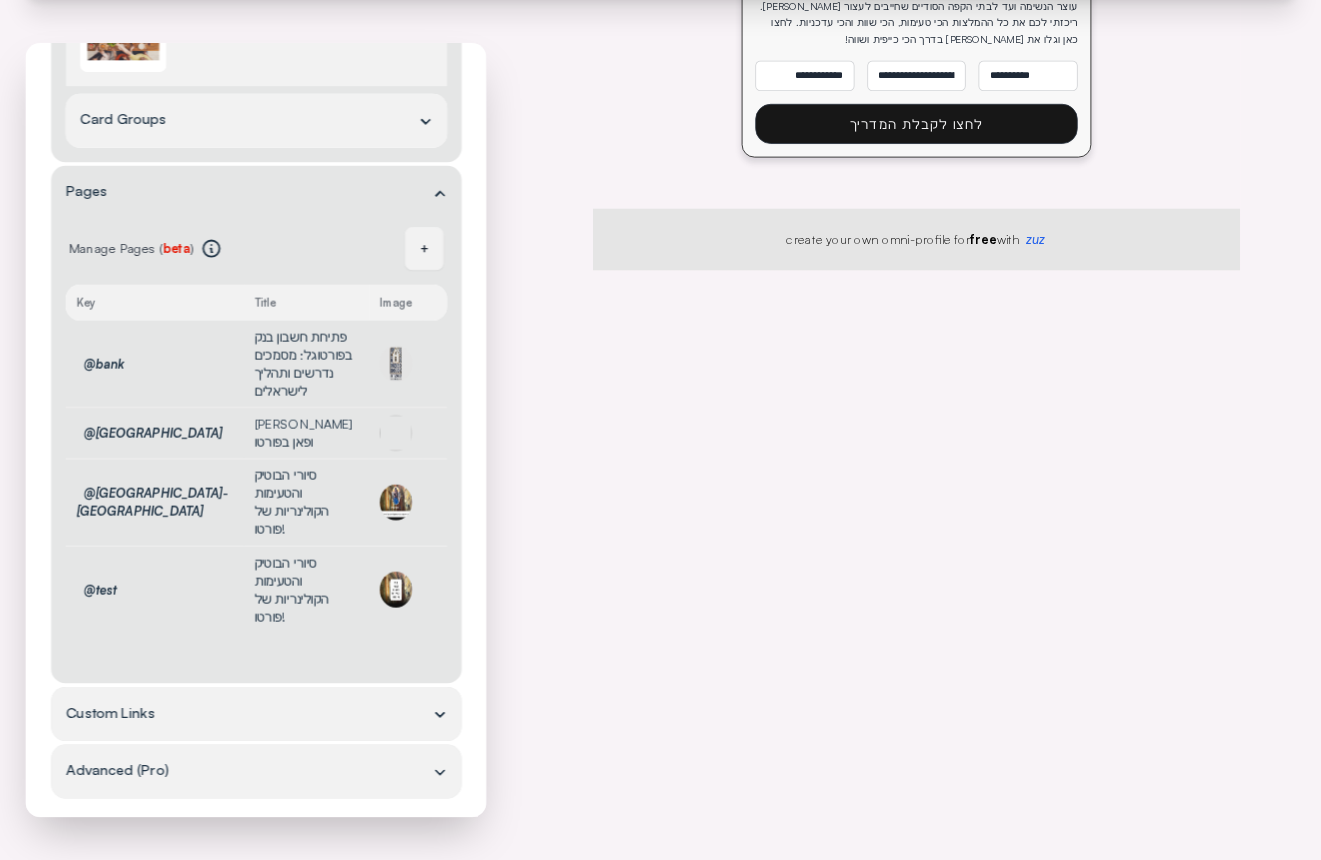 type on "**********" 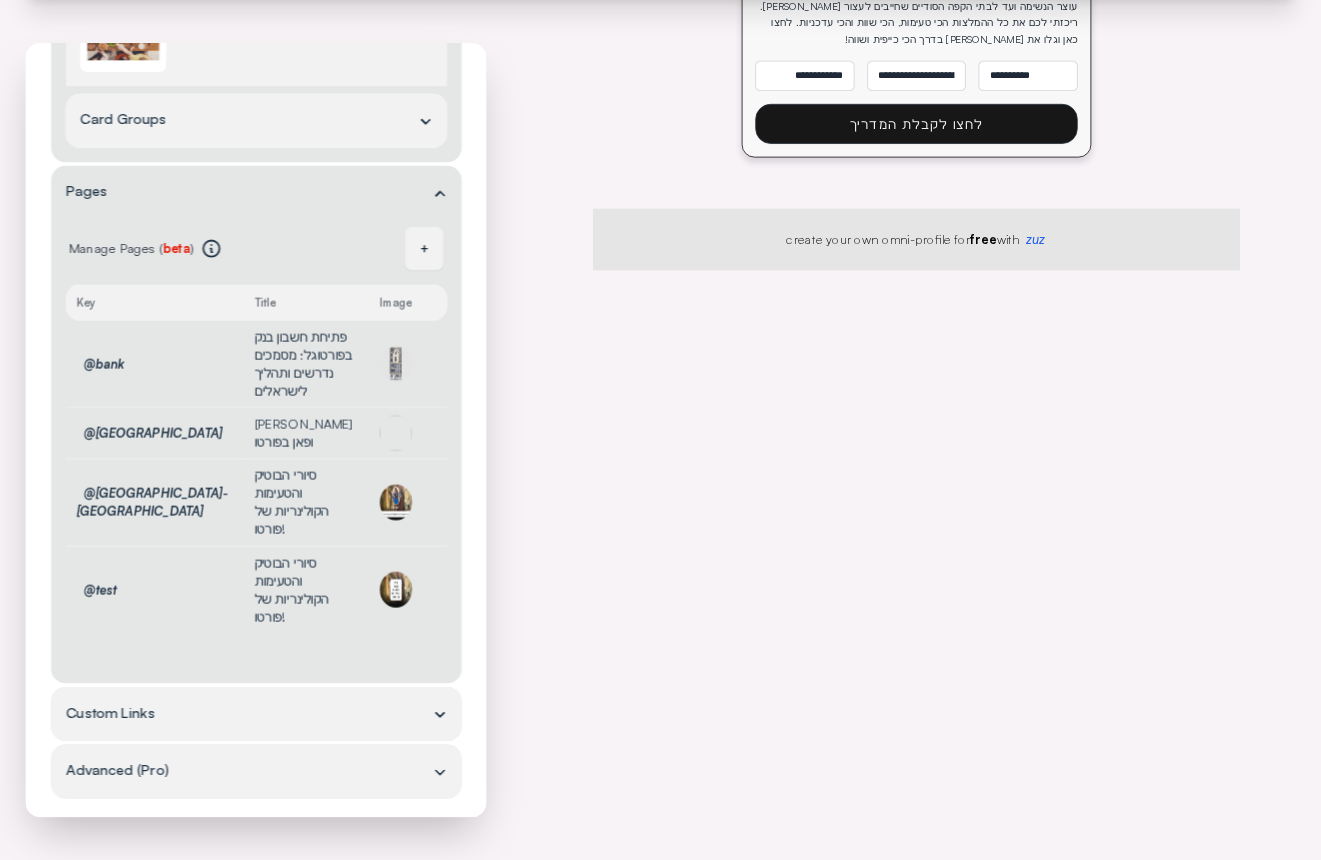 click on "Save" at bounding box center [431, 878] 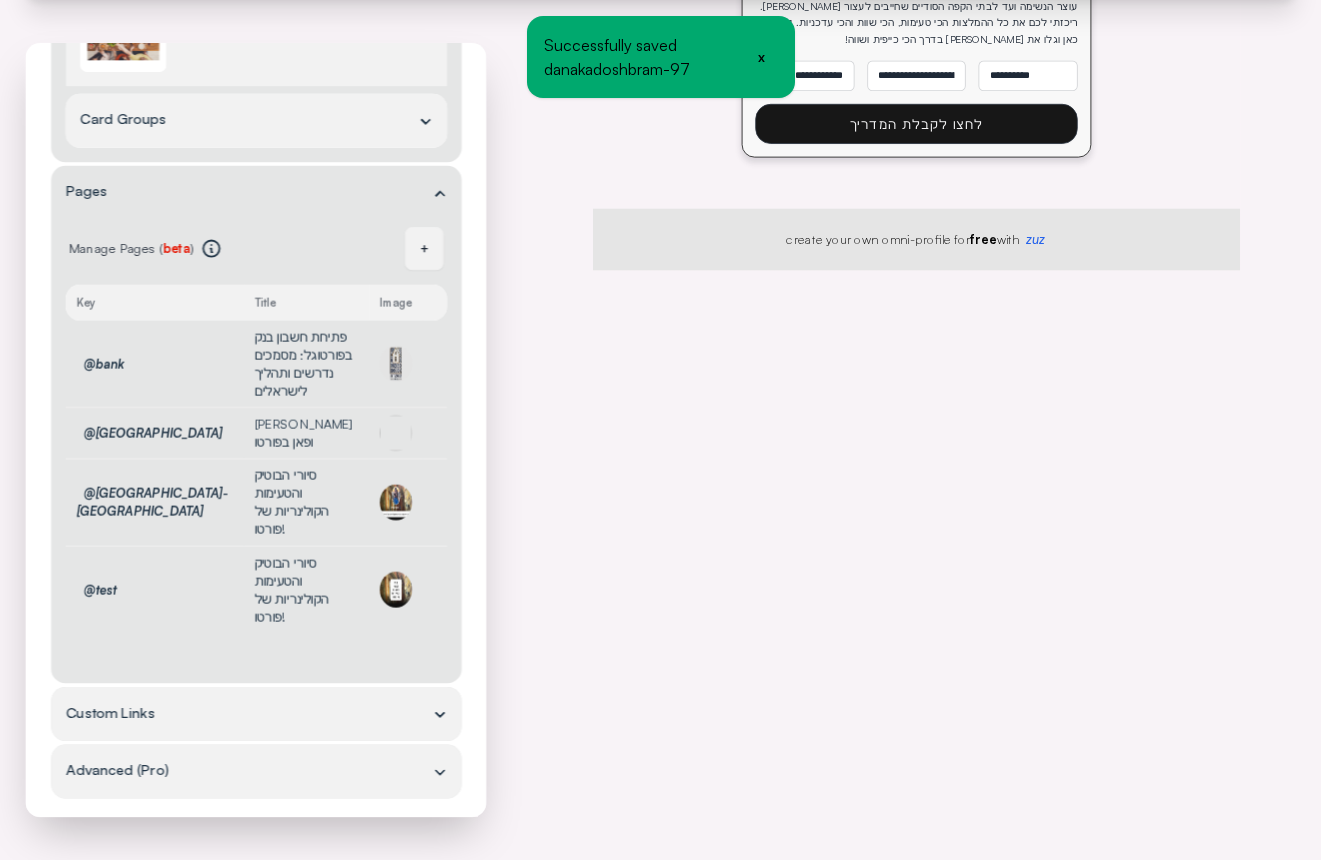 click on "Save" at bounding box center [431, 878] 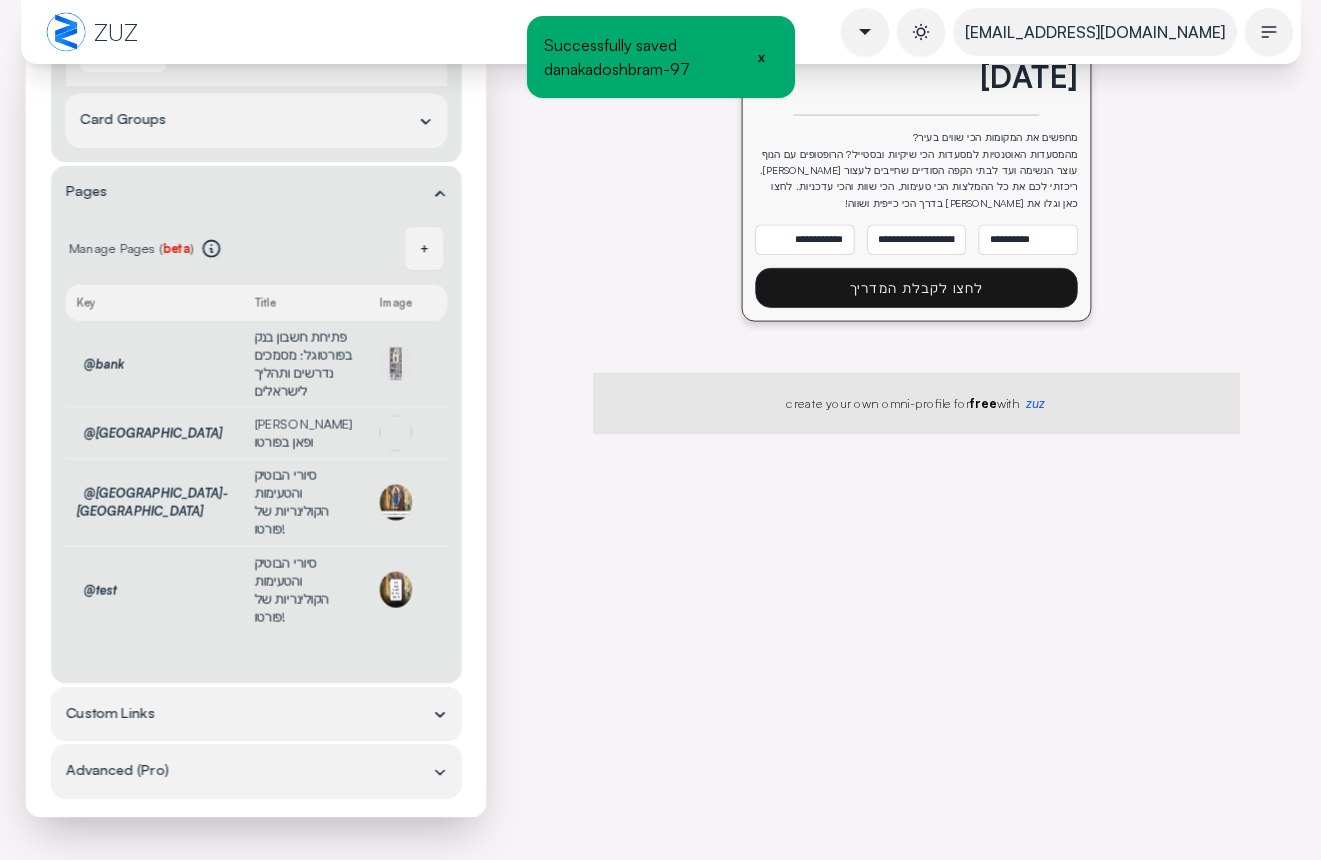 scroll, scrollTop: 6508, scrollLeft: 0, axis: vertical 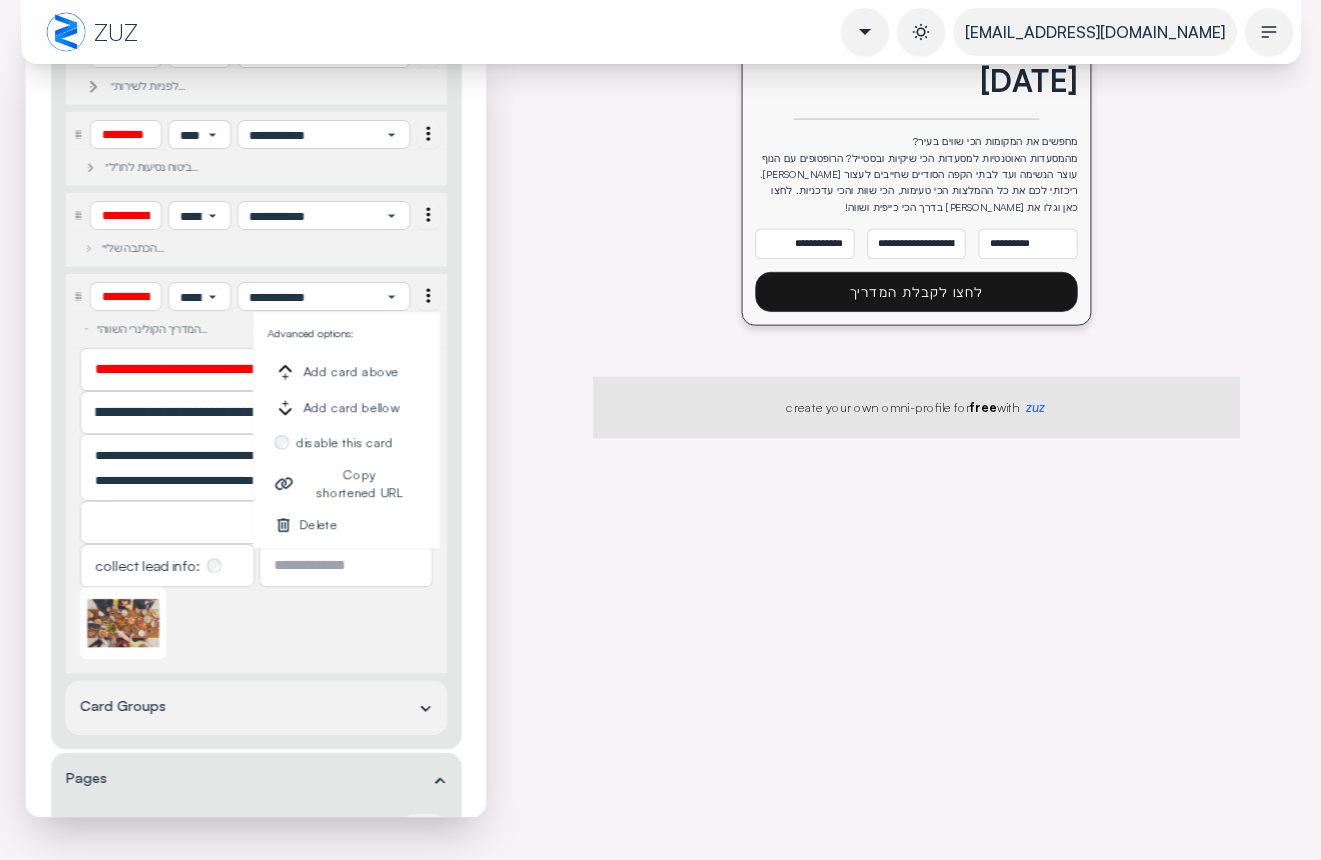 drag, startPoint x: 432, startPoint y: 298, endPoint x: 436, endPoint y: 258, distance: 40.1995 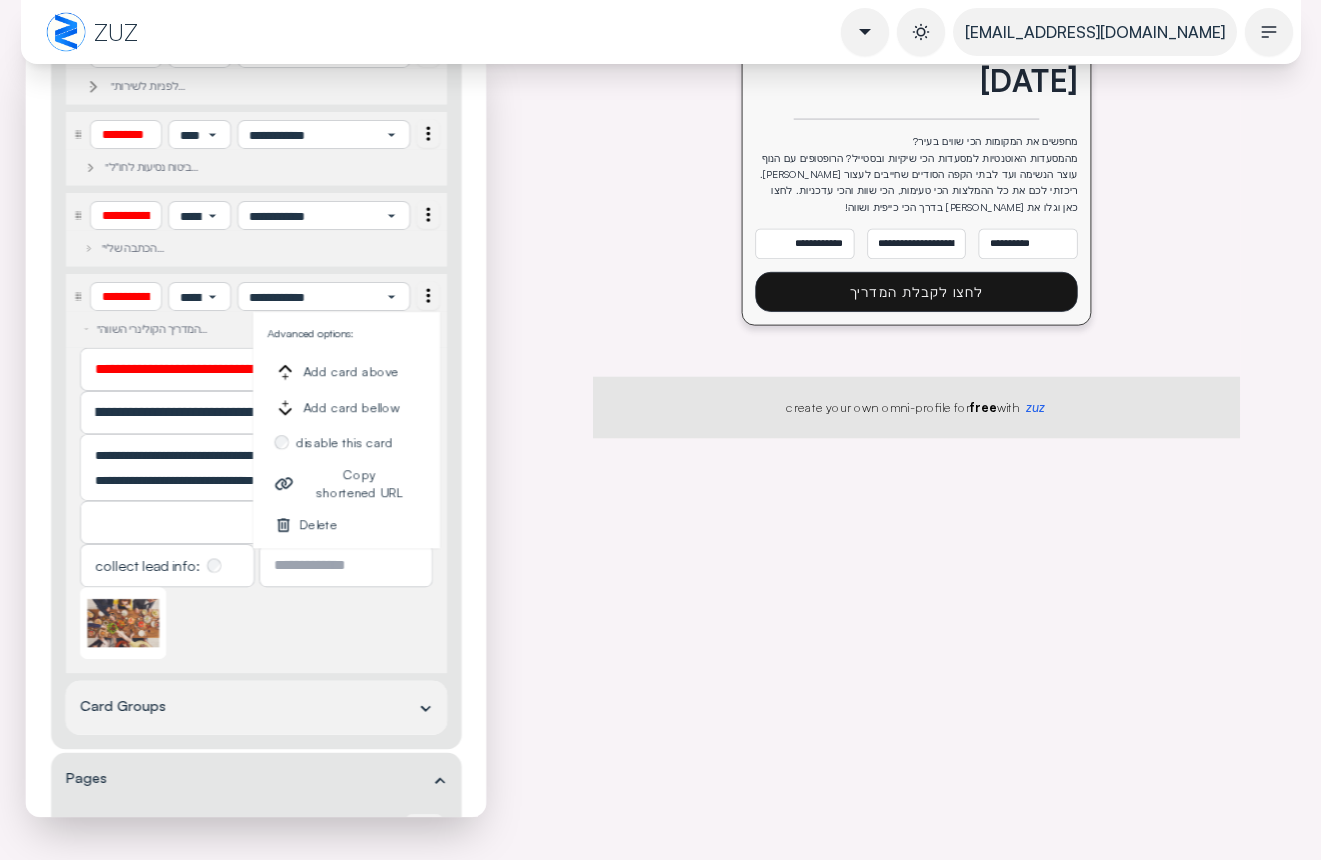 click on "**********" at bounding box center [256, -134] 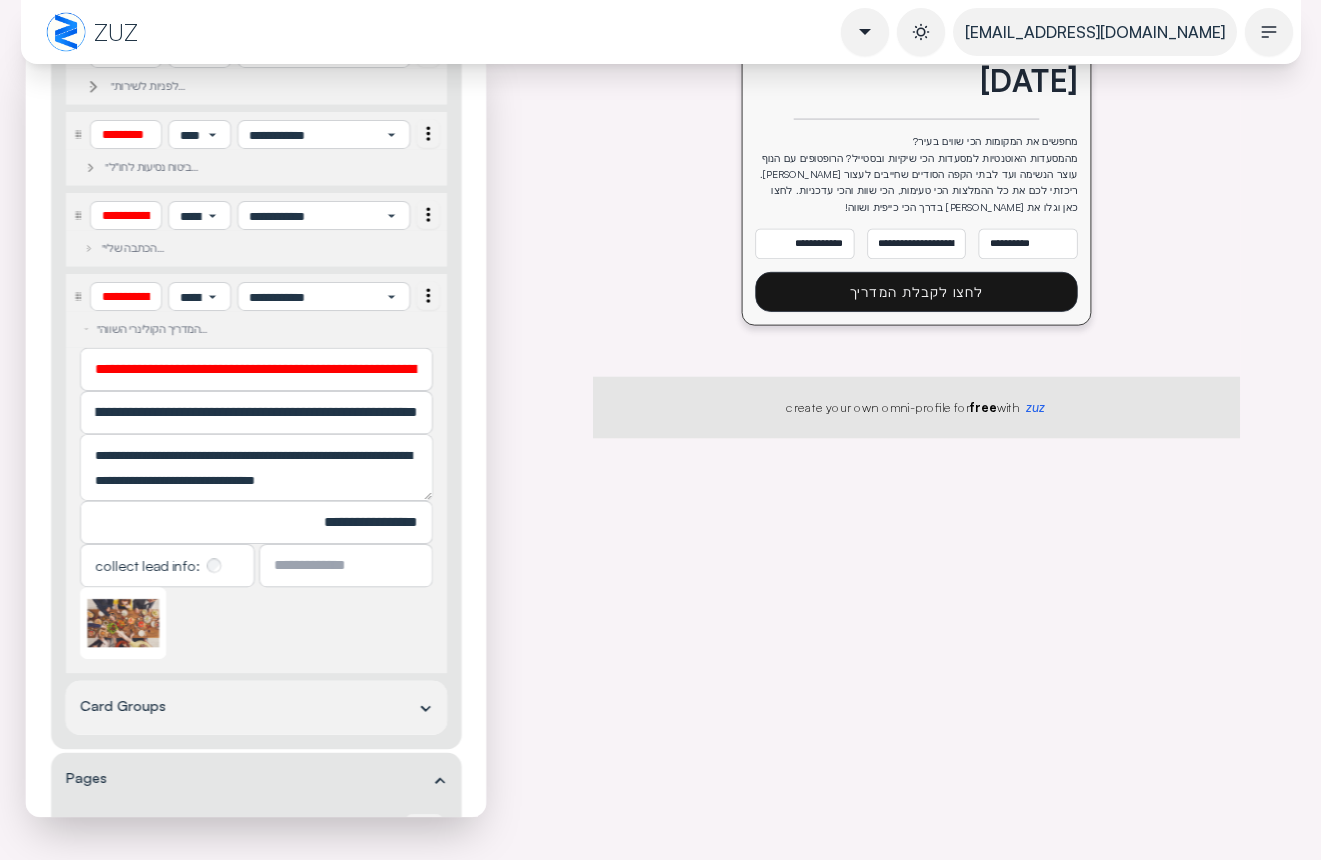 click on "**********" at bounding box center (256, 430) 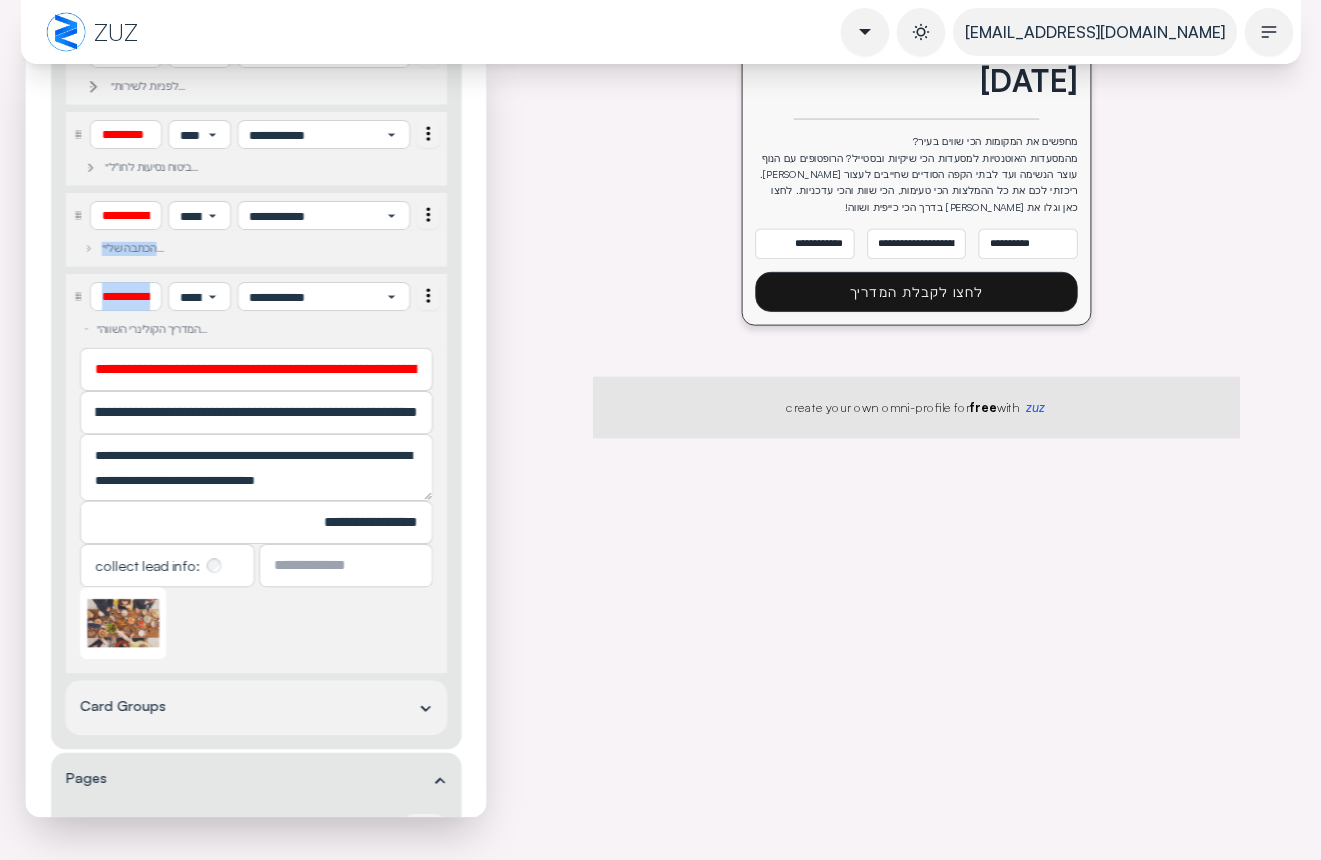 drag, startPoint x: 77, startPoint y: 313, endPoint x: 90, endPoint y: 252, distance: 62.369865 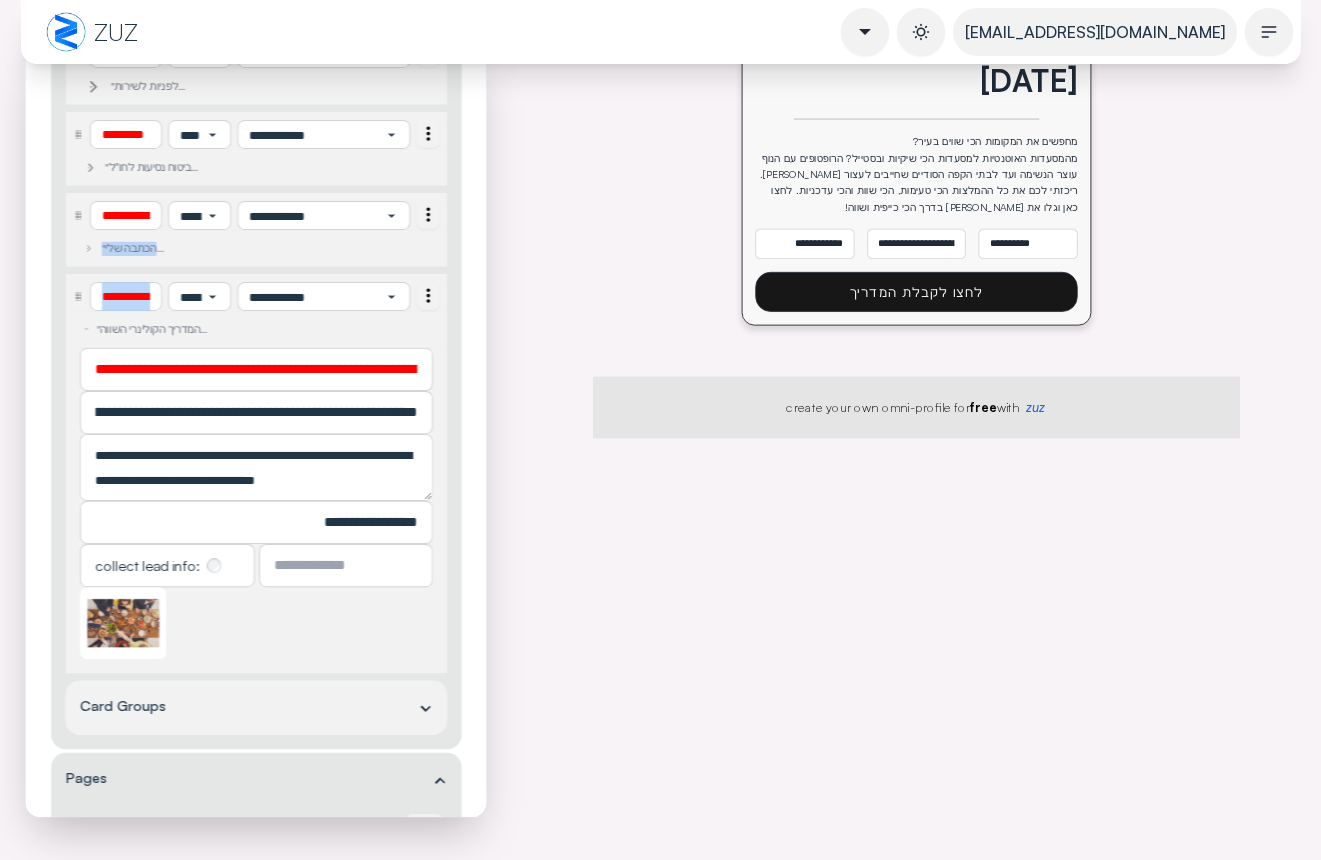 click on "**********" at bounding box center (256, -134) 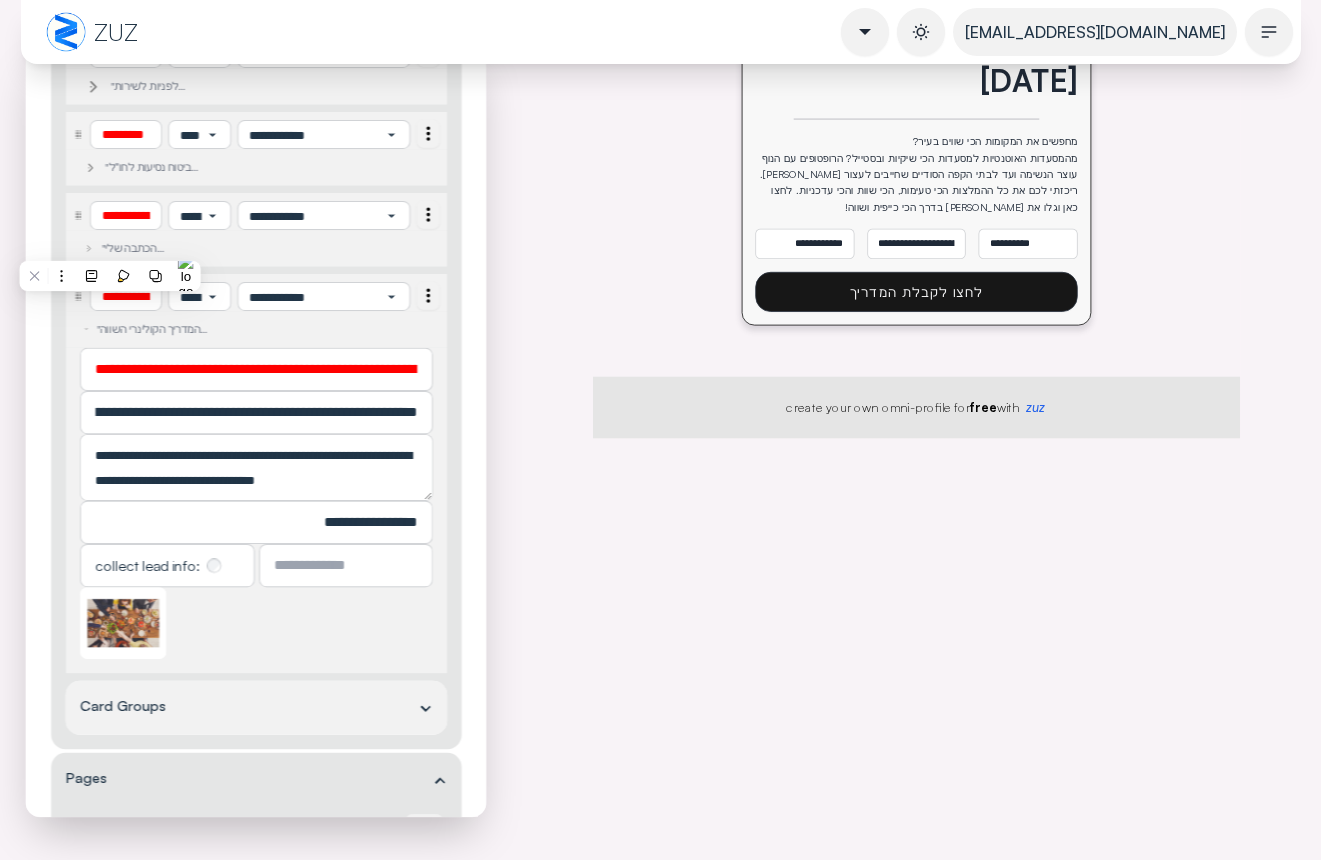 click on "**********" at bounding box center (916, -2670) 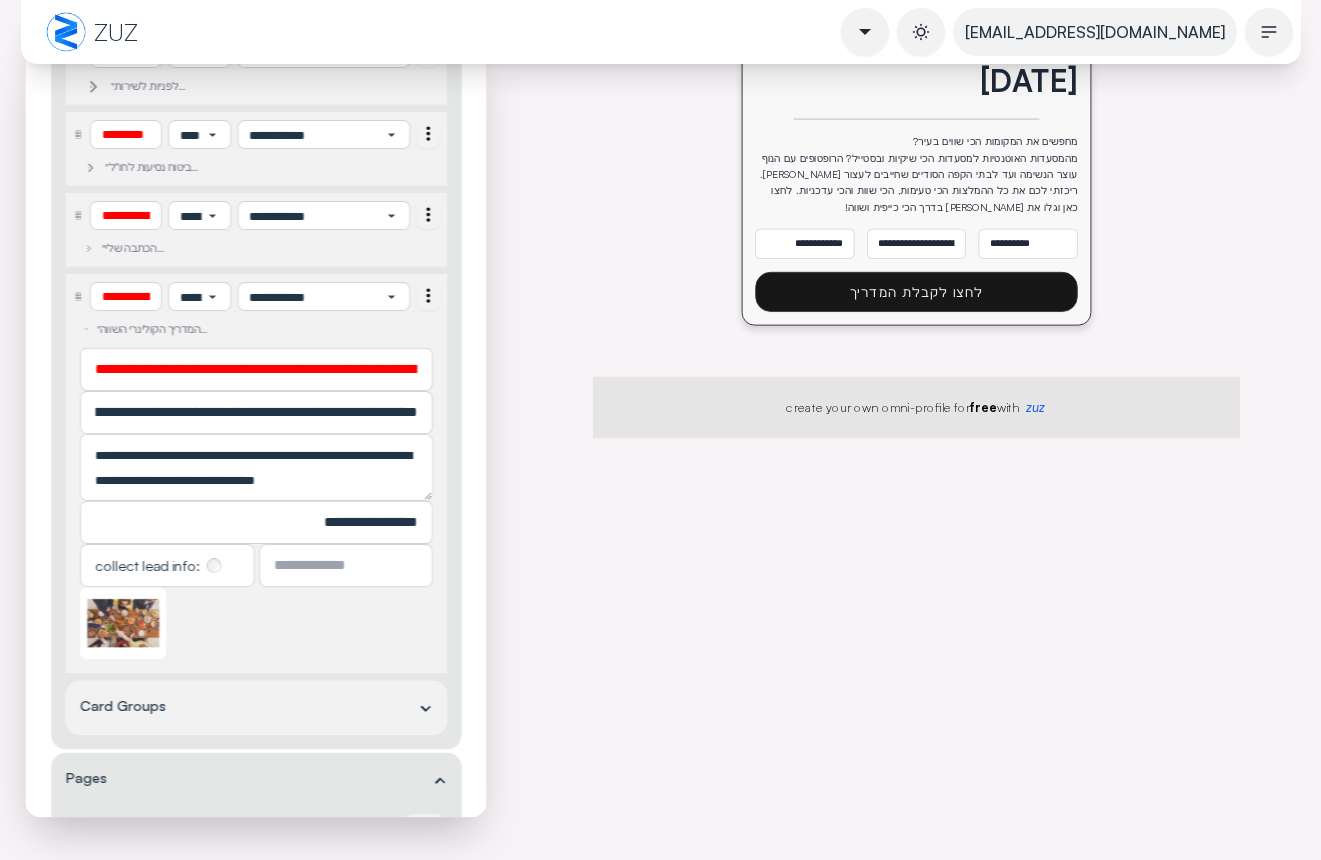 scroll, scrollTop: 6509, scrollLeft: 0, axis: vertical 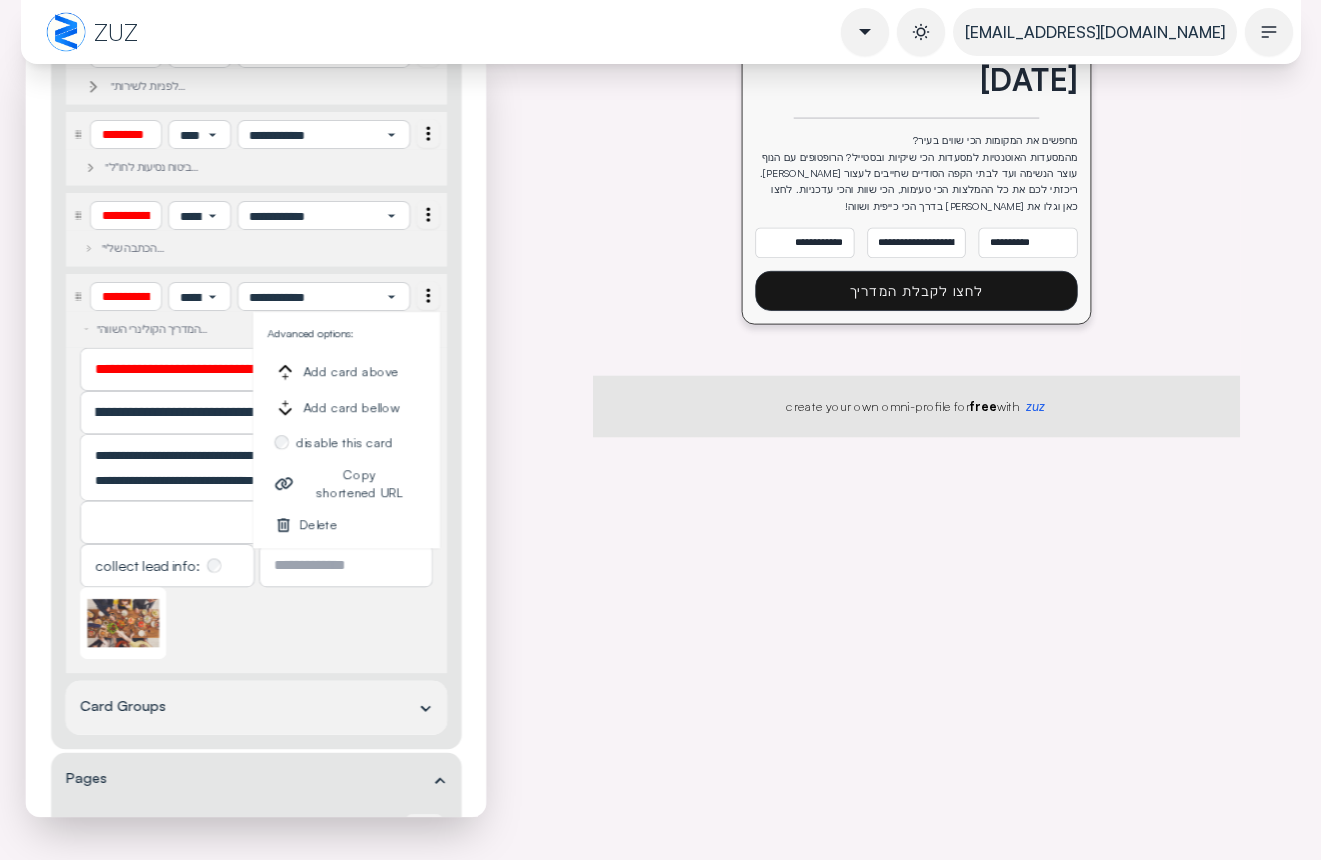 click 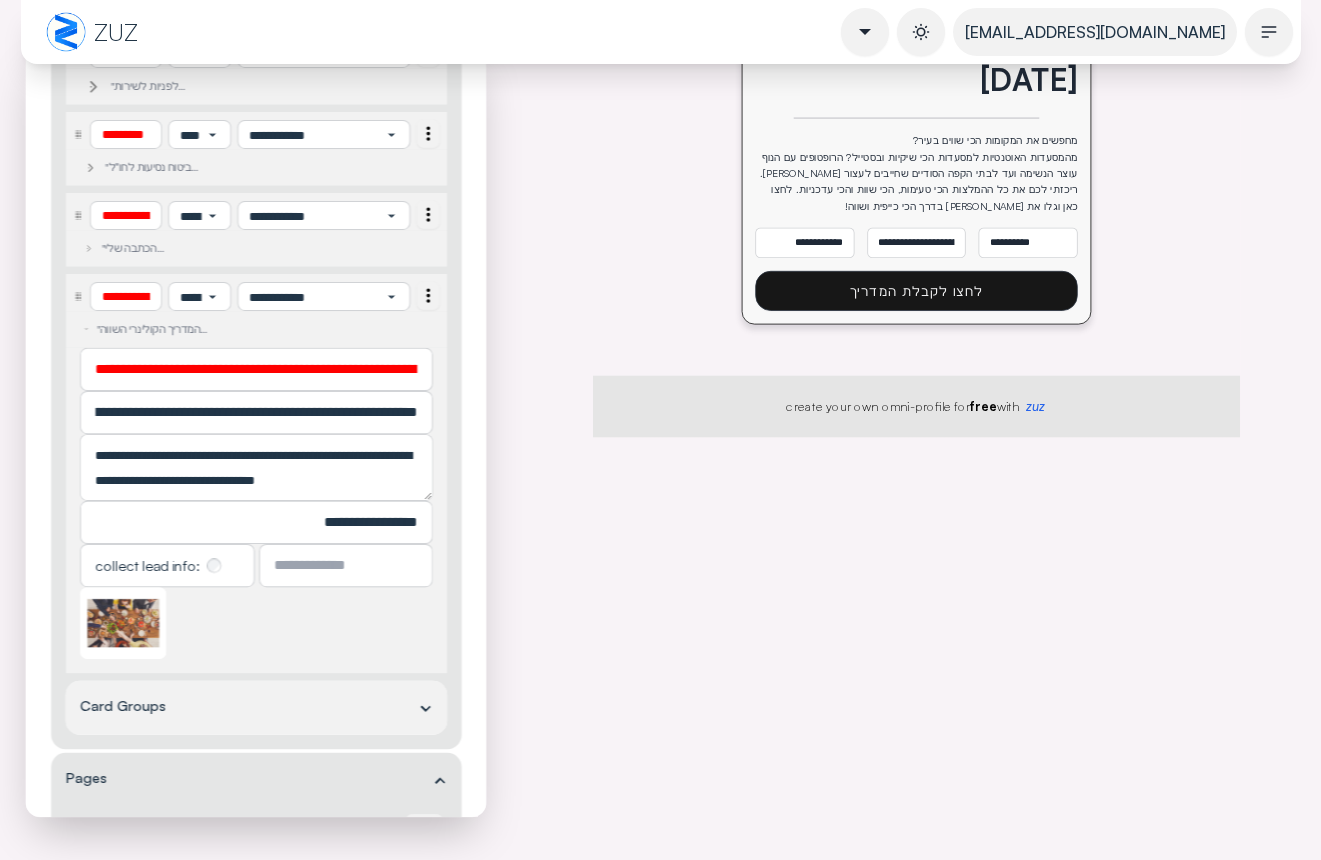 click on "**********" at bounding box center (916, -2671) 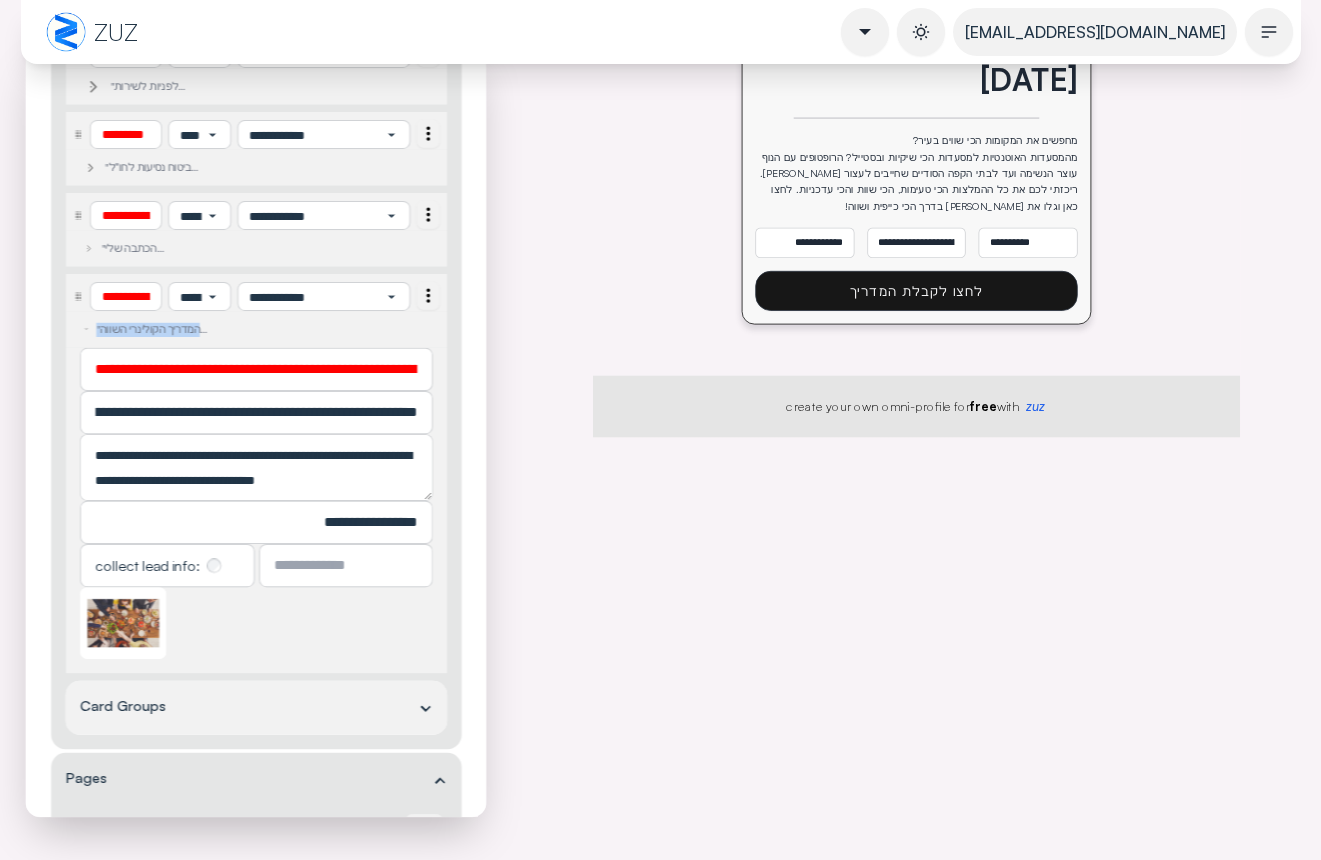 drag, startPoint x: 436, startPoint y: 327, endPoint x: 434, endPoint y: 307, distance: 20.09975 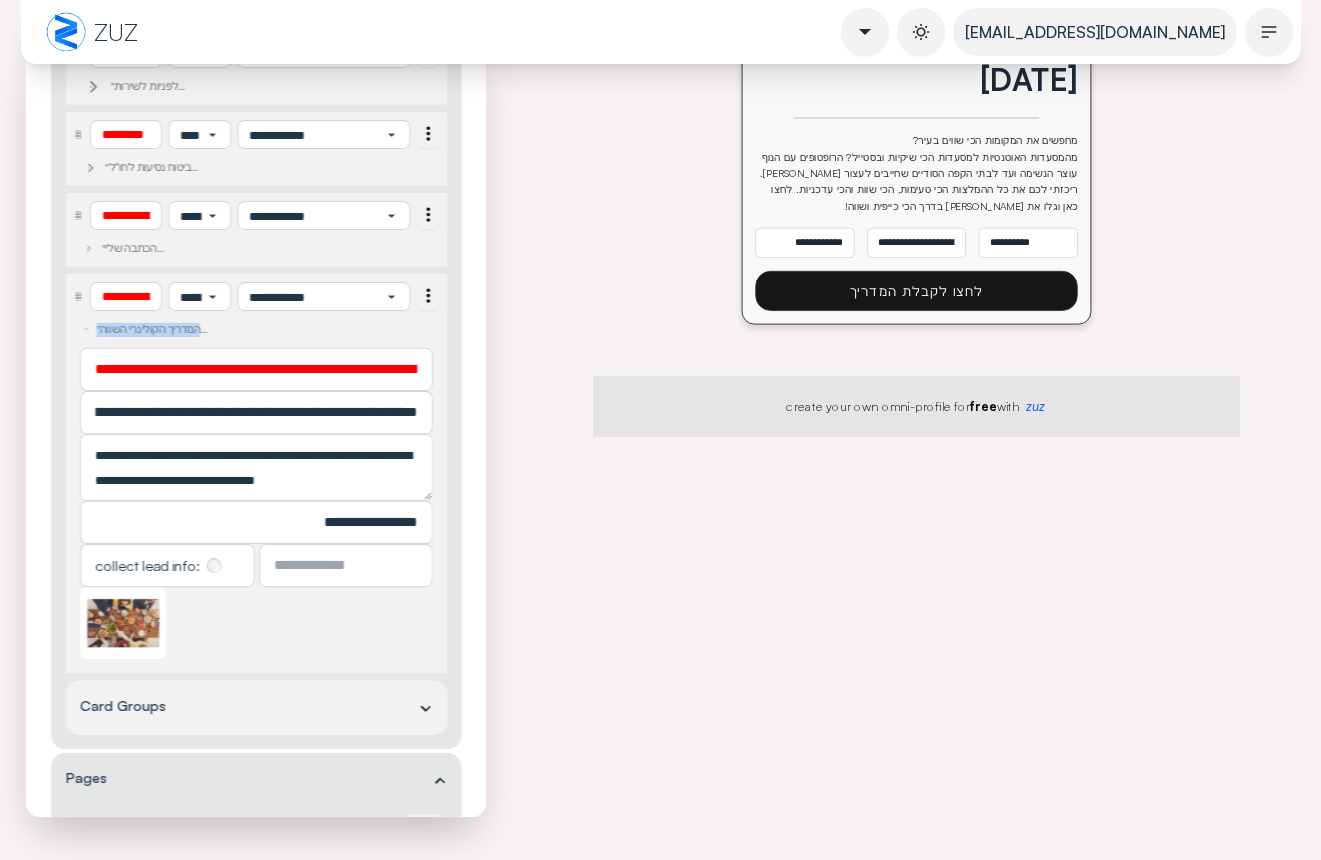click on "**********" 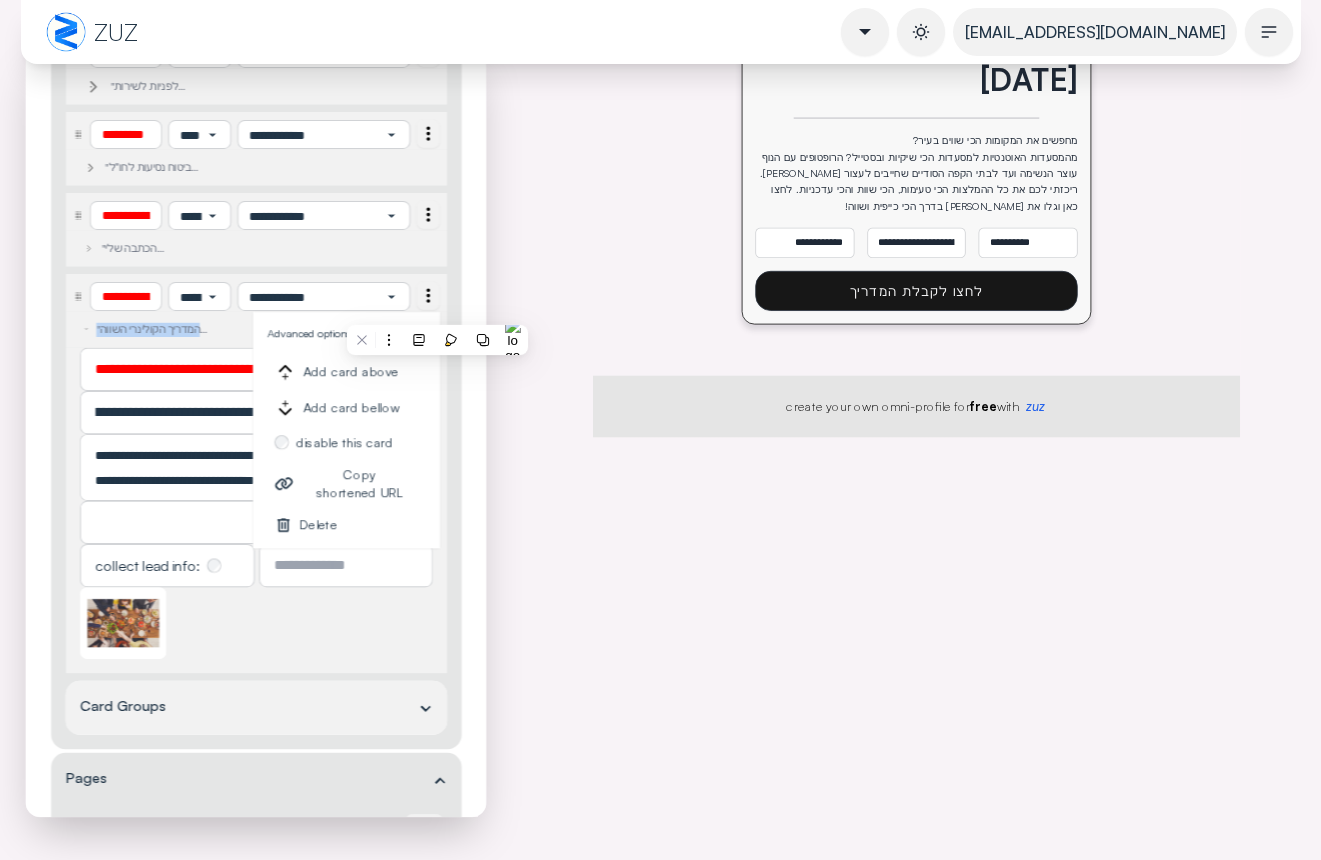drag, startPoint x: 432, startPoint y: 301, endPoint x: 435, endPoint y: 251, distance: 50.08992 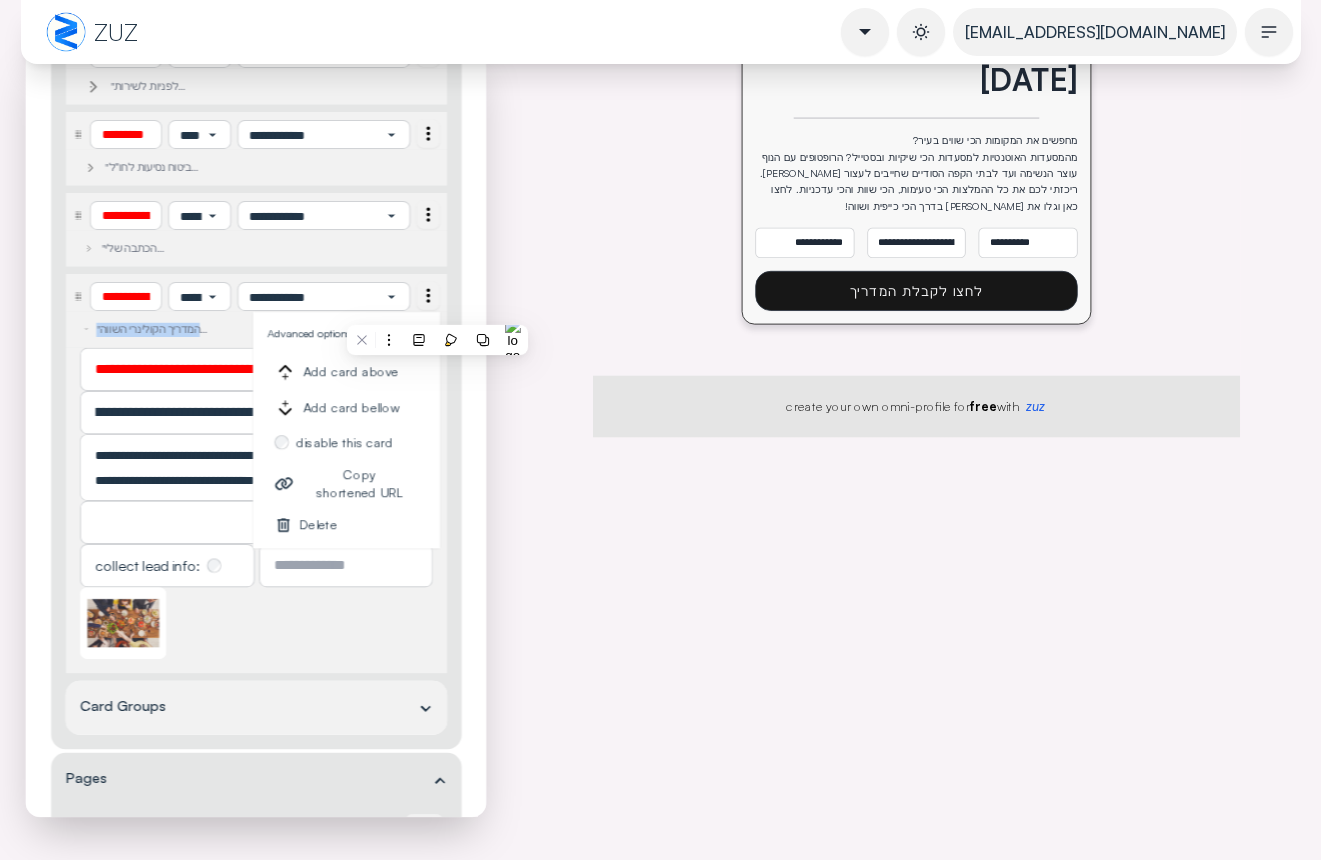 click on "**********" at bounding box center (256, -134) 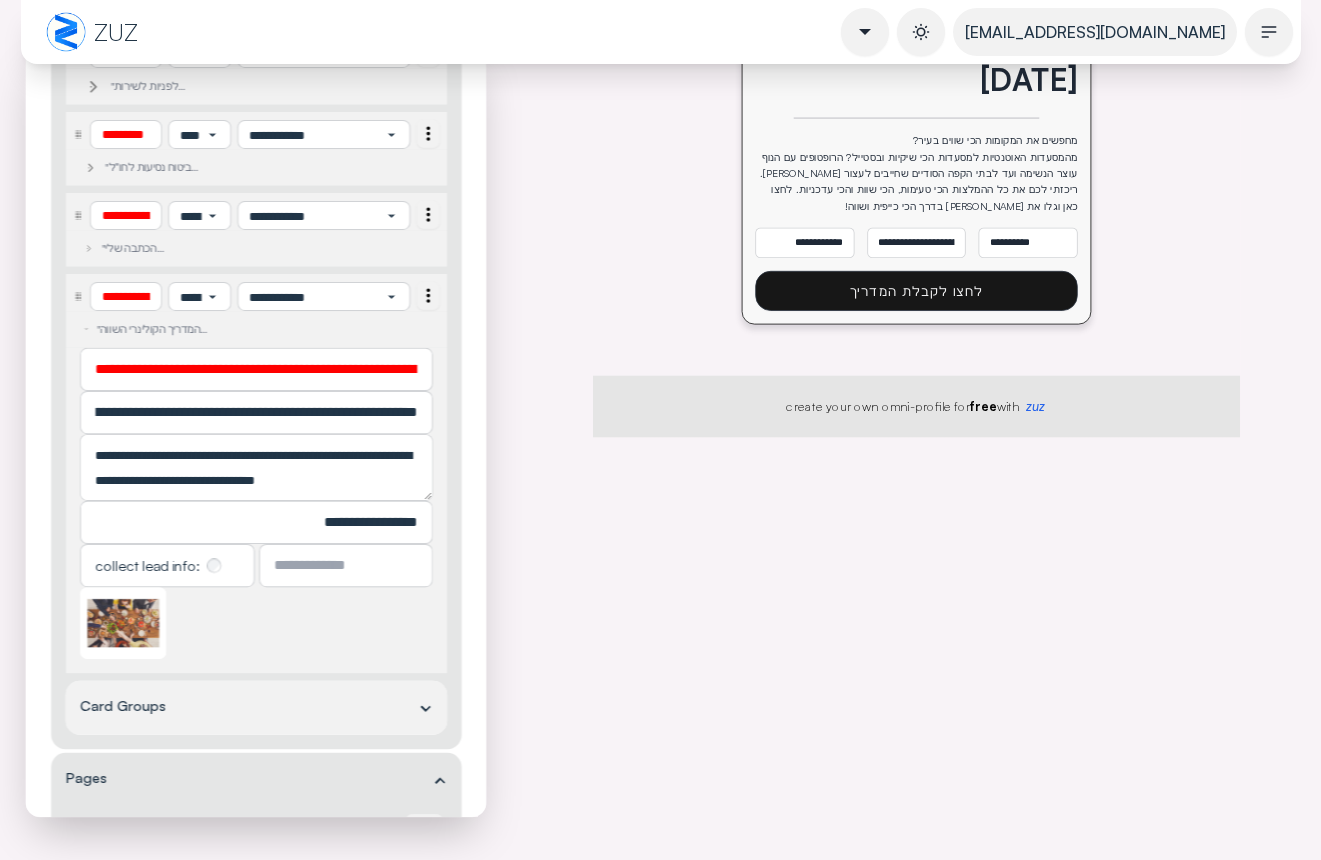 click on "**********" at bounding box center [916, -2671] 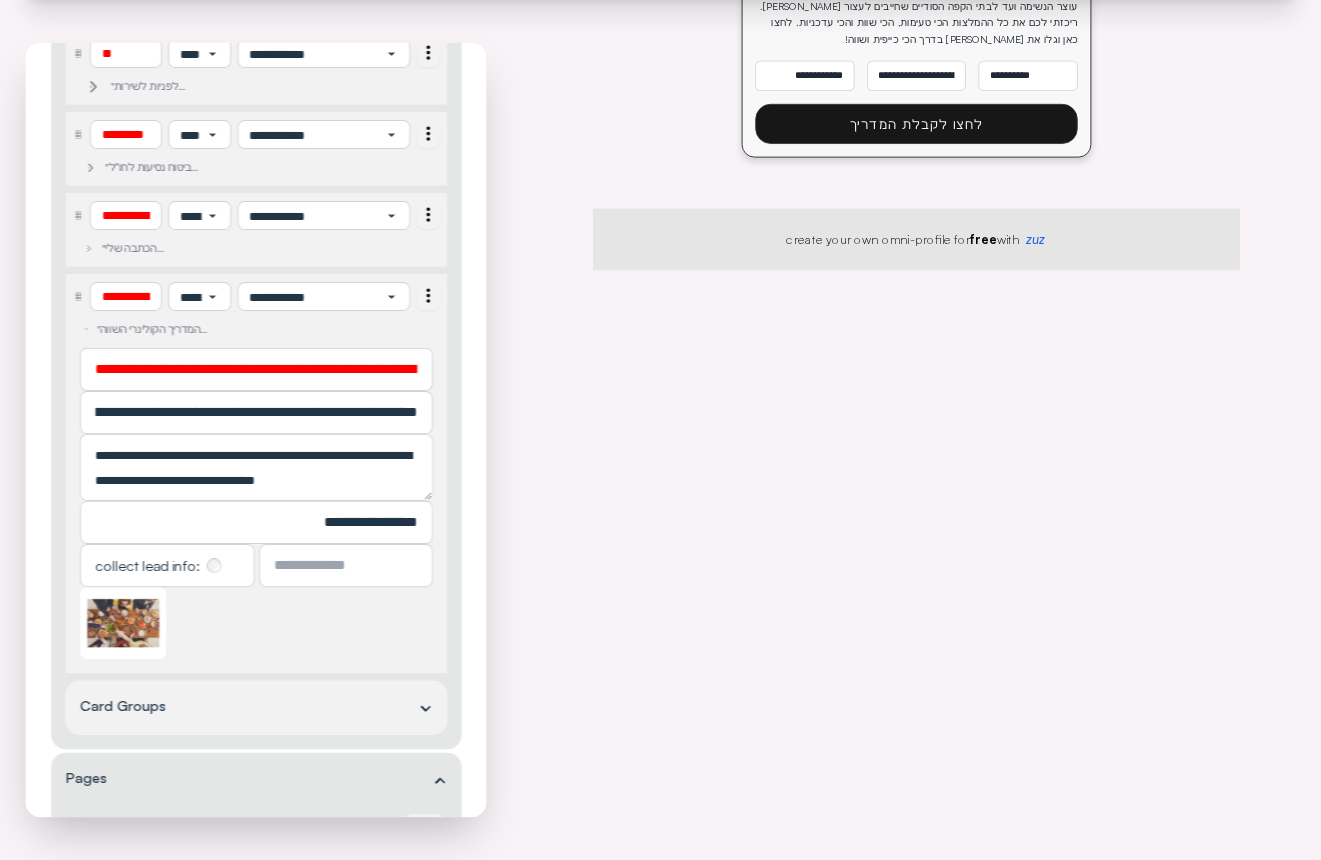 scroll, scrollTop: 6696, scrollLeft: 0, axis: vertical 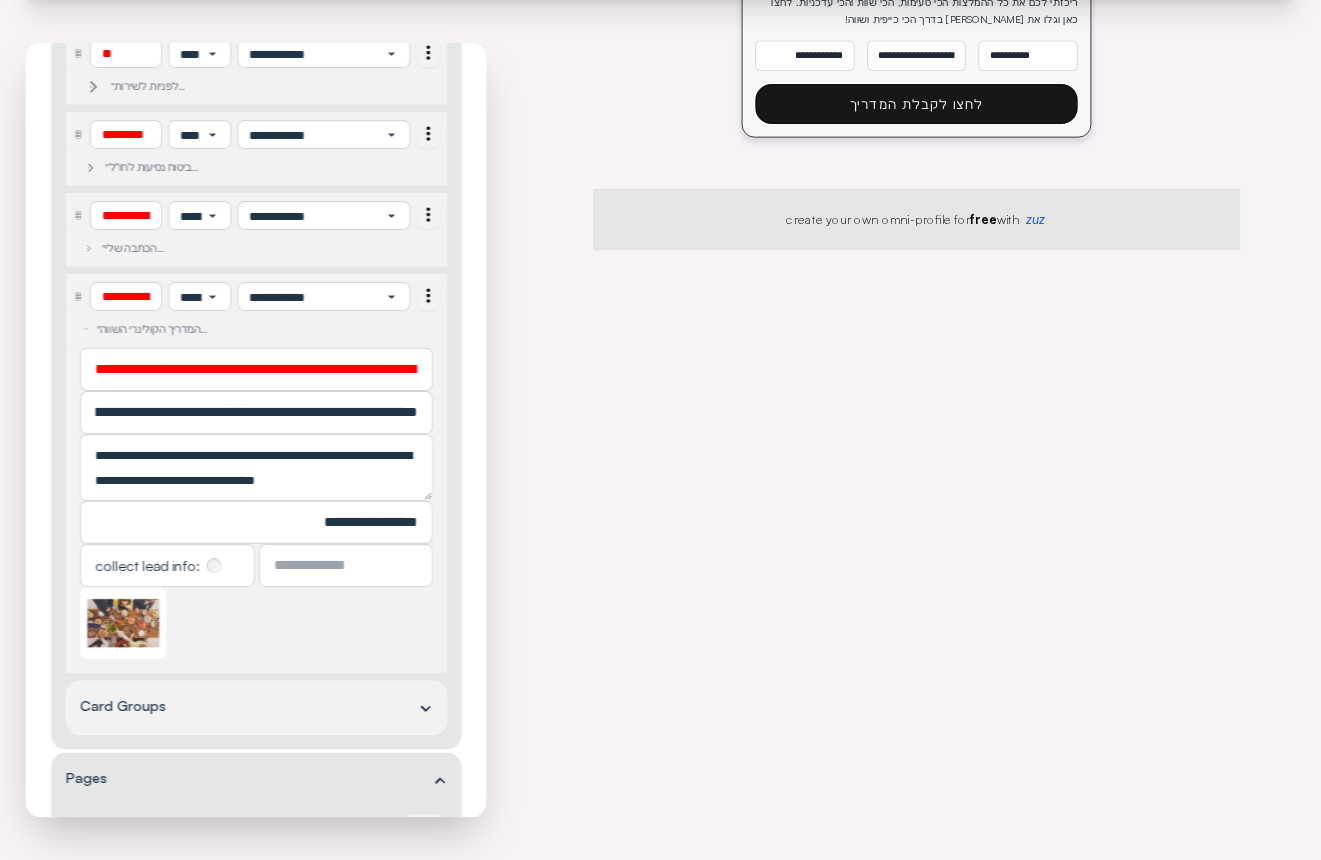 click on "לחצו לקבלת המדריך" at bounding box center [917, 104] 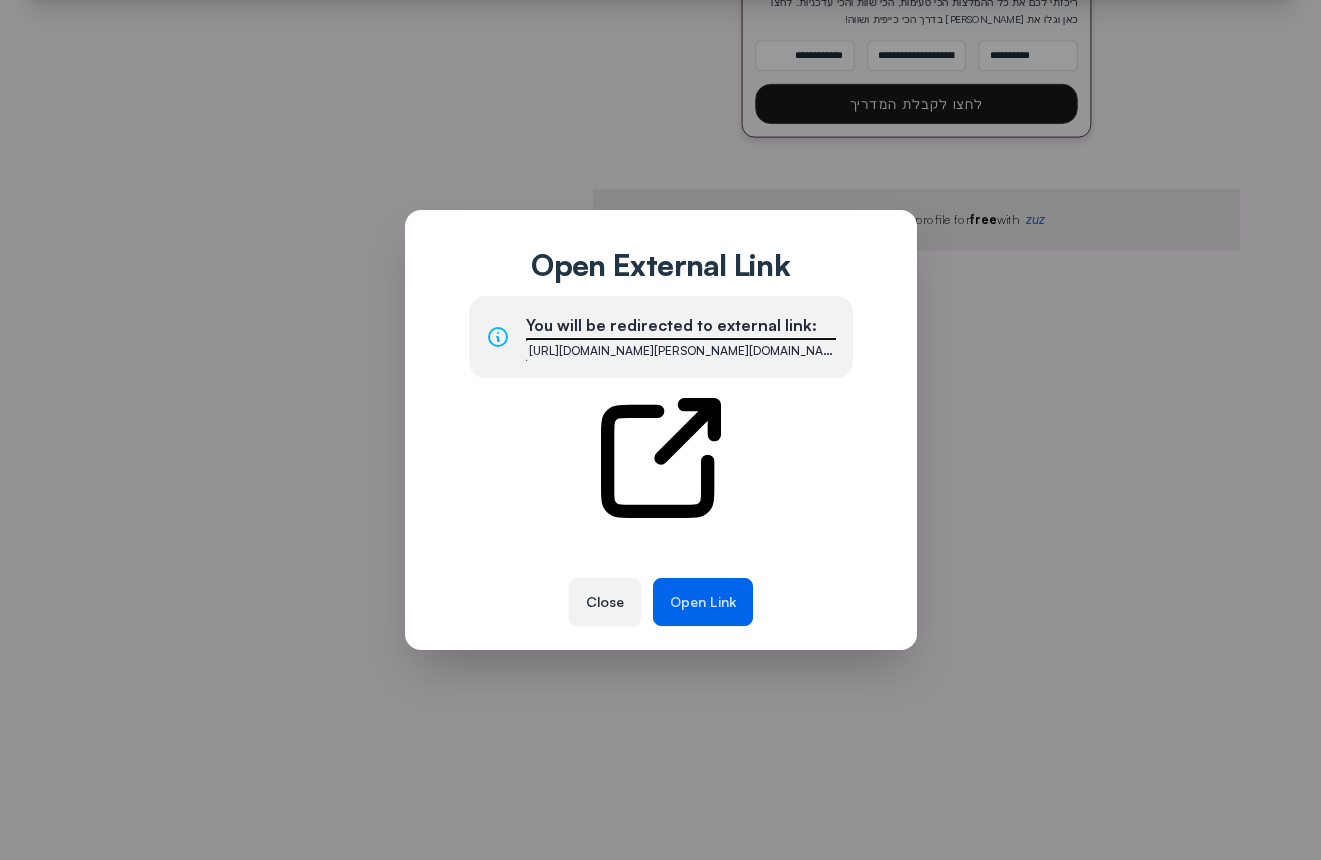 click on "Open Link" at bounding box center [703, 602] 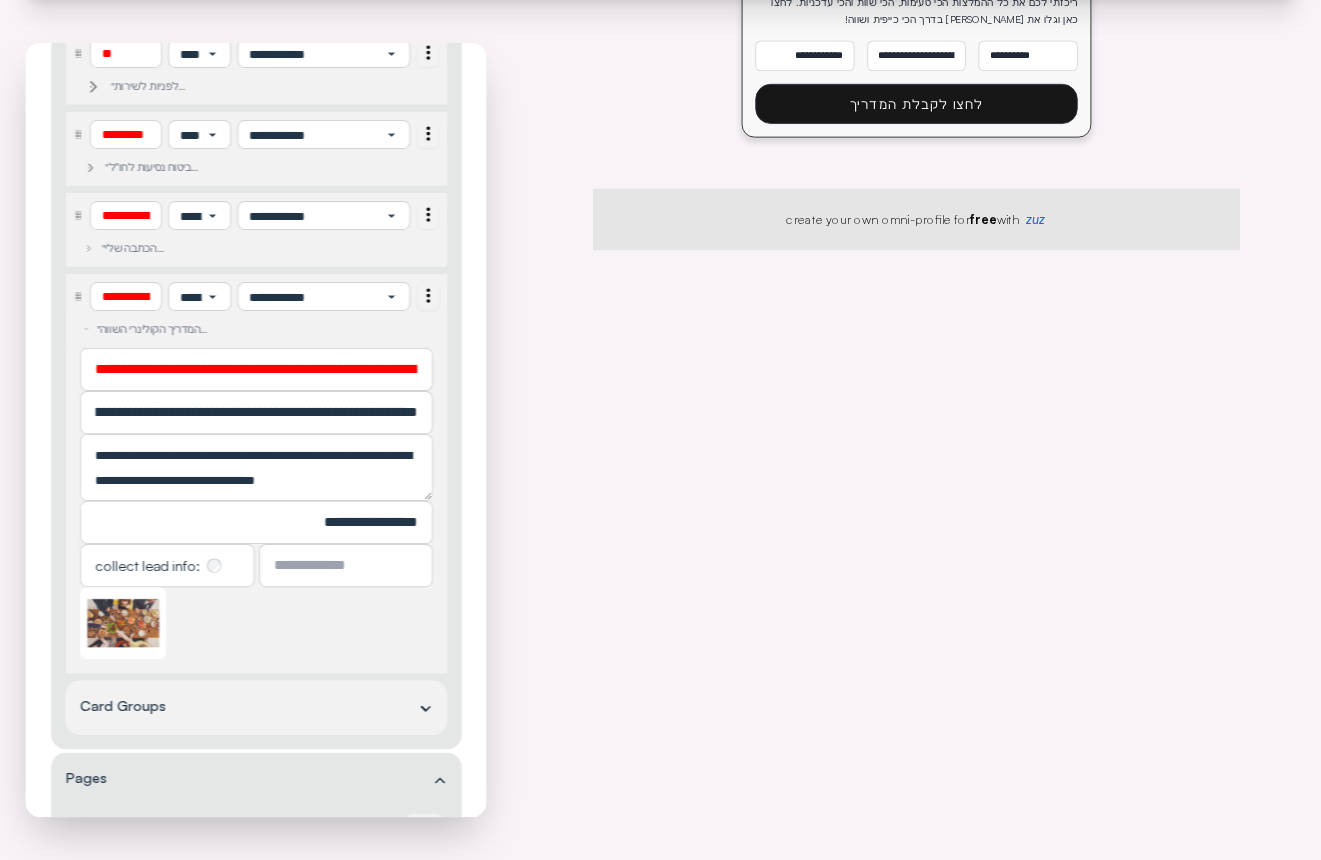 type 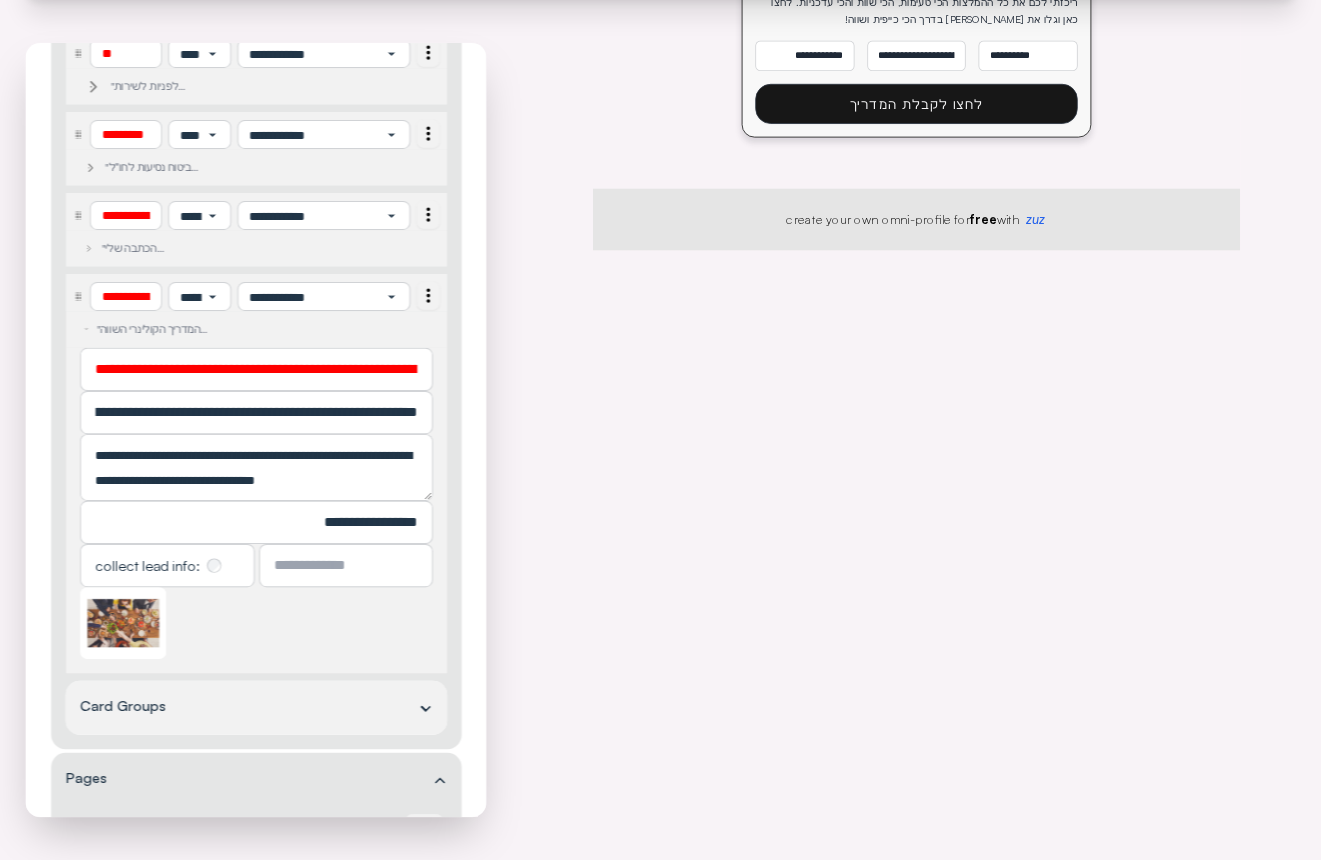 select on "***" 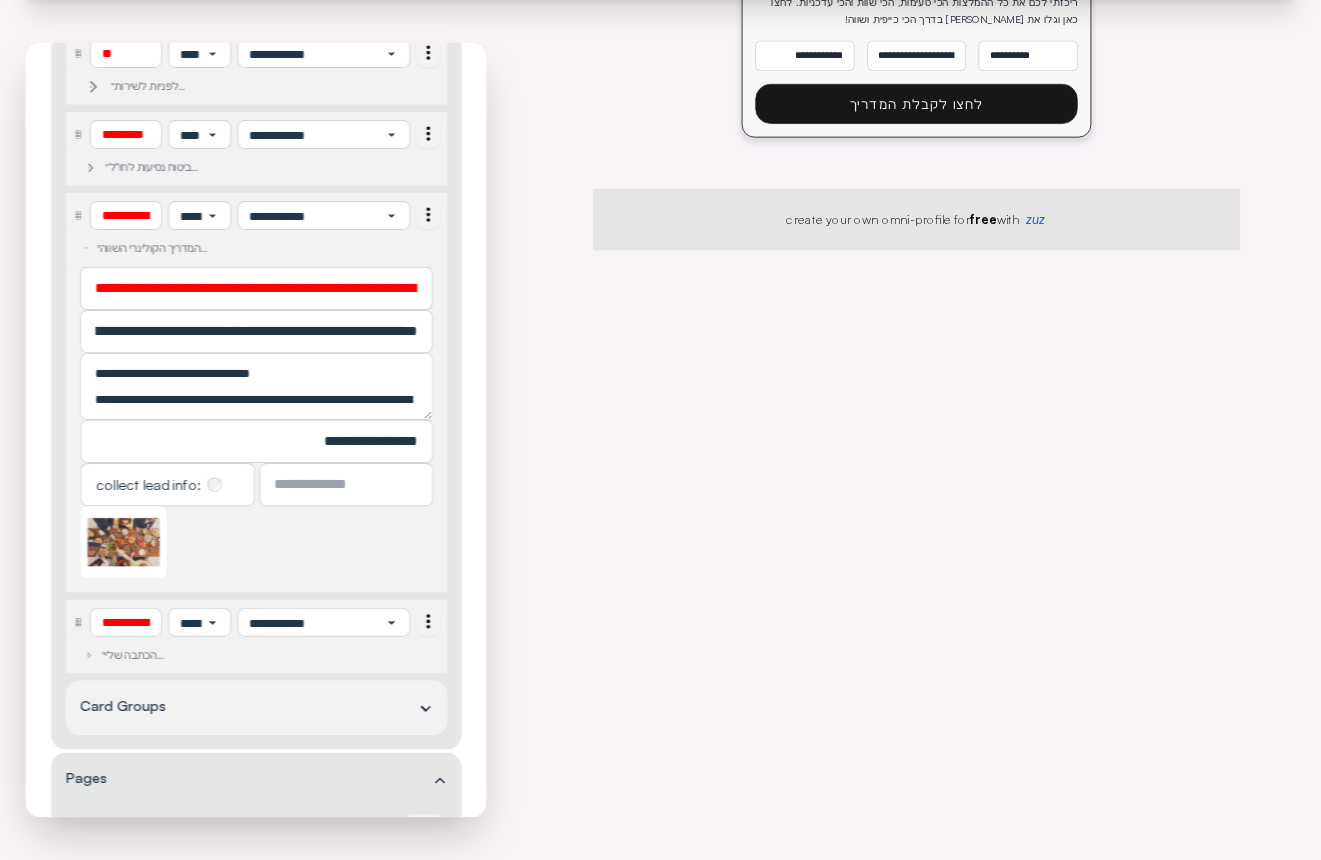 select on "***" 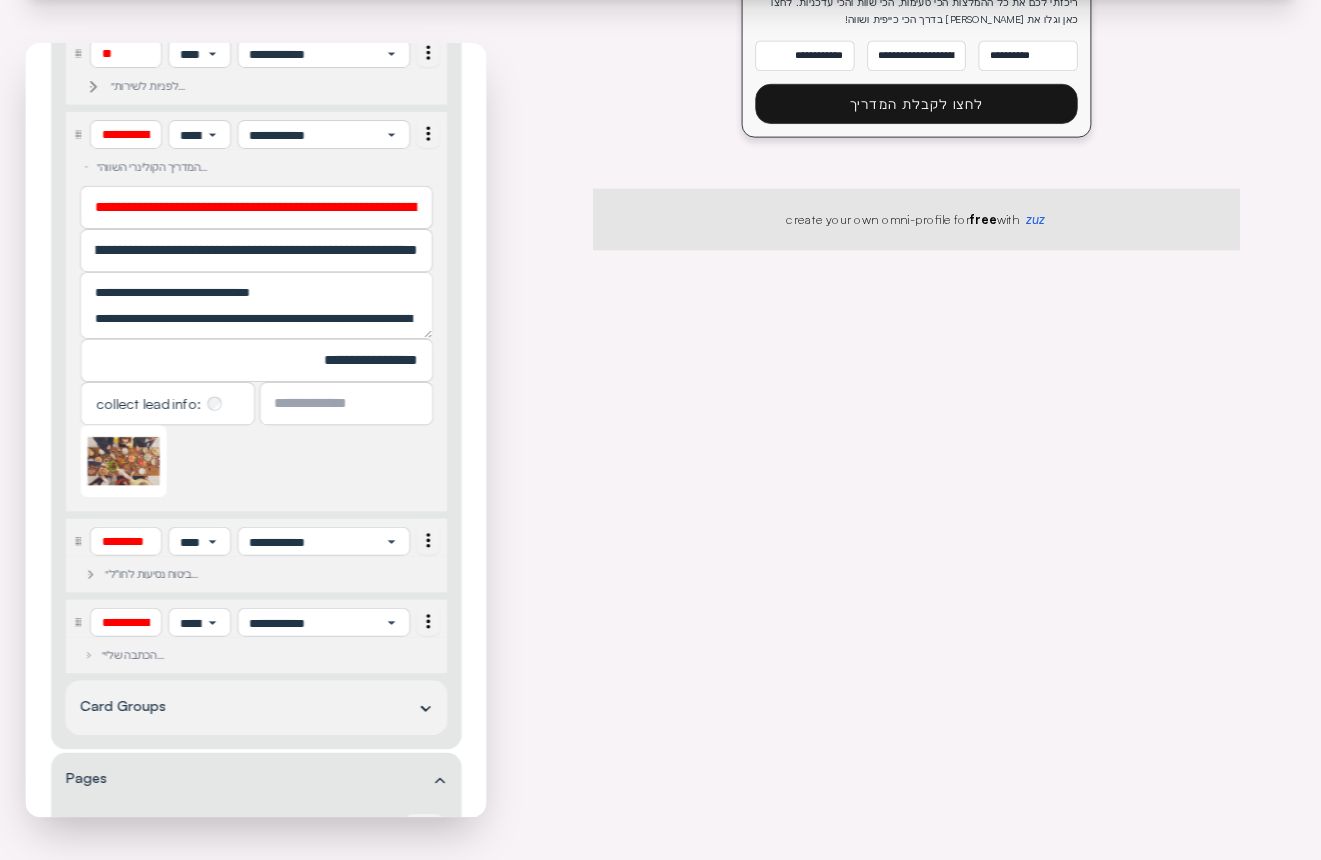 select on "***" 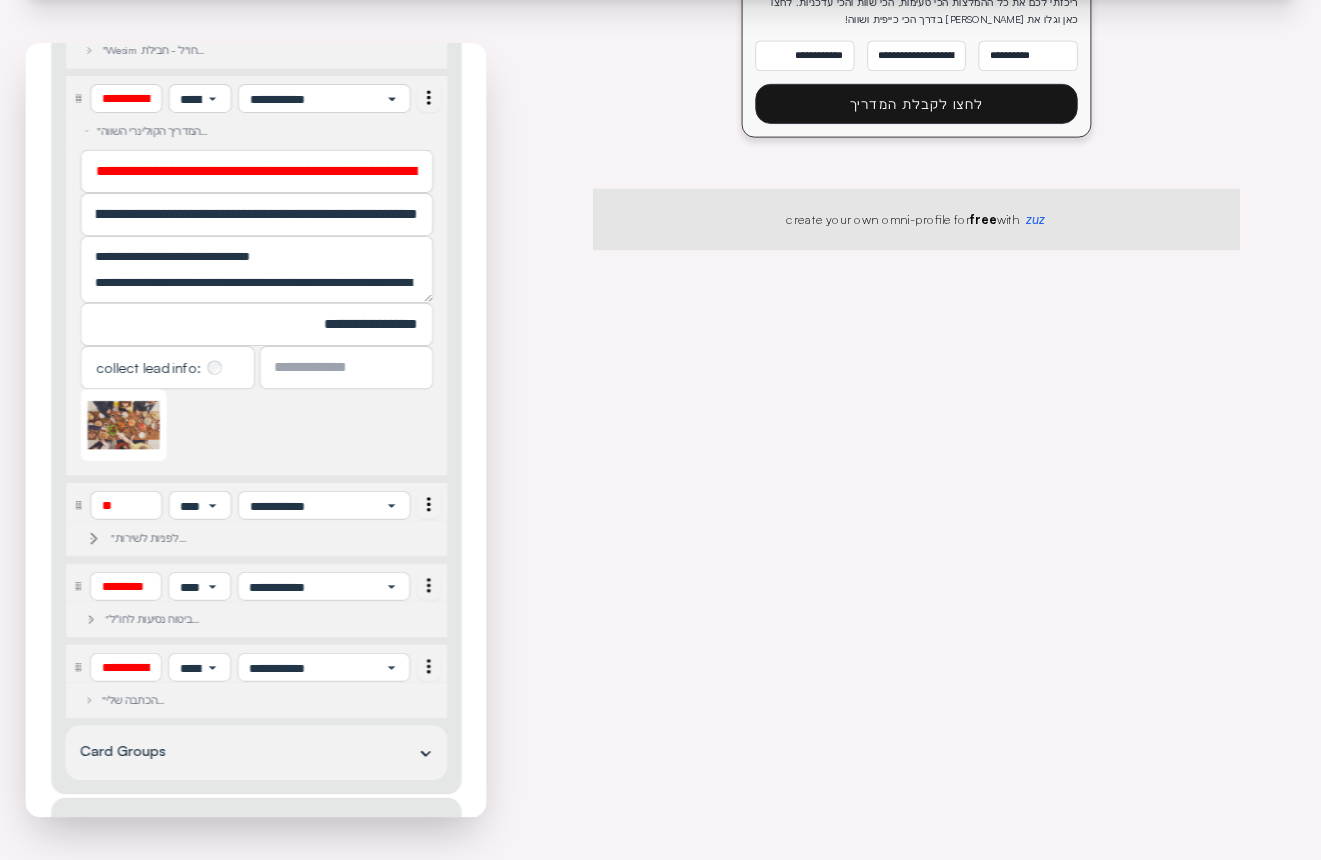 select on "***" 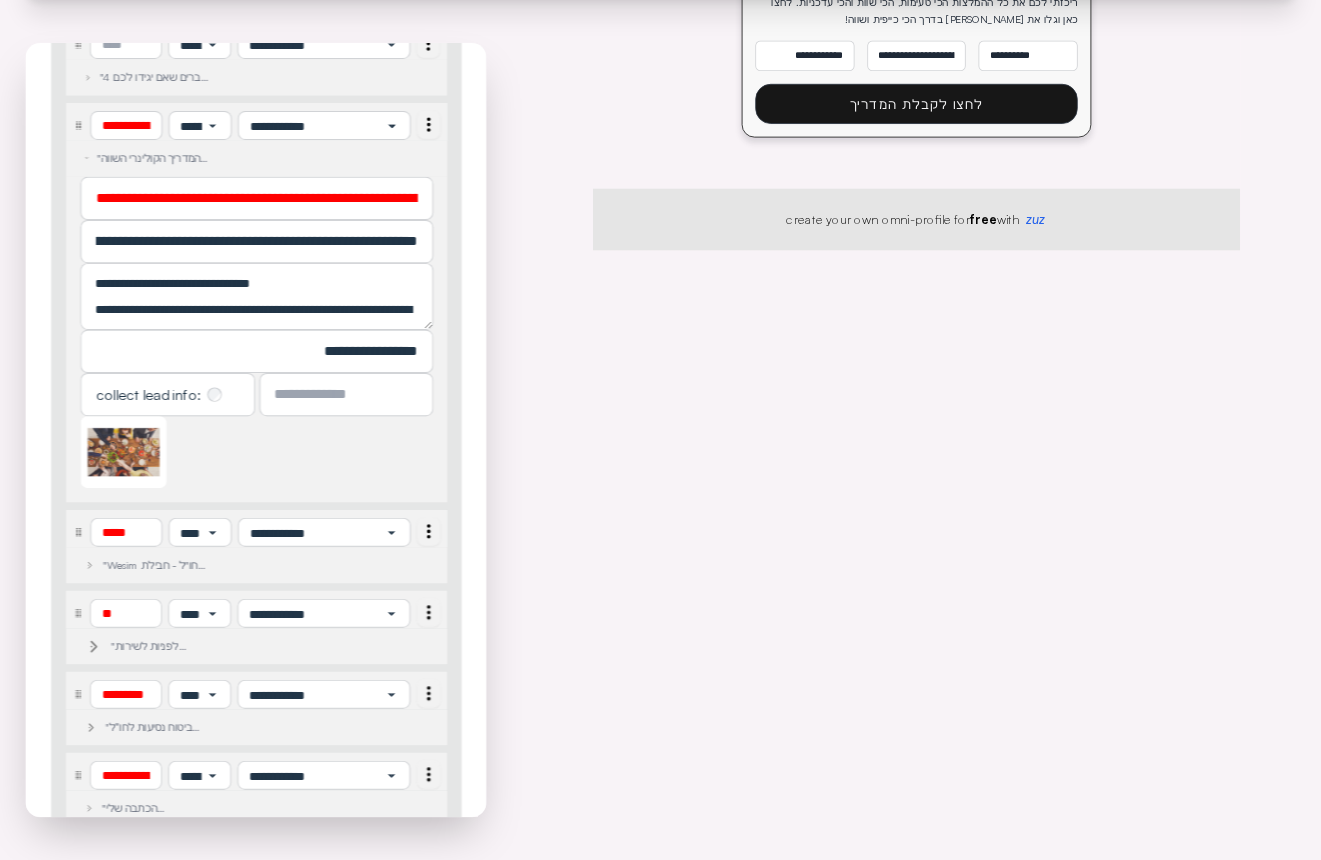 select on "***" 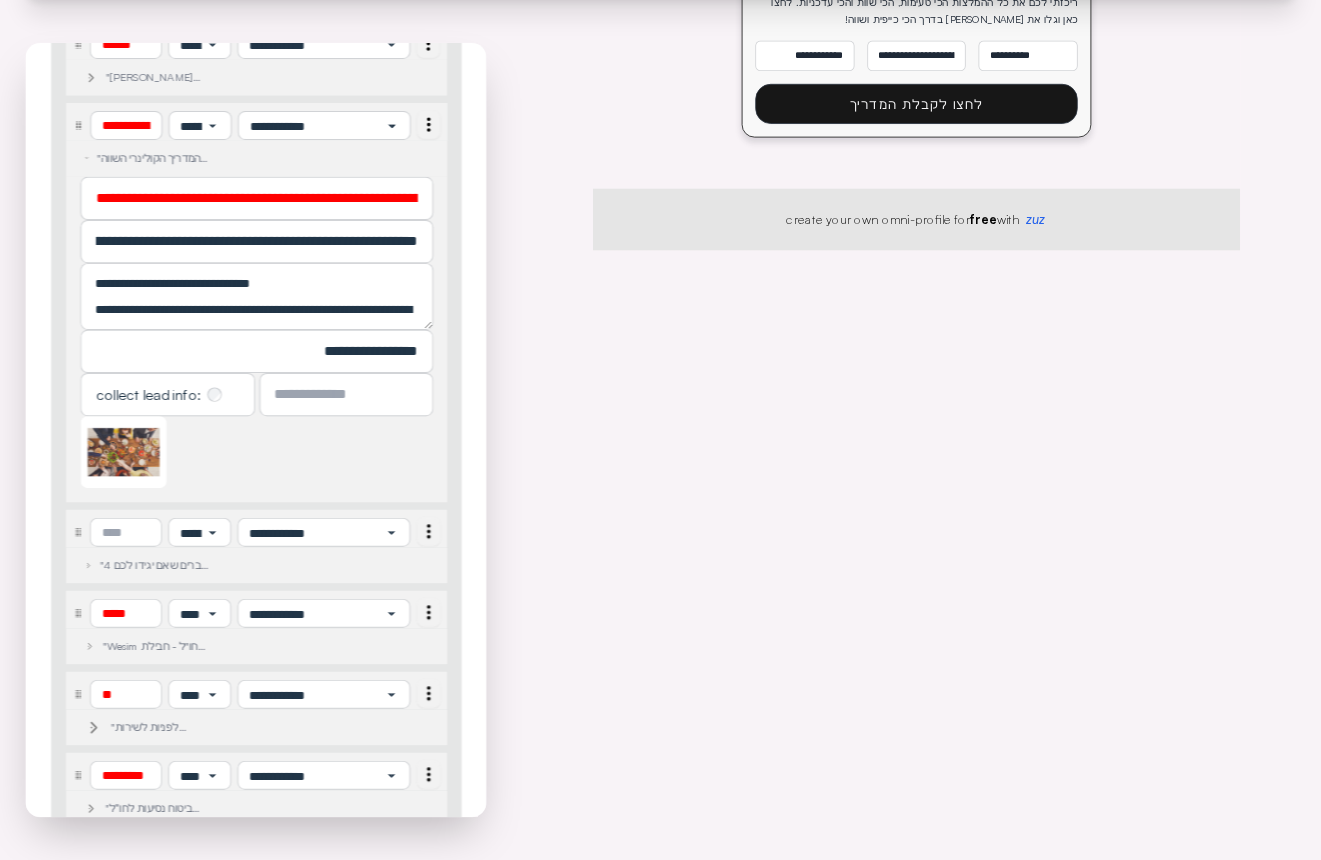 select on "***" 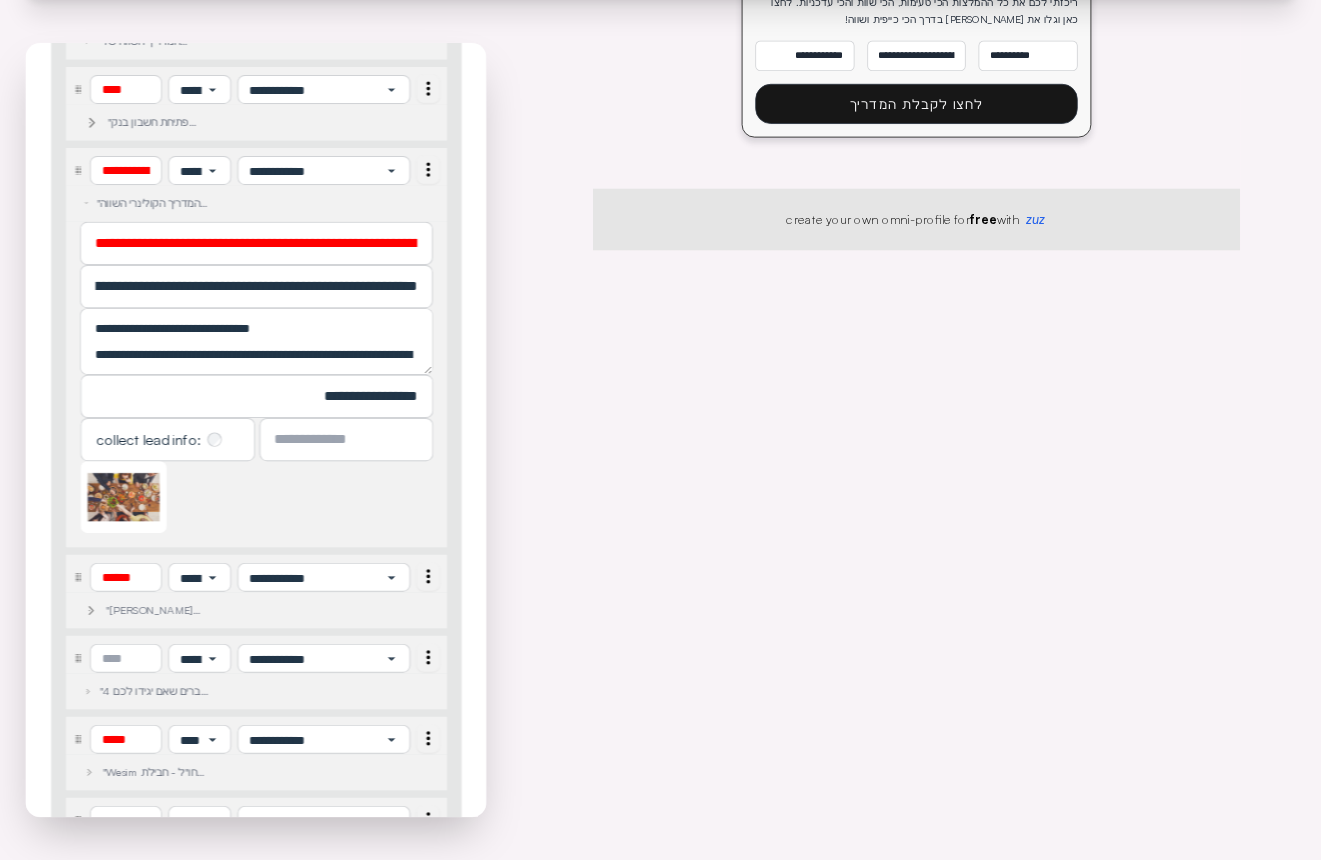 select on "***" 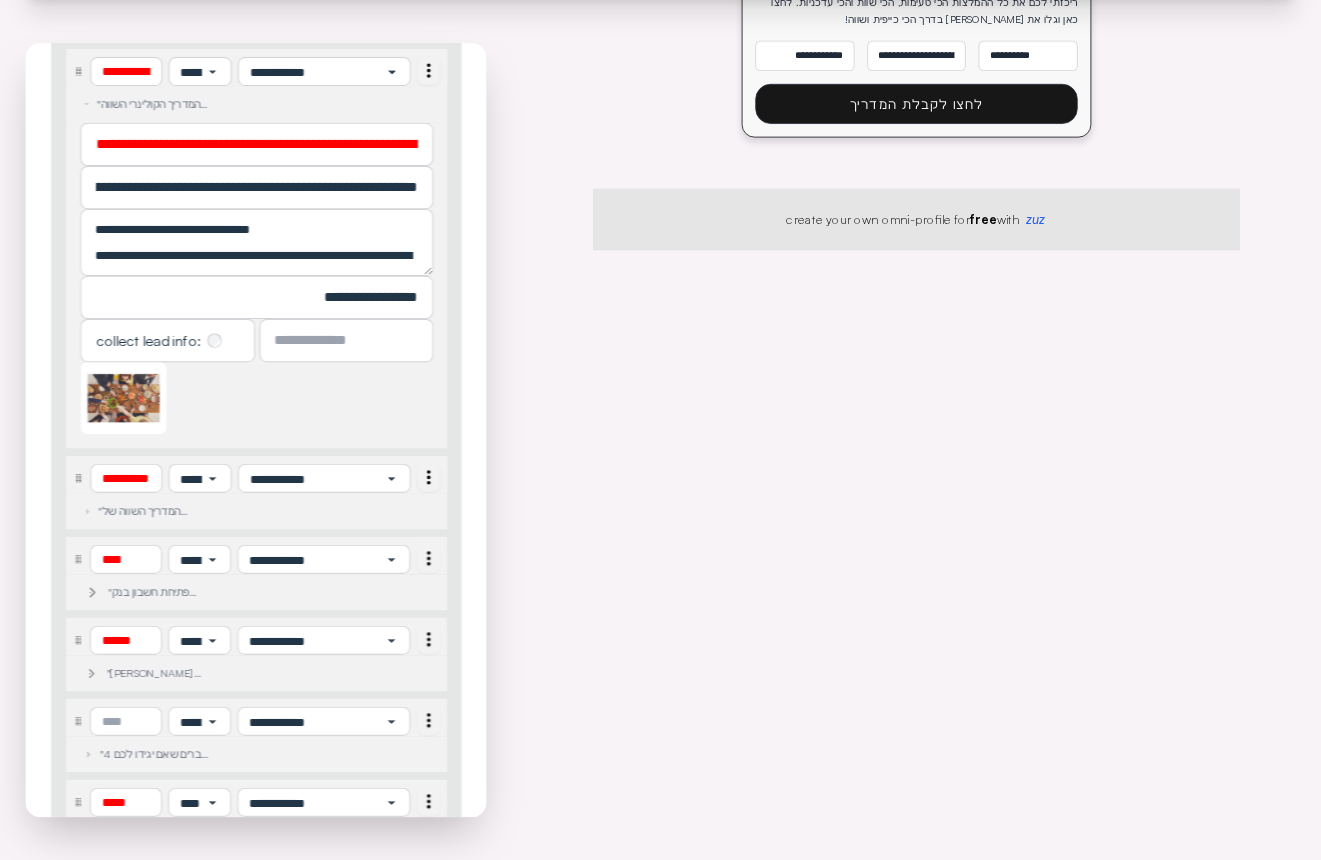 select on "***" 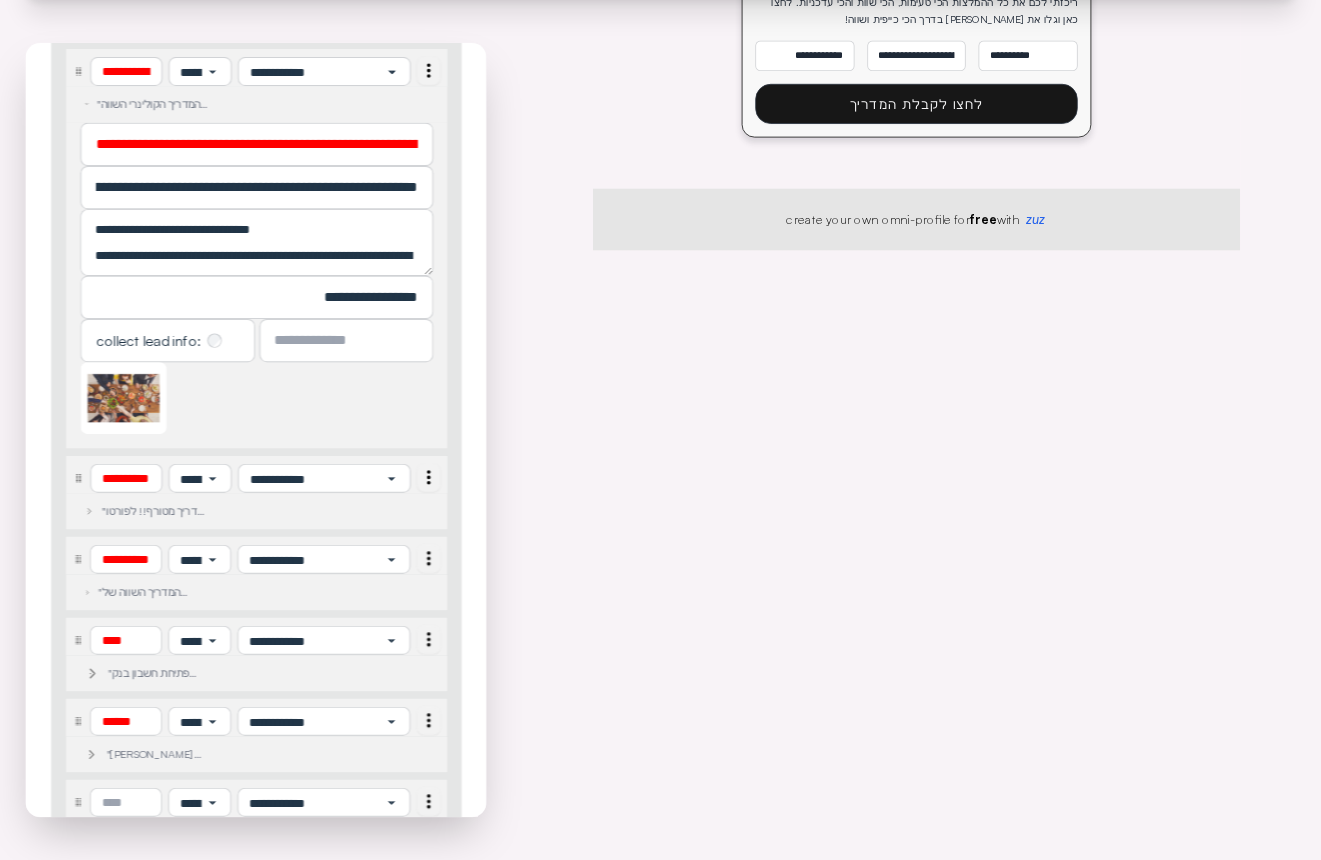 select on "***" 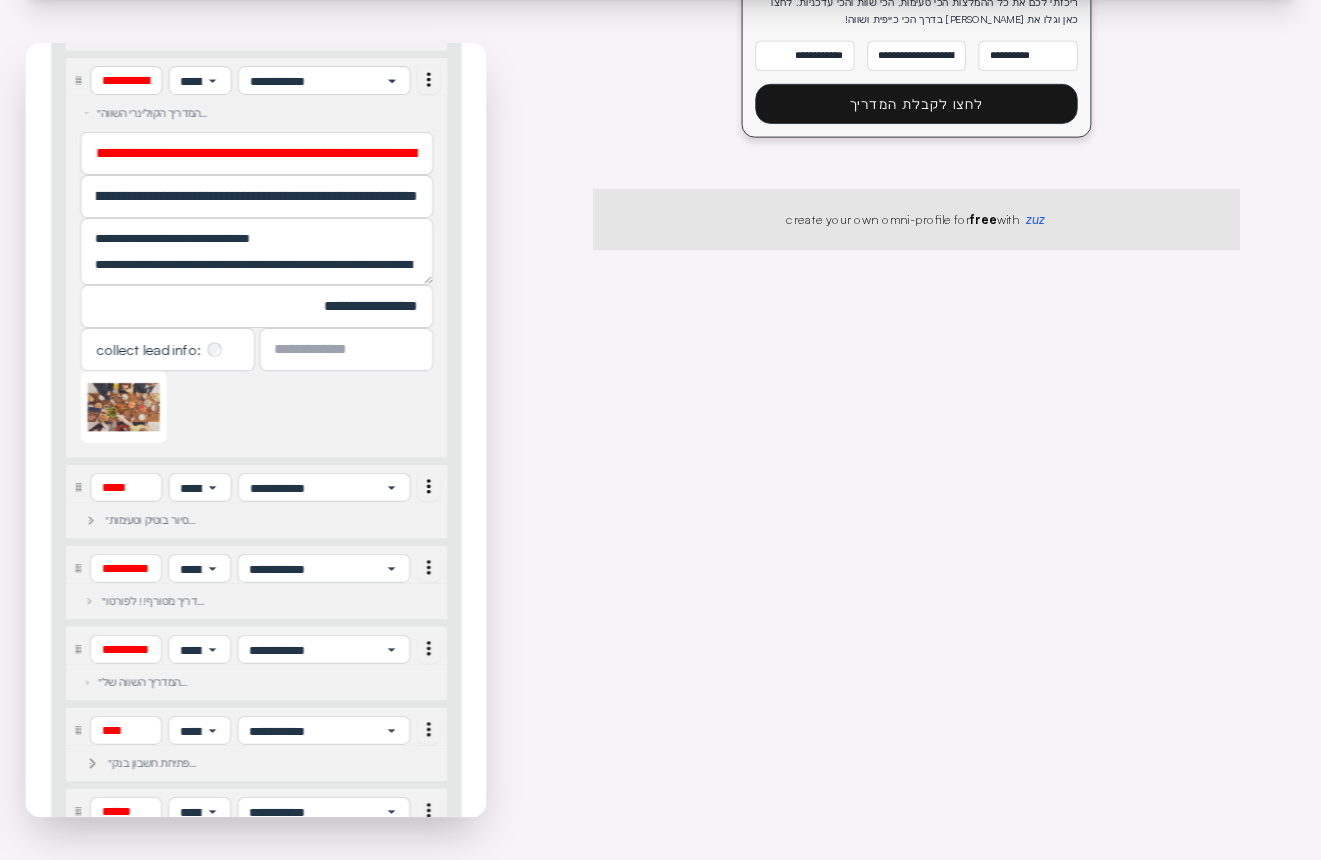 select on "***" 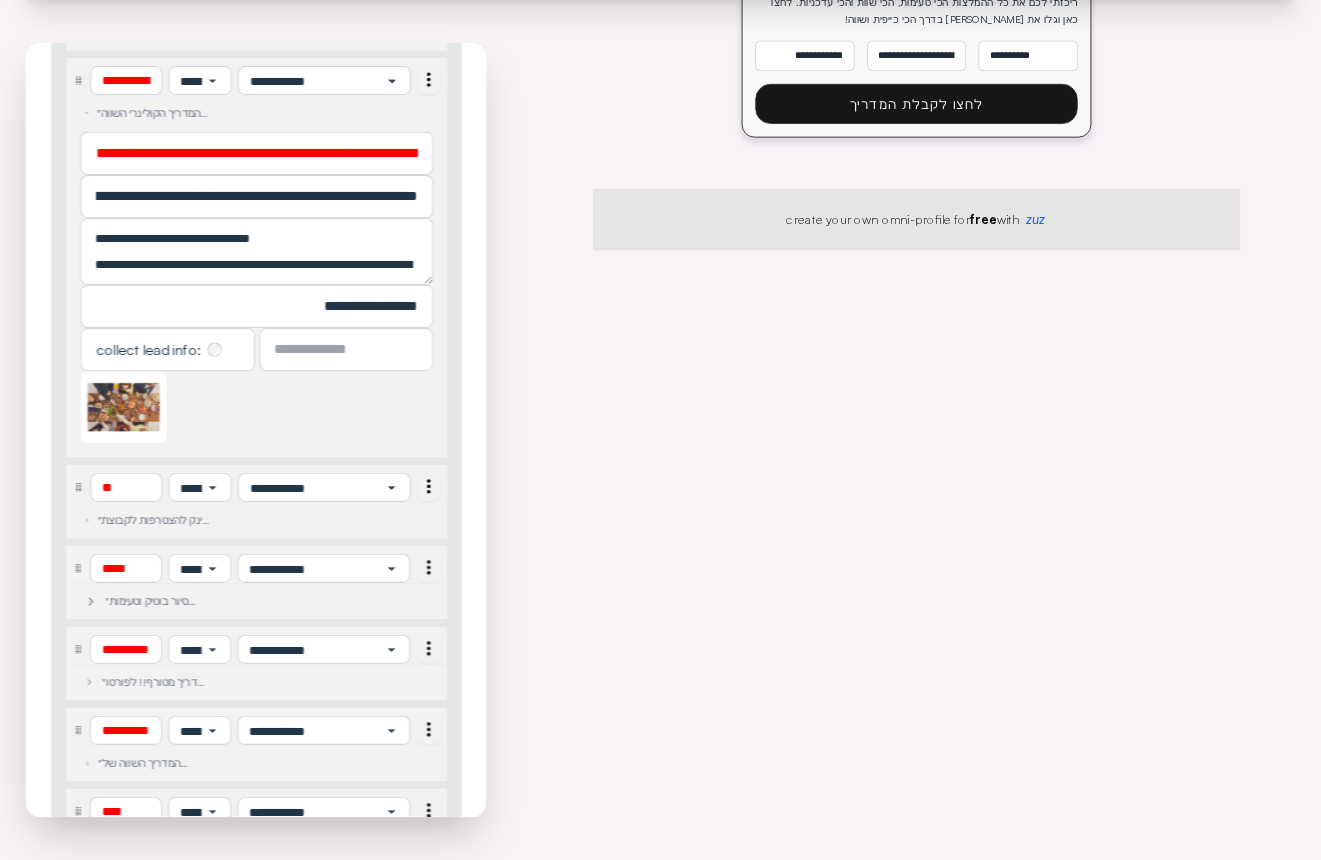 select on "***" 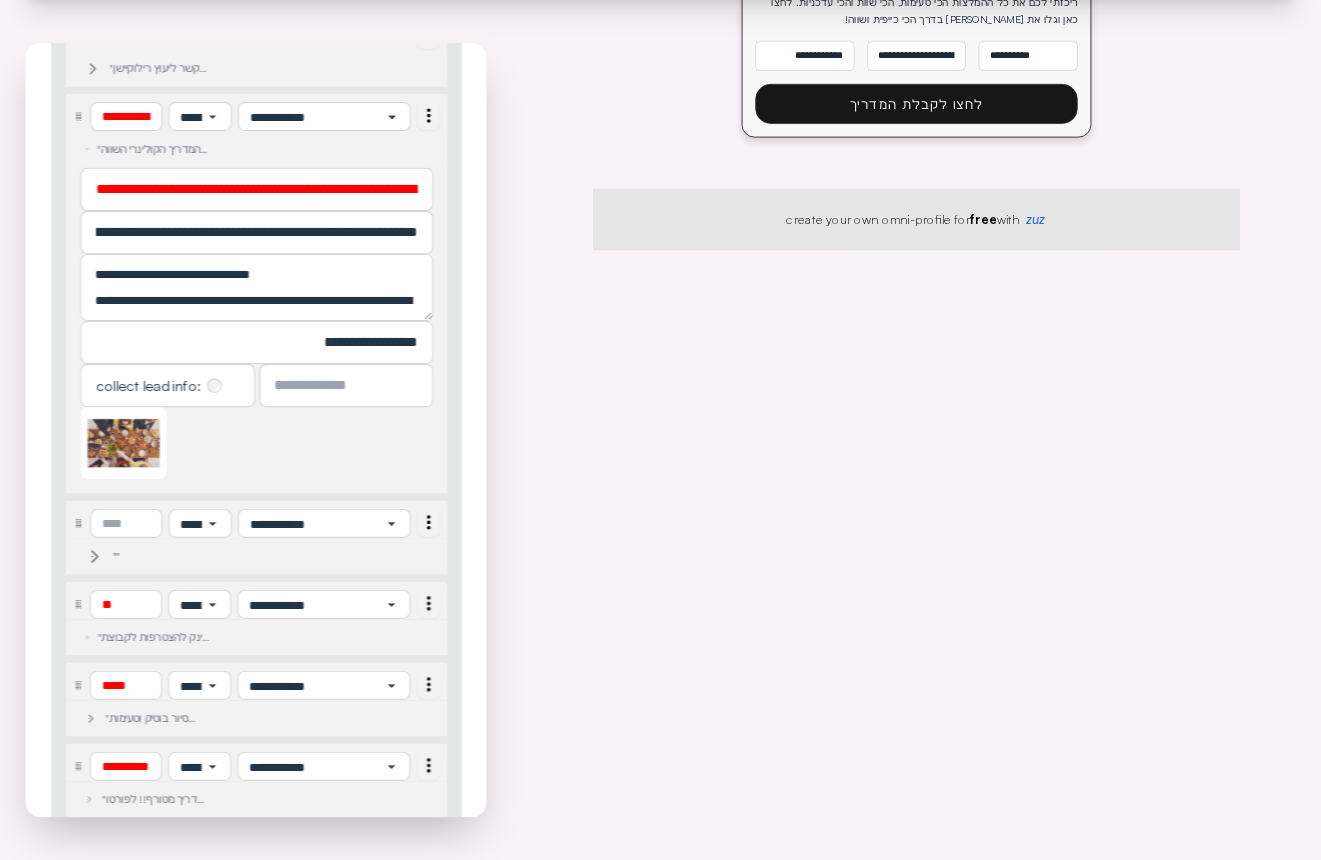 select on "***" 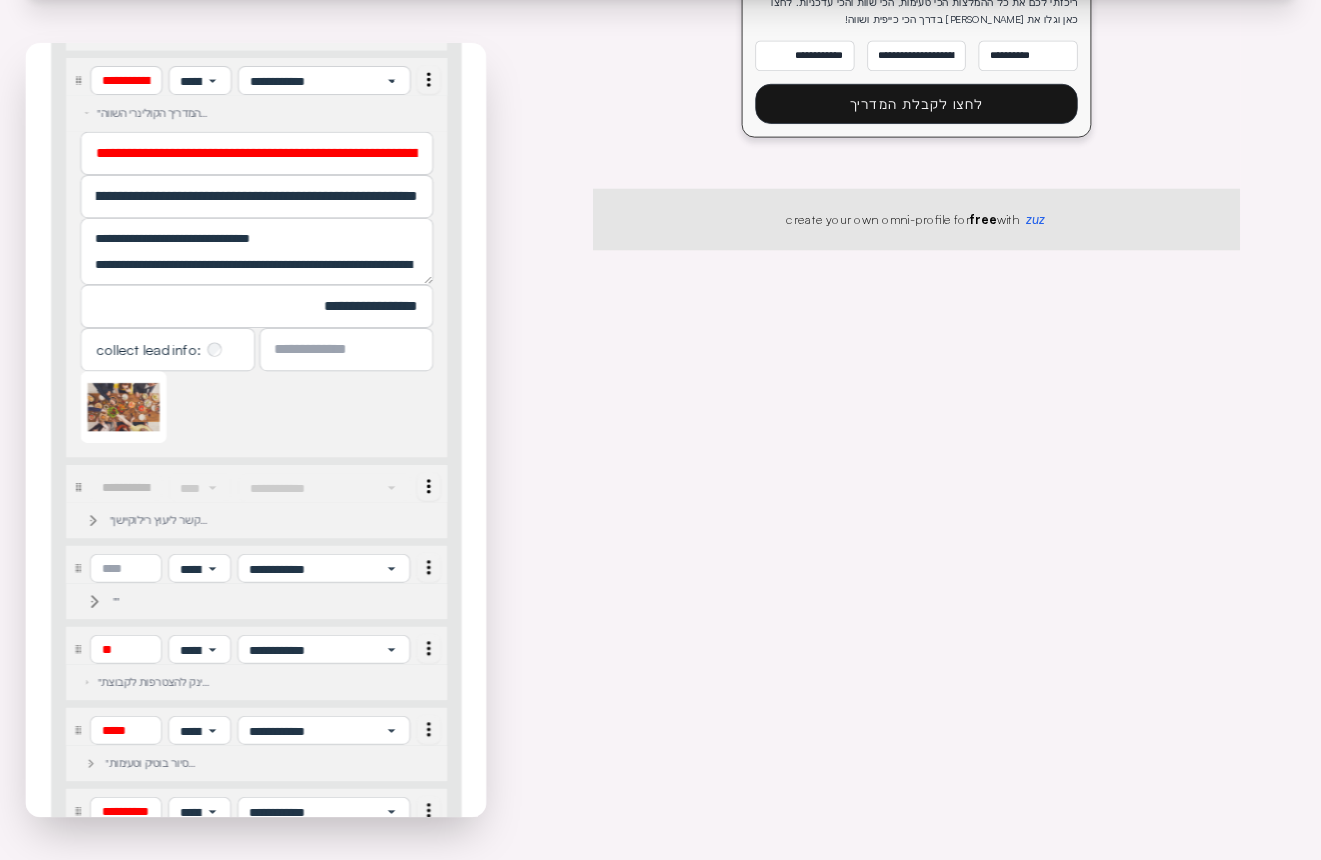 select on "***" 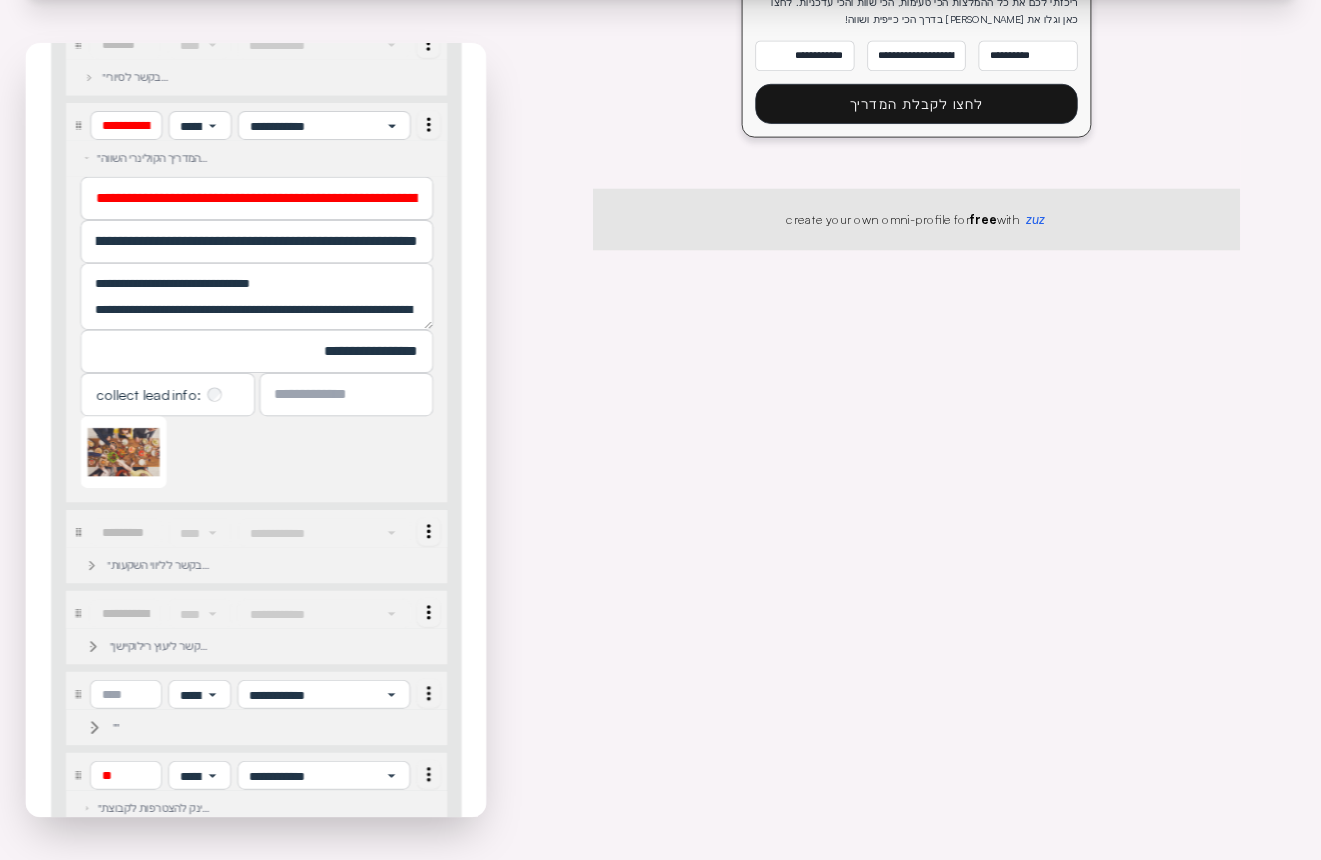 select on "***" 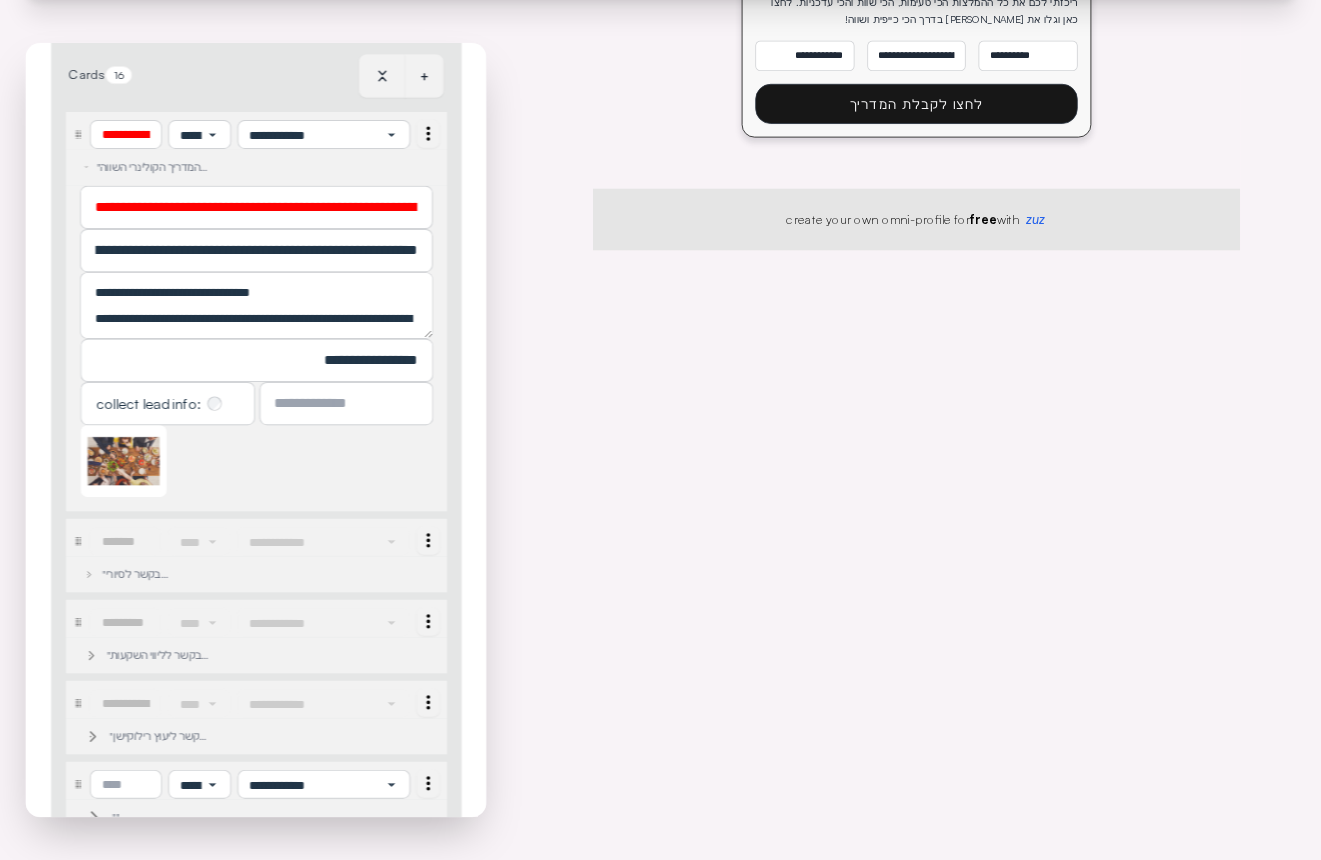 scroll, scrollTop: 263, scrollLeft: 0, axis: vertical 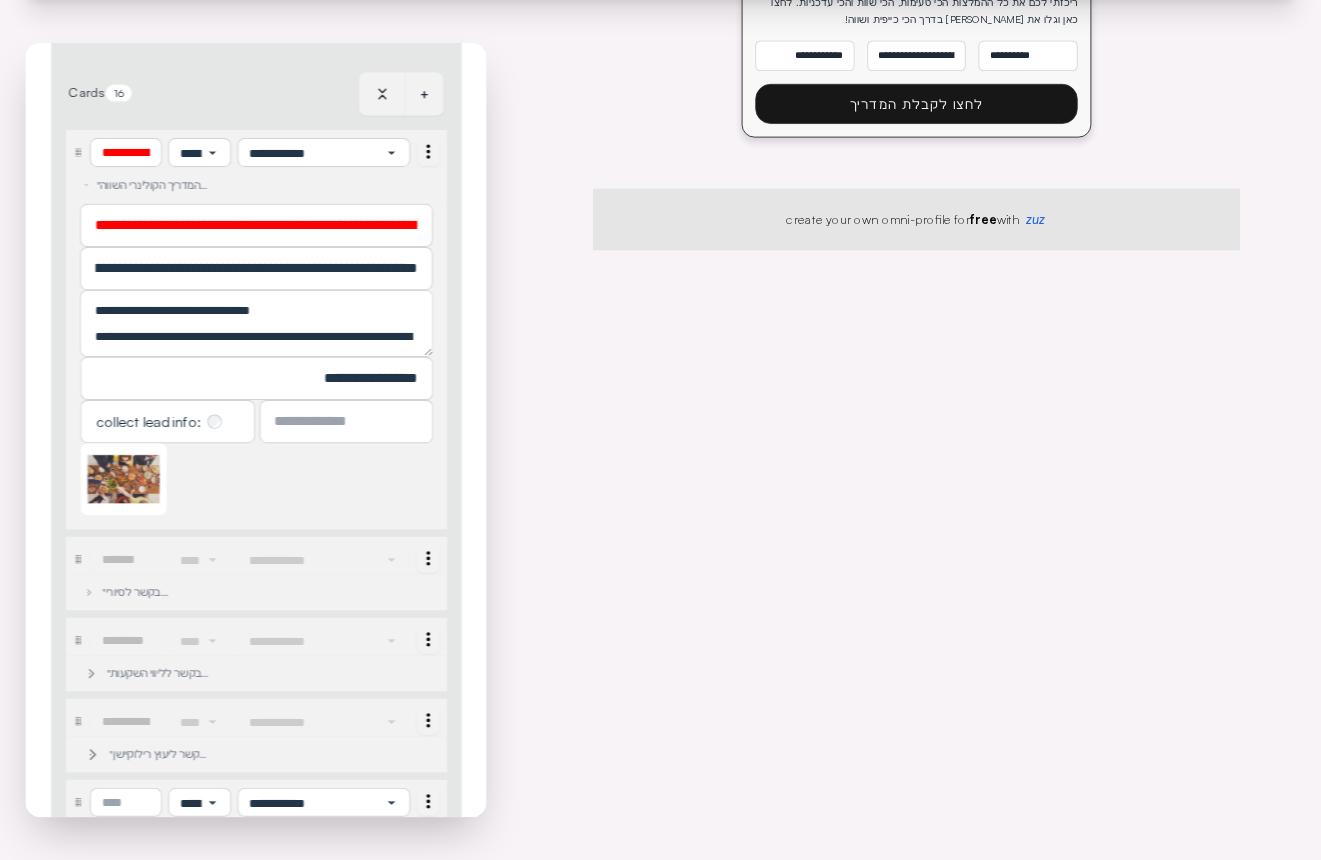 select on "***" 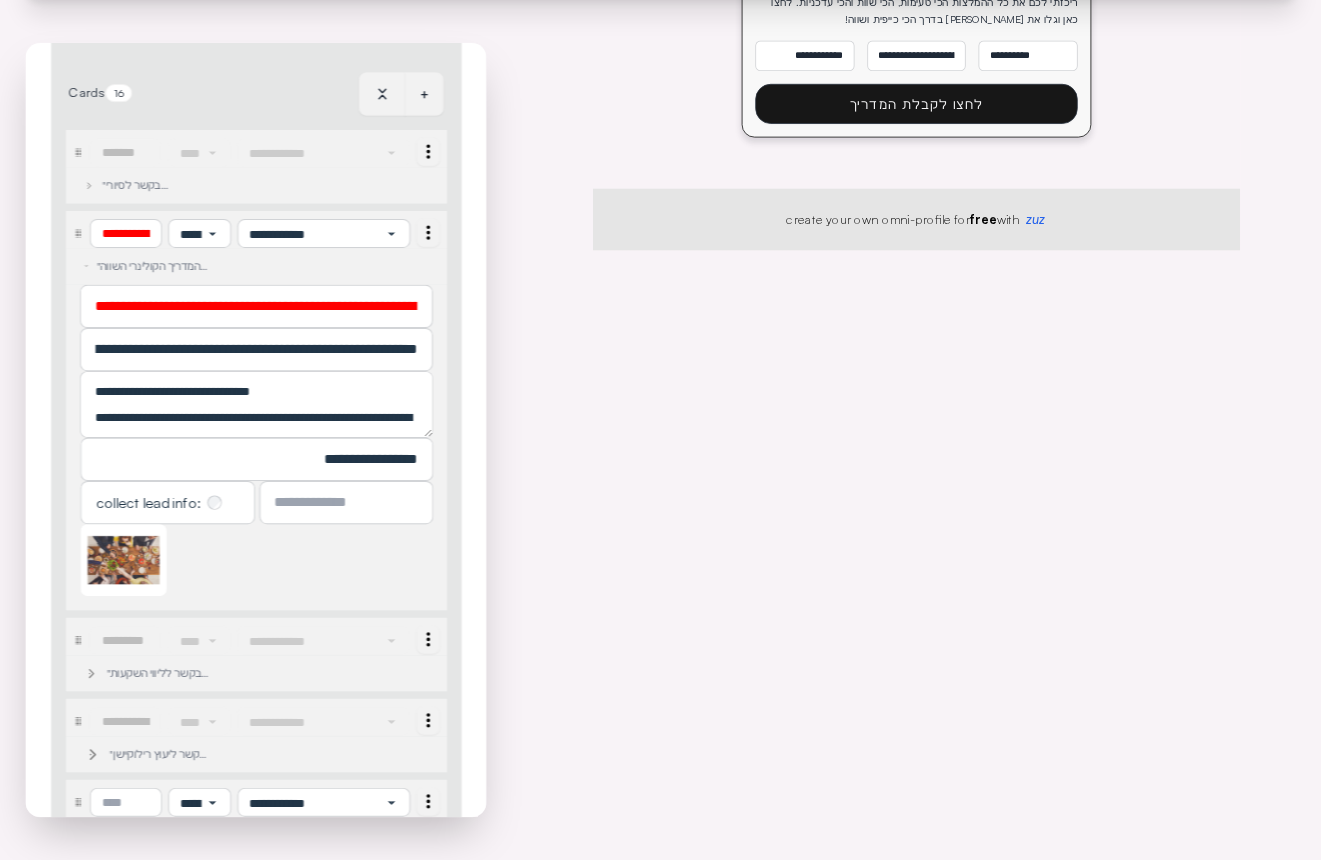select on "***" 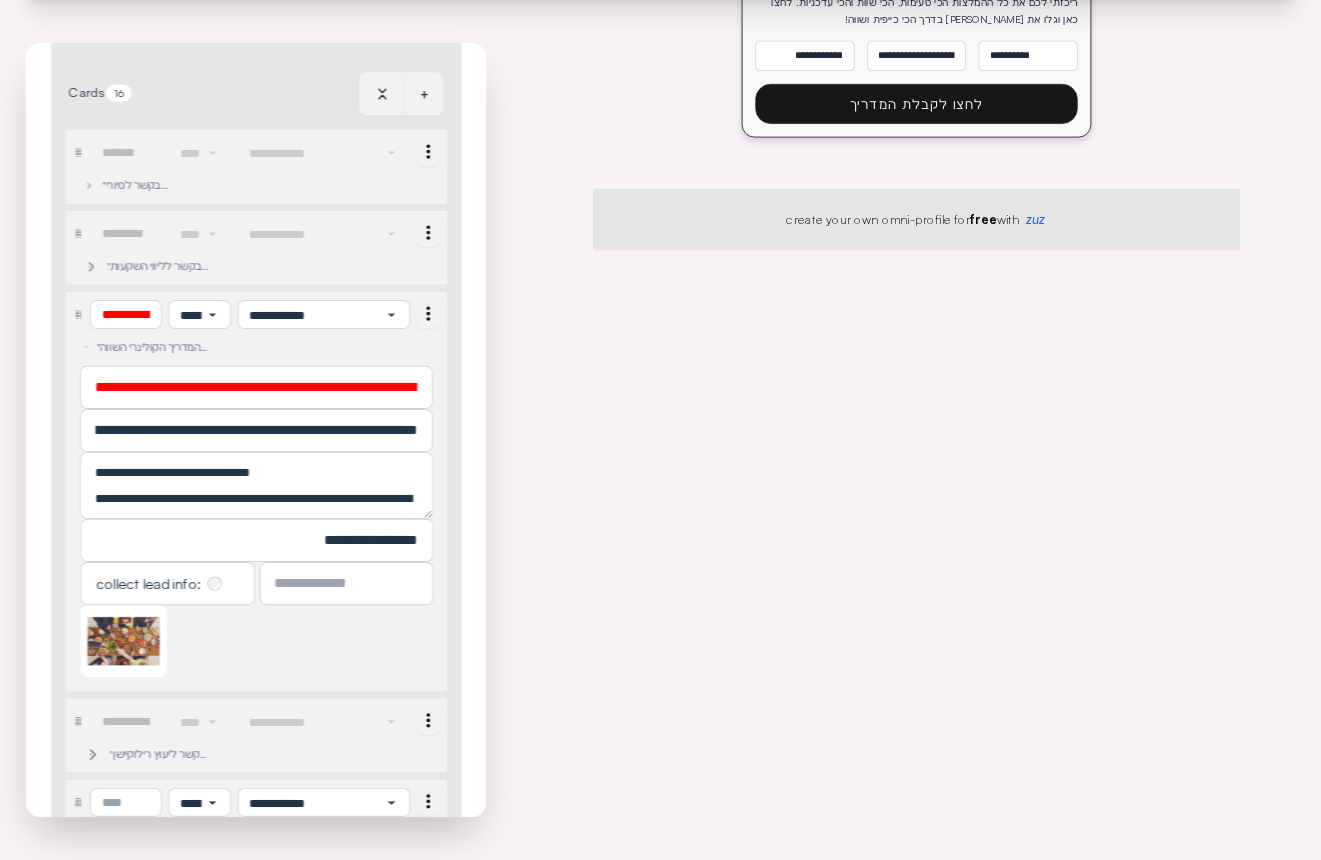 select on "***" 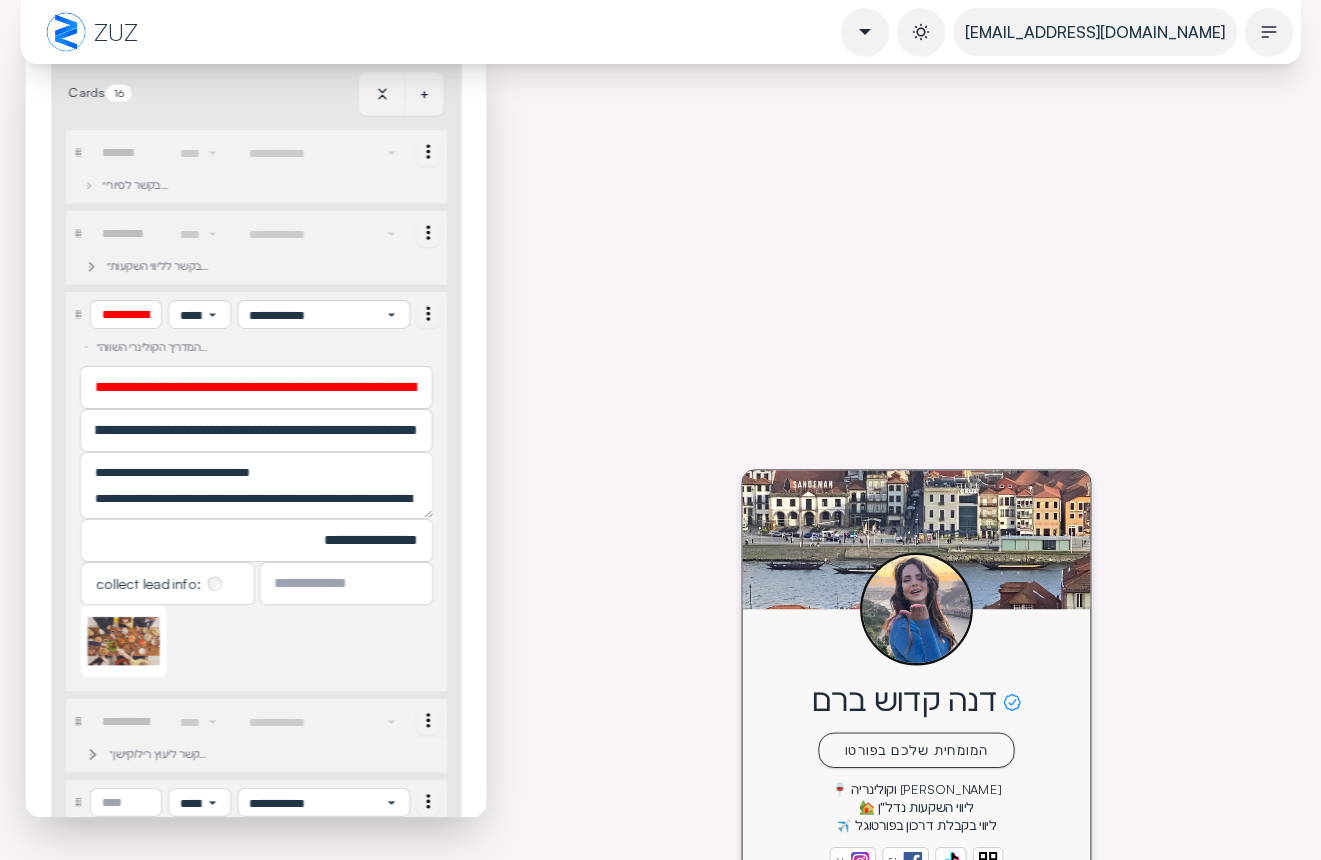 scroll, scrollTop: 375, scrollLeft: 0, axis: vertical 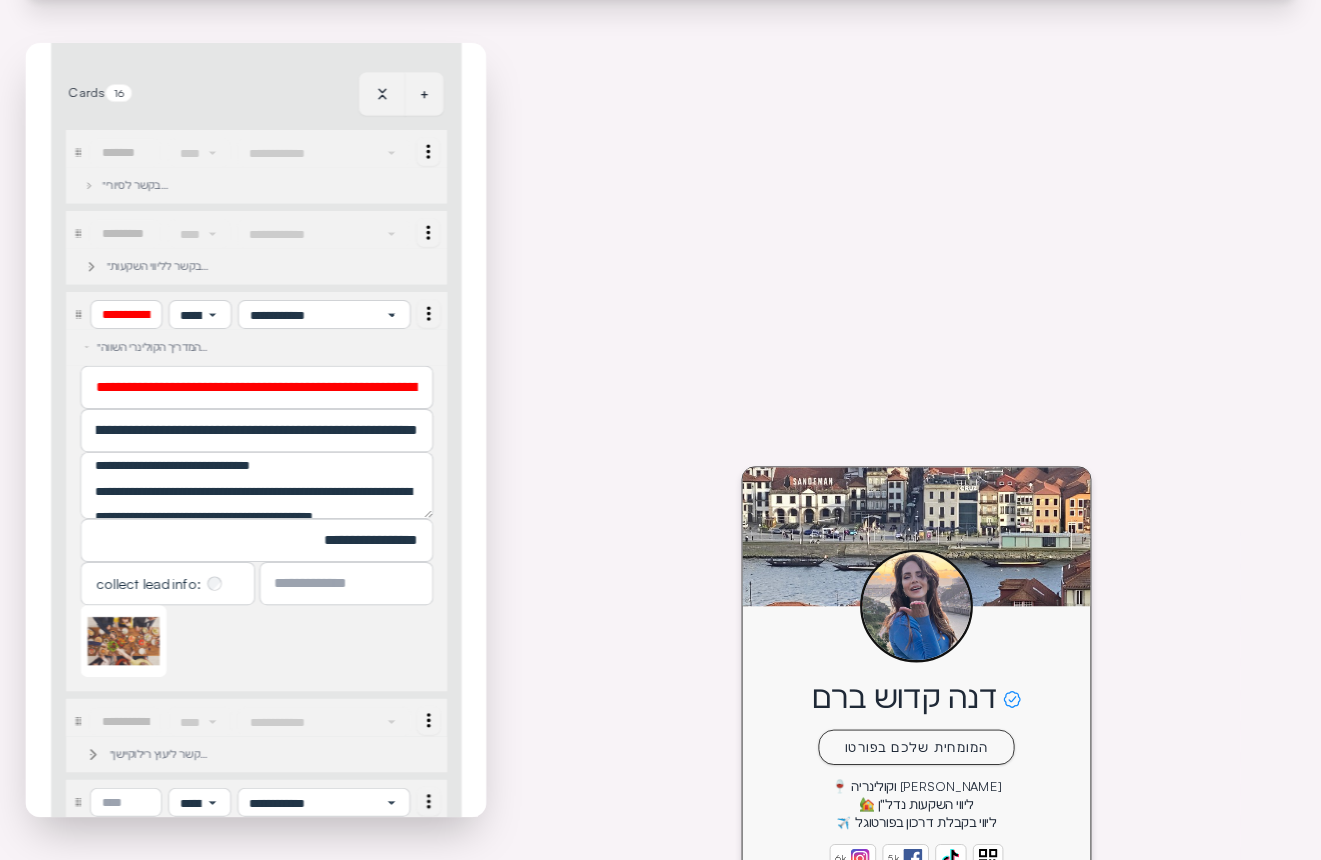 select on "***" 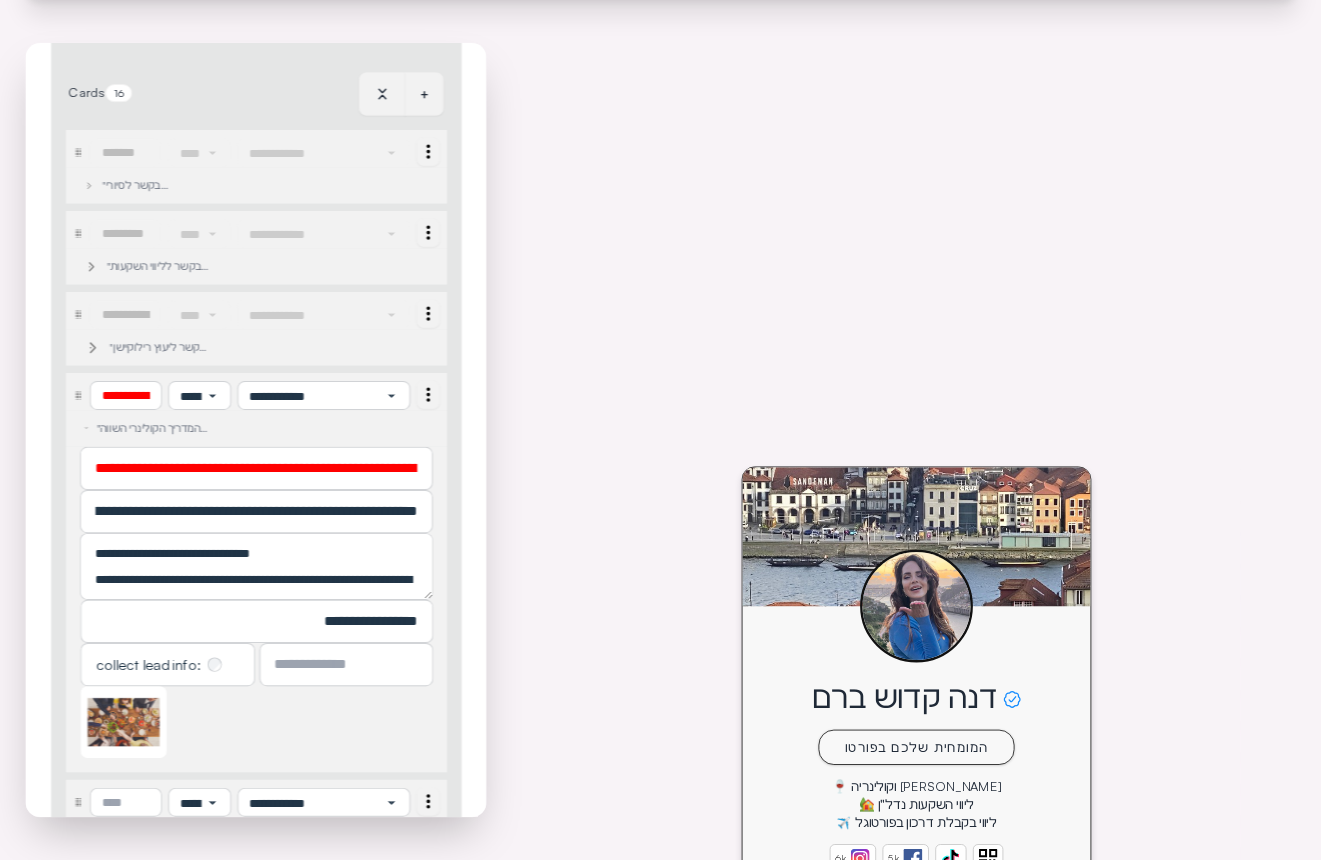 select on "****" 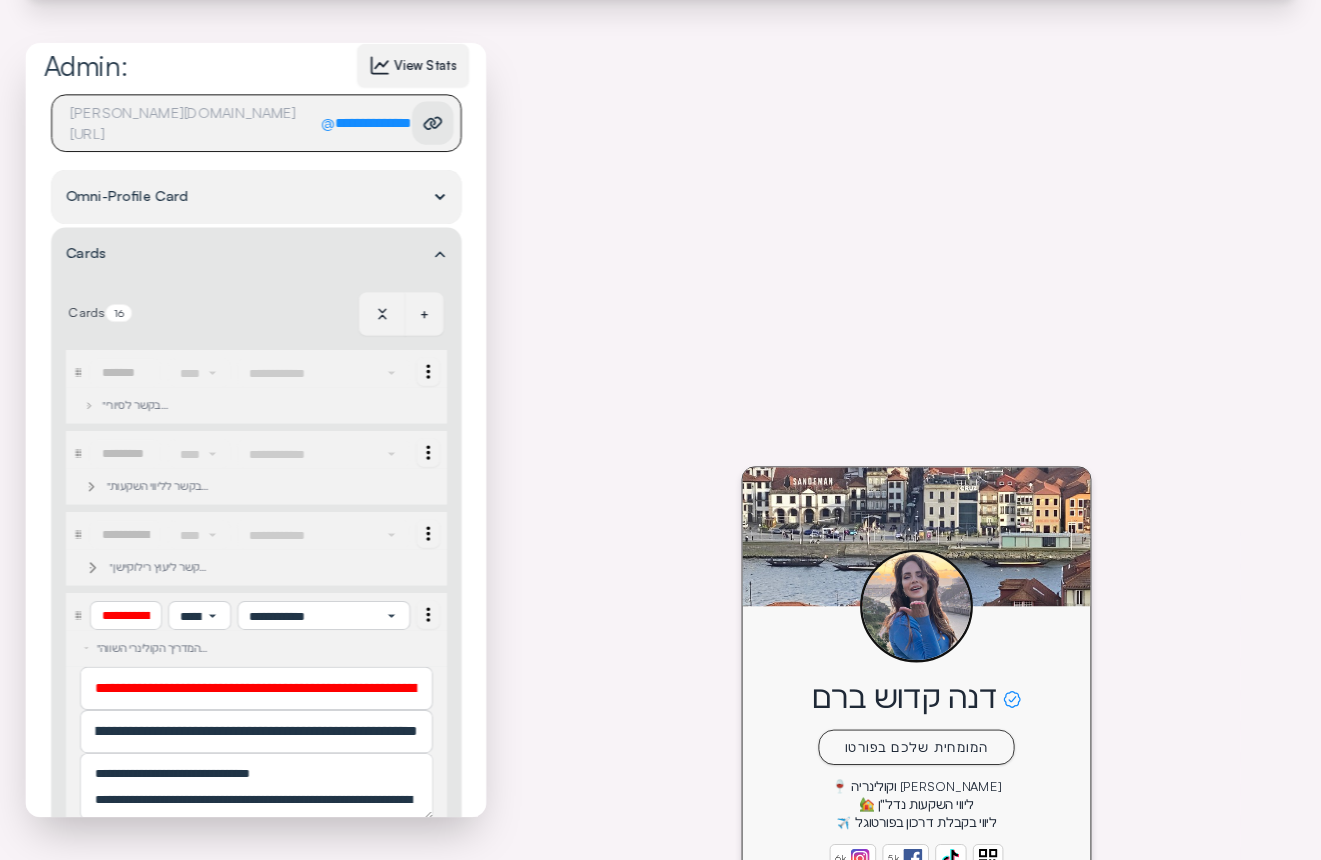 scroll, scrollTop: 0, scrollLeft: 0, axis: both 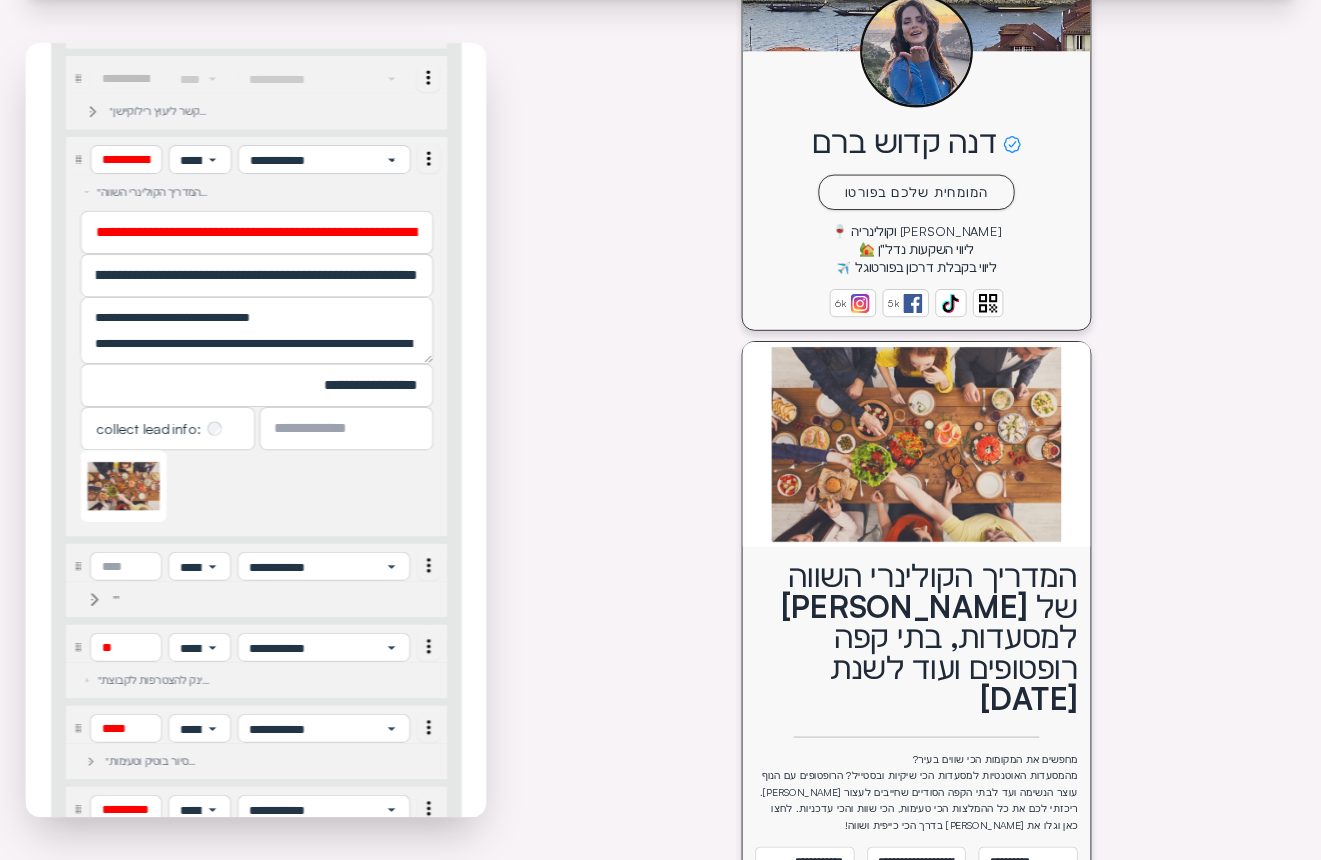 select on "***" 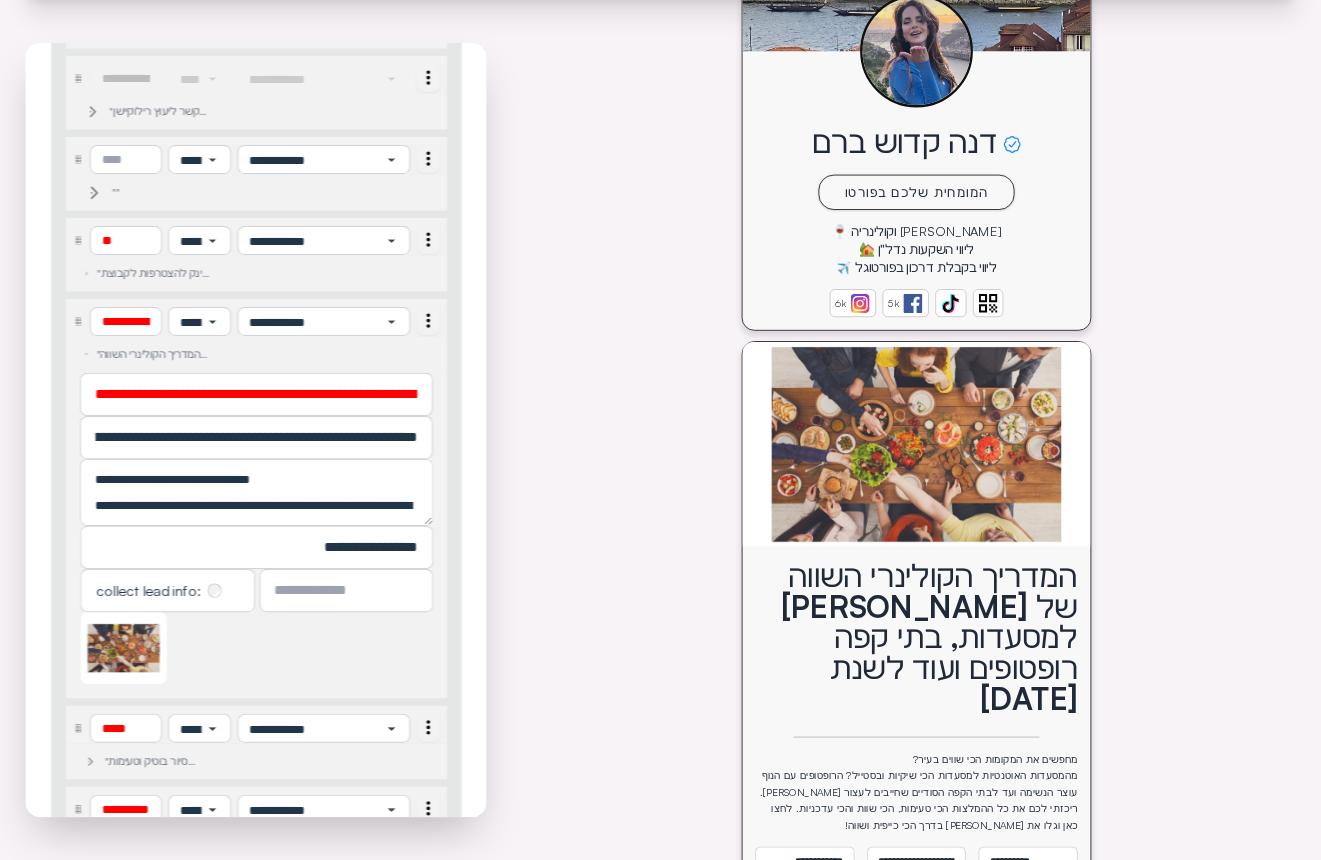 select on "***" 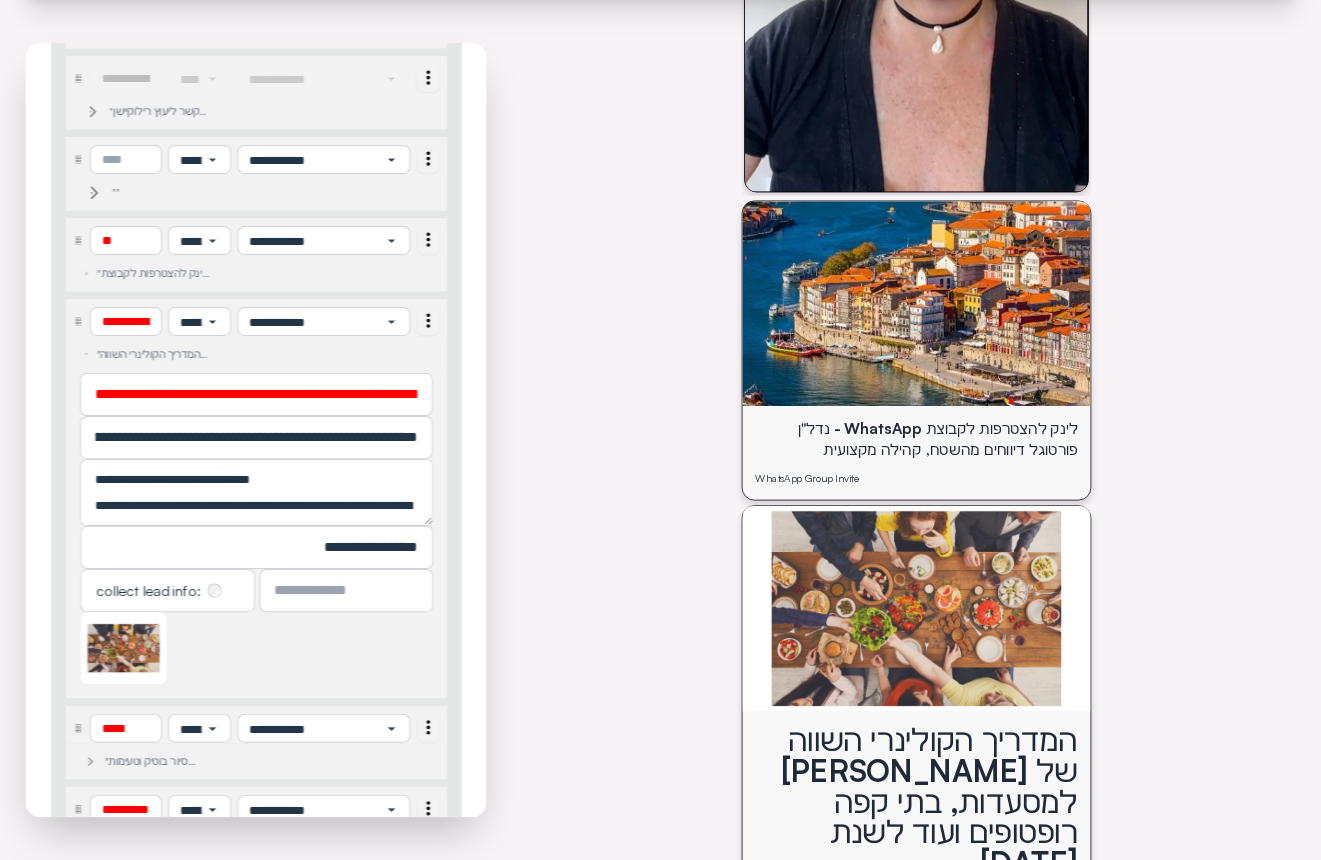 scroll, scrollTop: 1606, scrollLeft: 0, axis: vertical 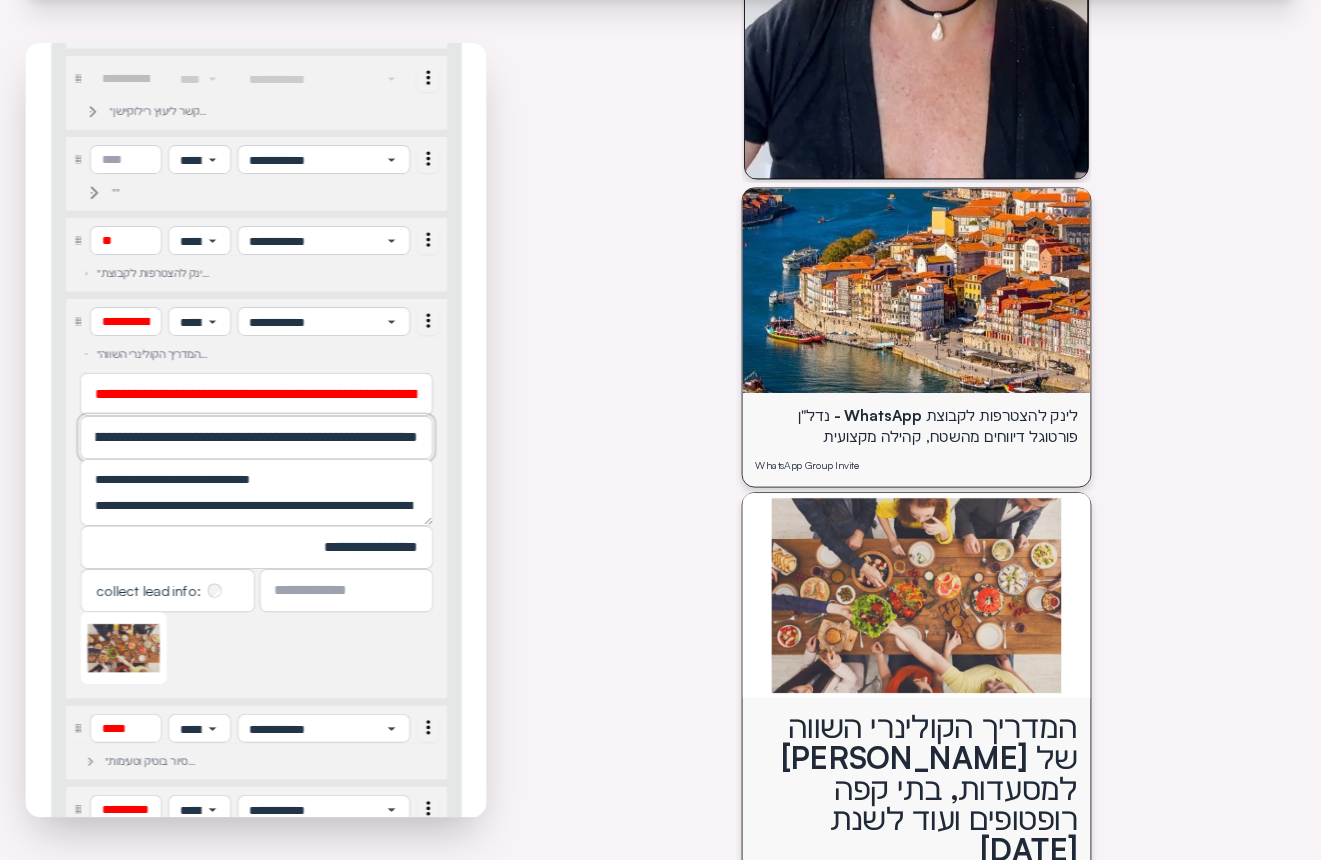 click on "**********" at bounding box center (256, 438) 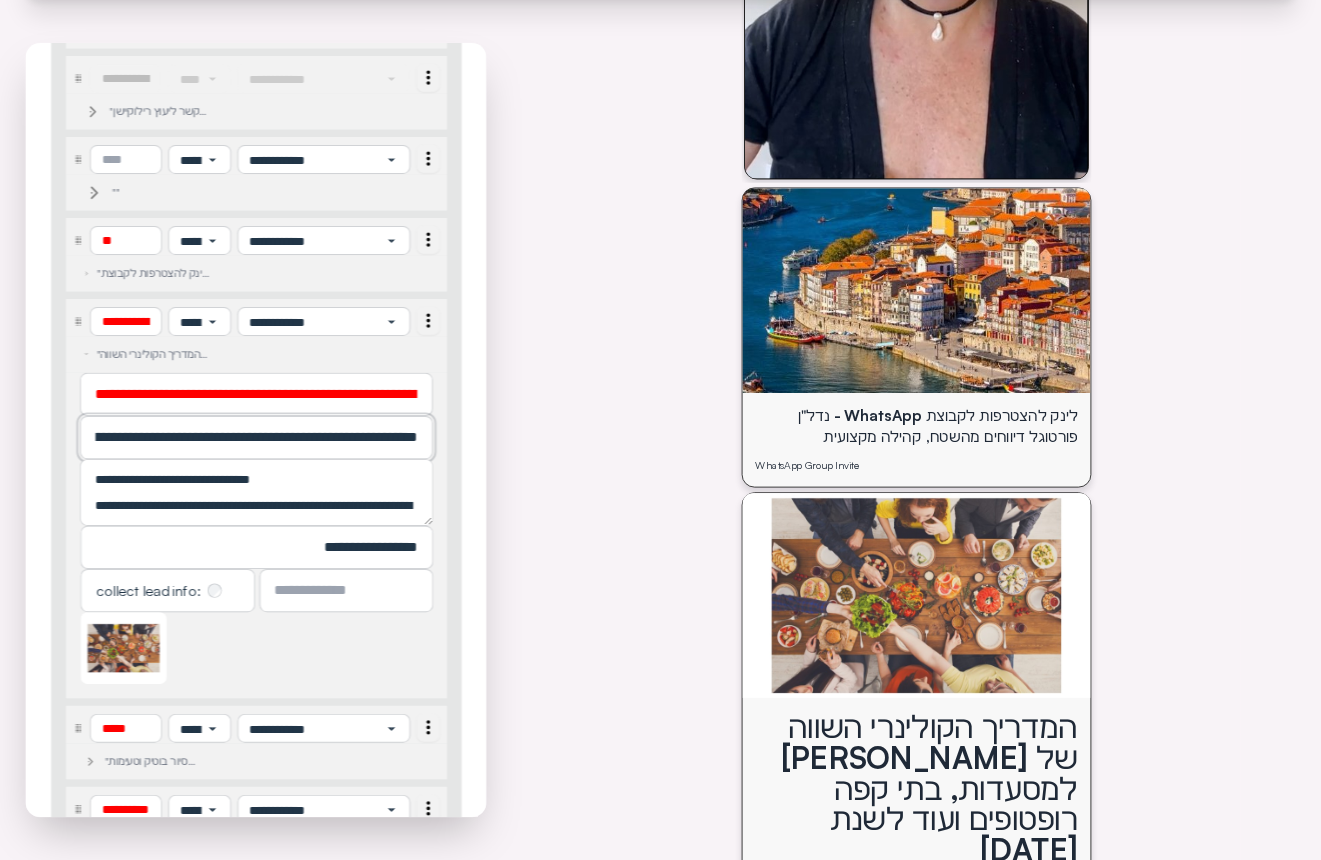click on "**********" at bounding box center [256, 438] 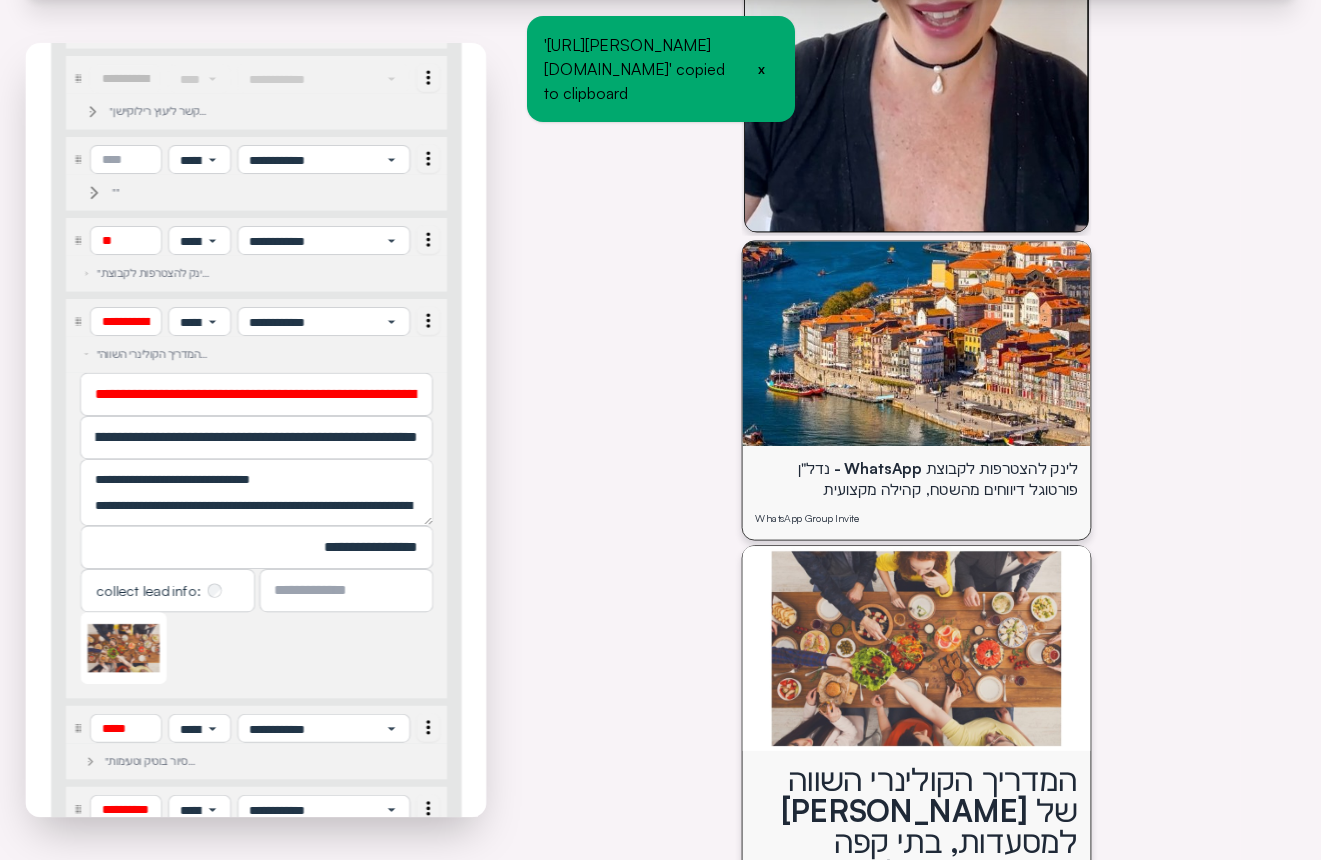 scroll, scrollTop: 1563, scrollLeft: 0, axis: vertical 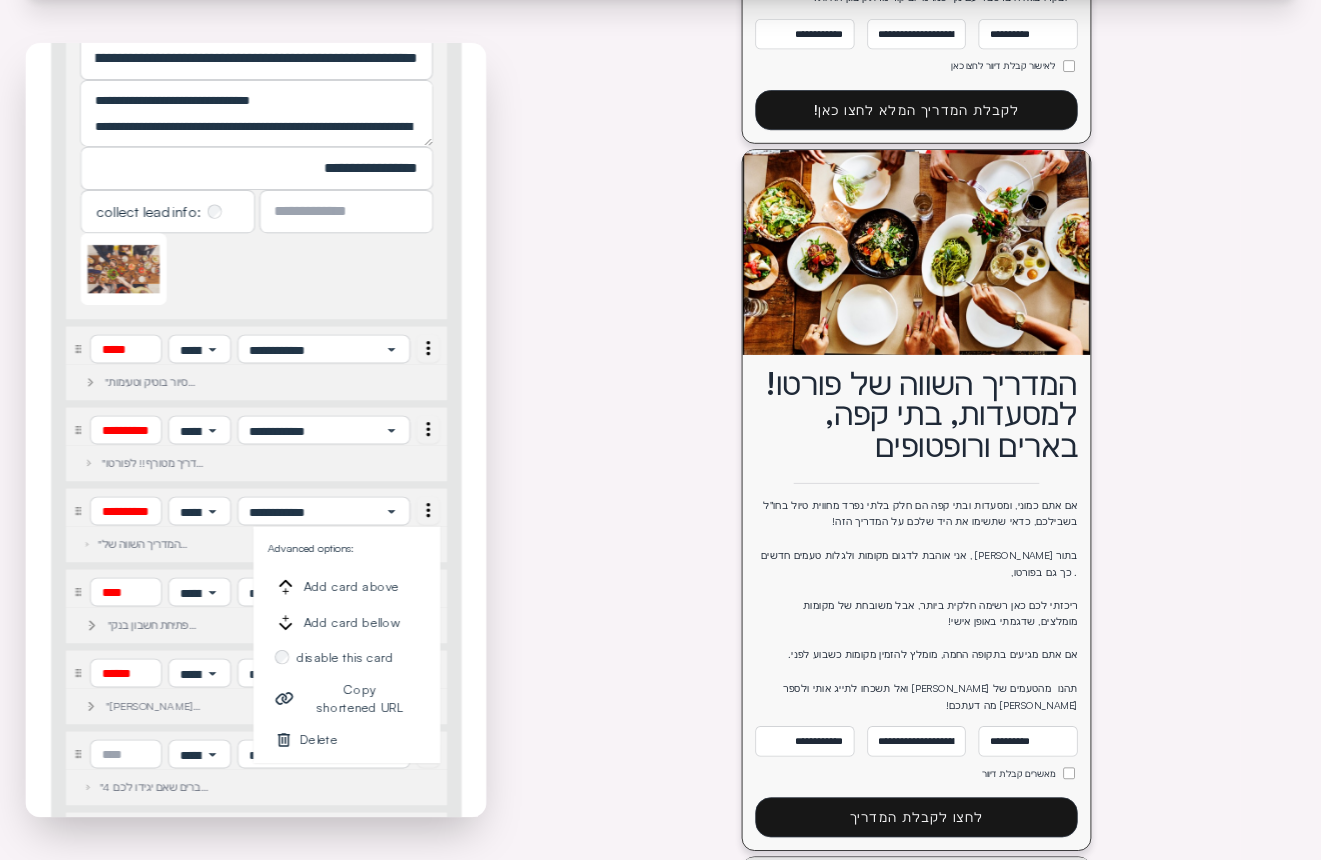 click 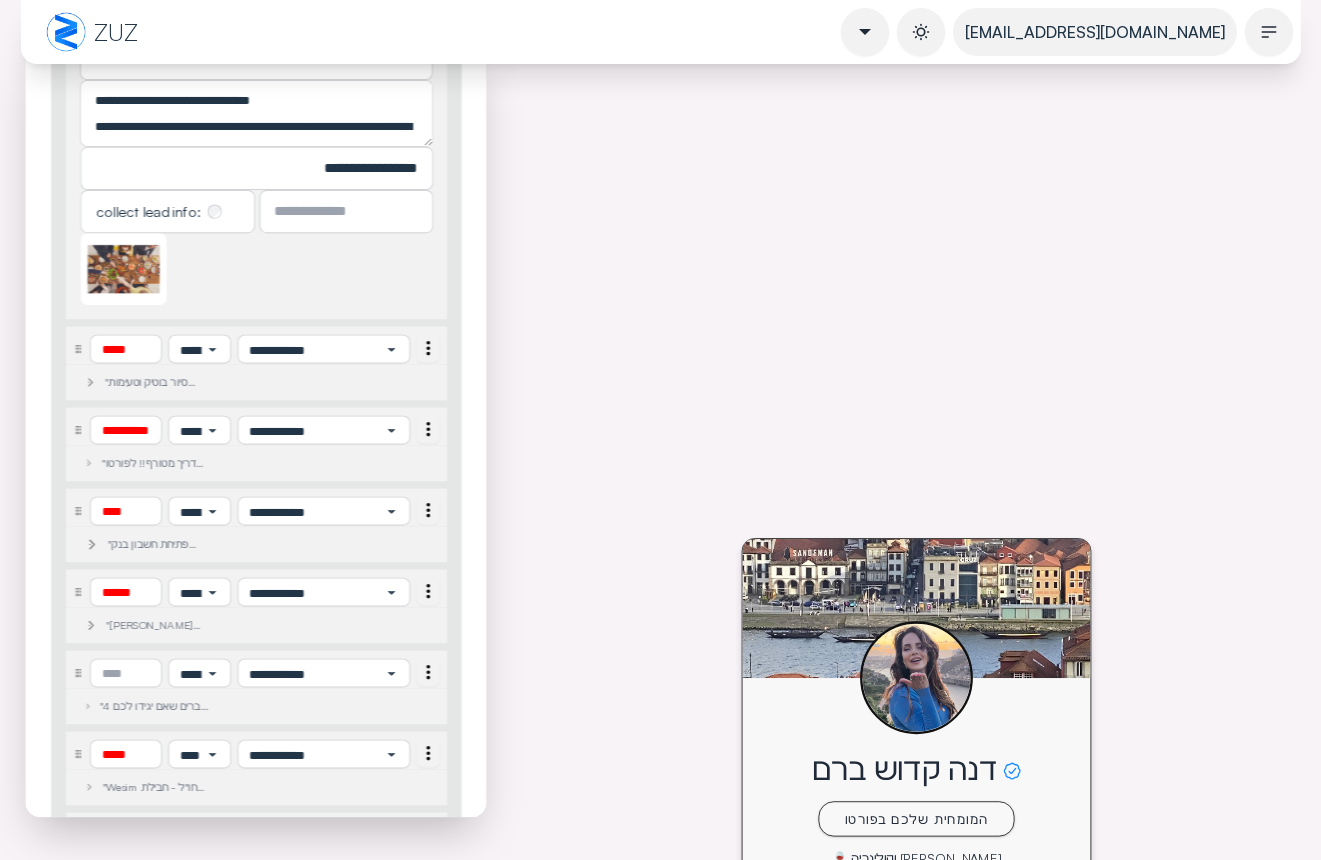 scroll, scrollTop: 0, scrollLeft: 0, axis: both 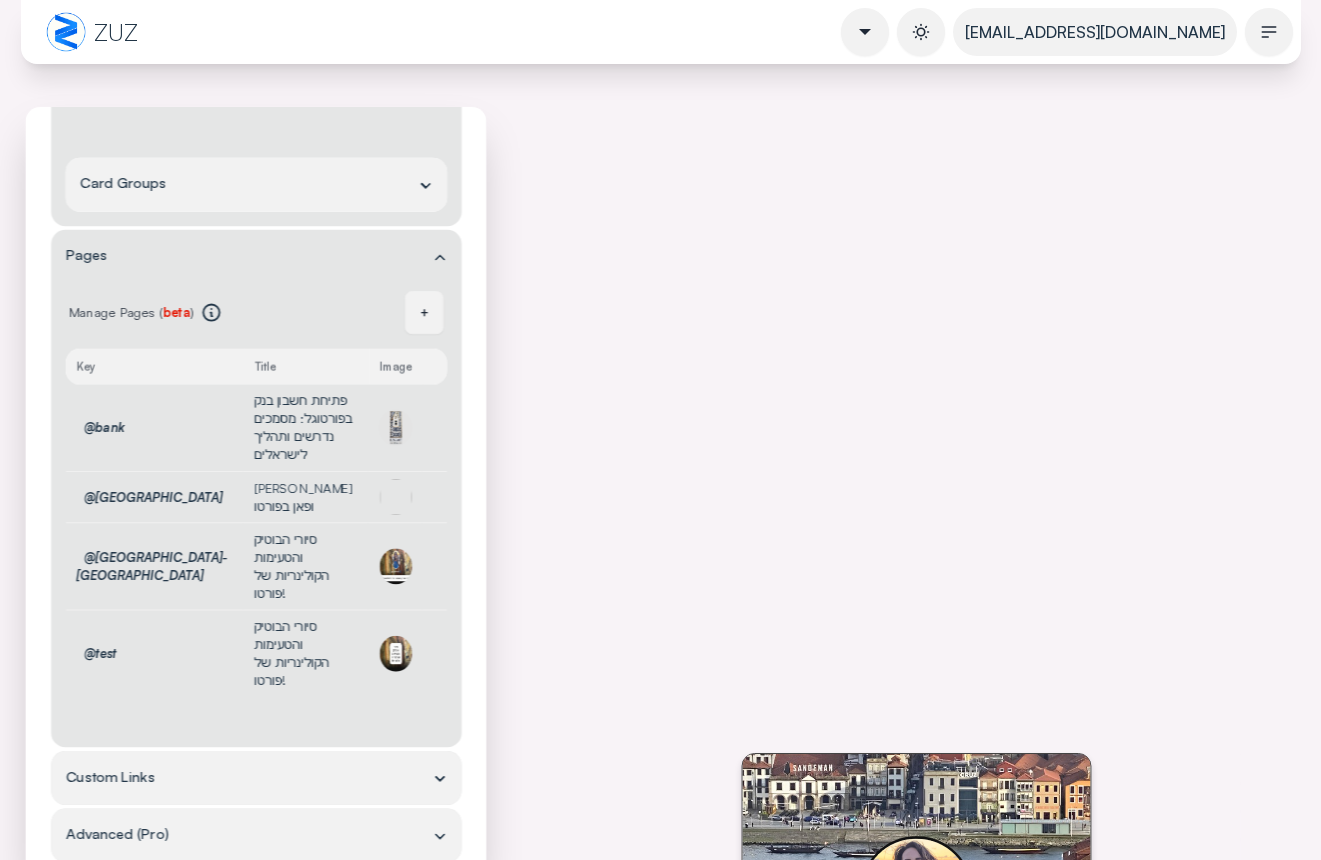 click on "Save" at bounding box center (431, 942) 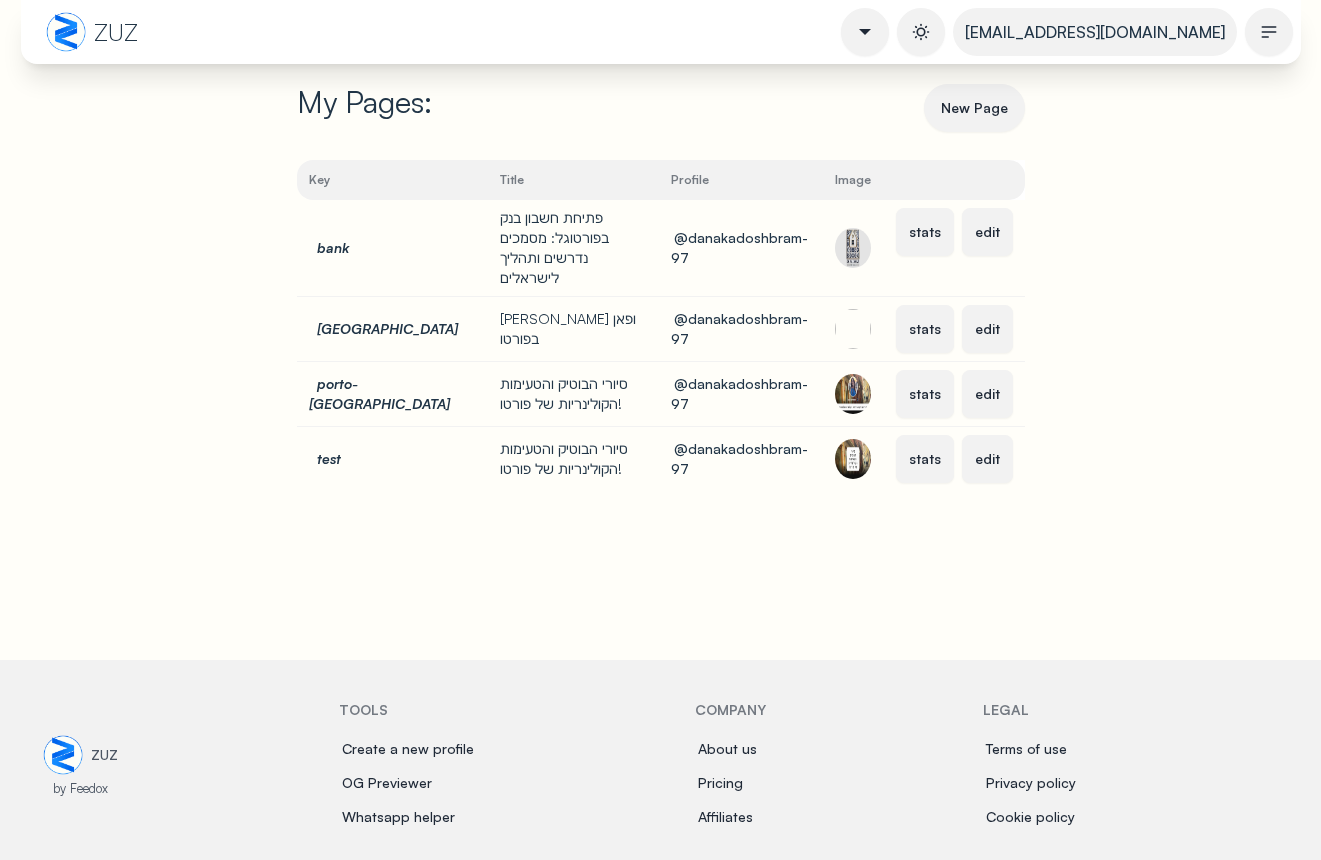scroll, scrollTop: 0, scrollLeft: 0, axis: both 